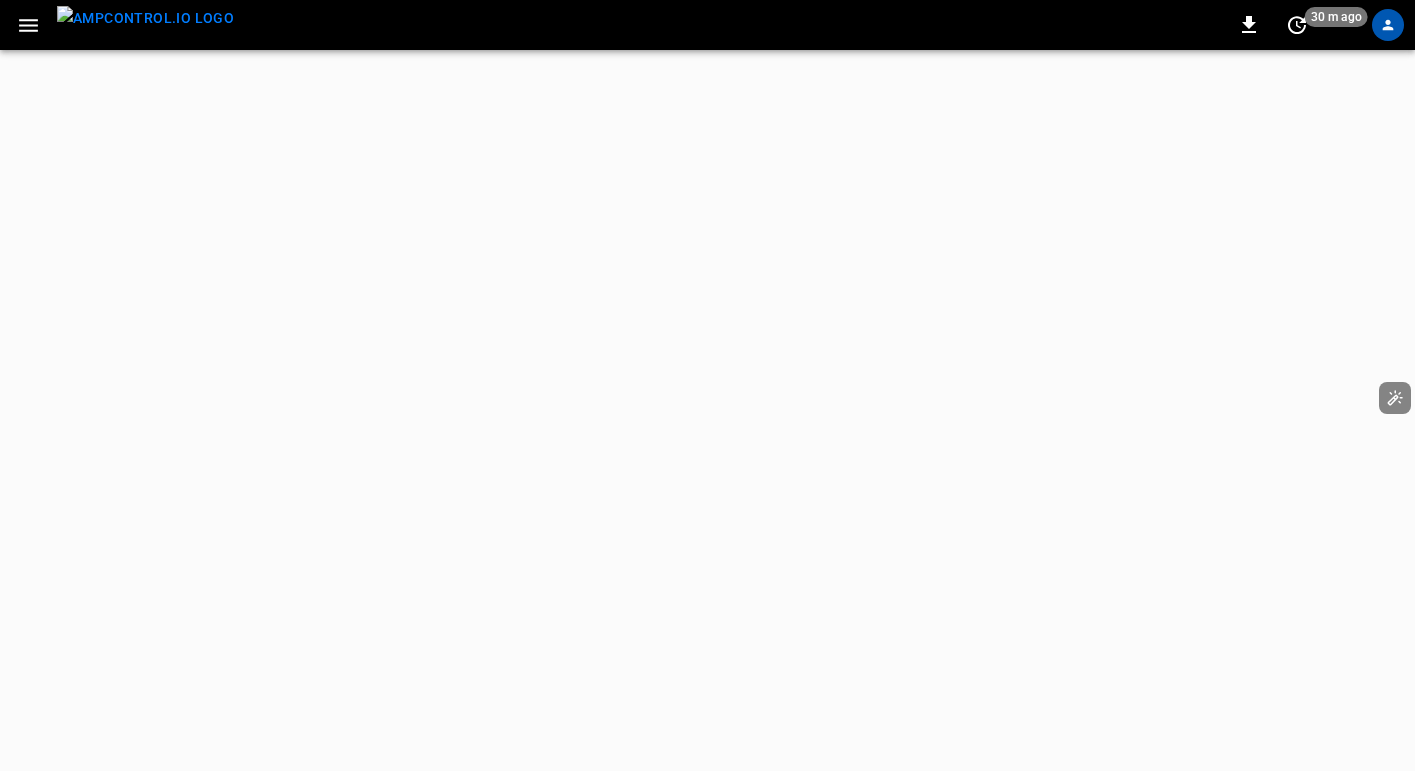 scroll, scrollTop: 0, scrollLeft: 0, axis: both 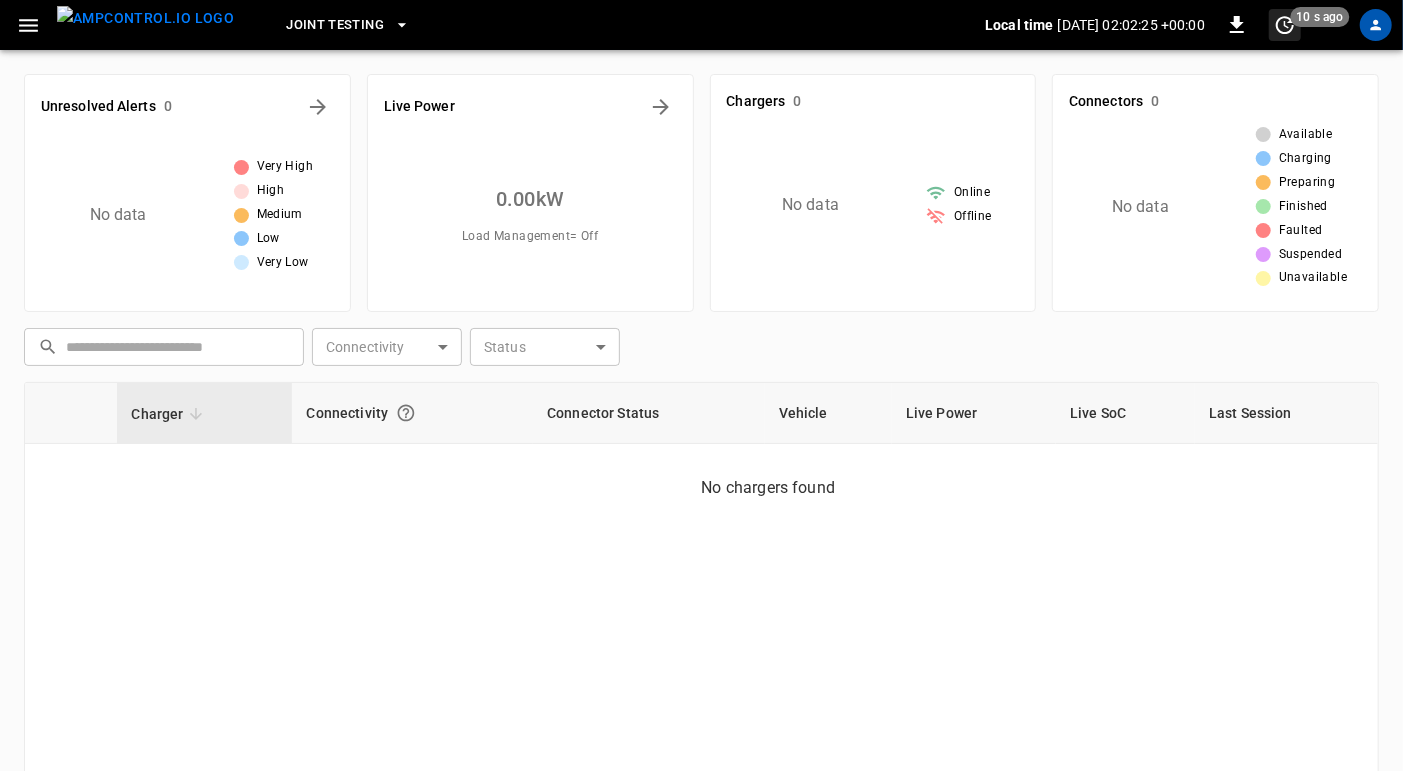 click 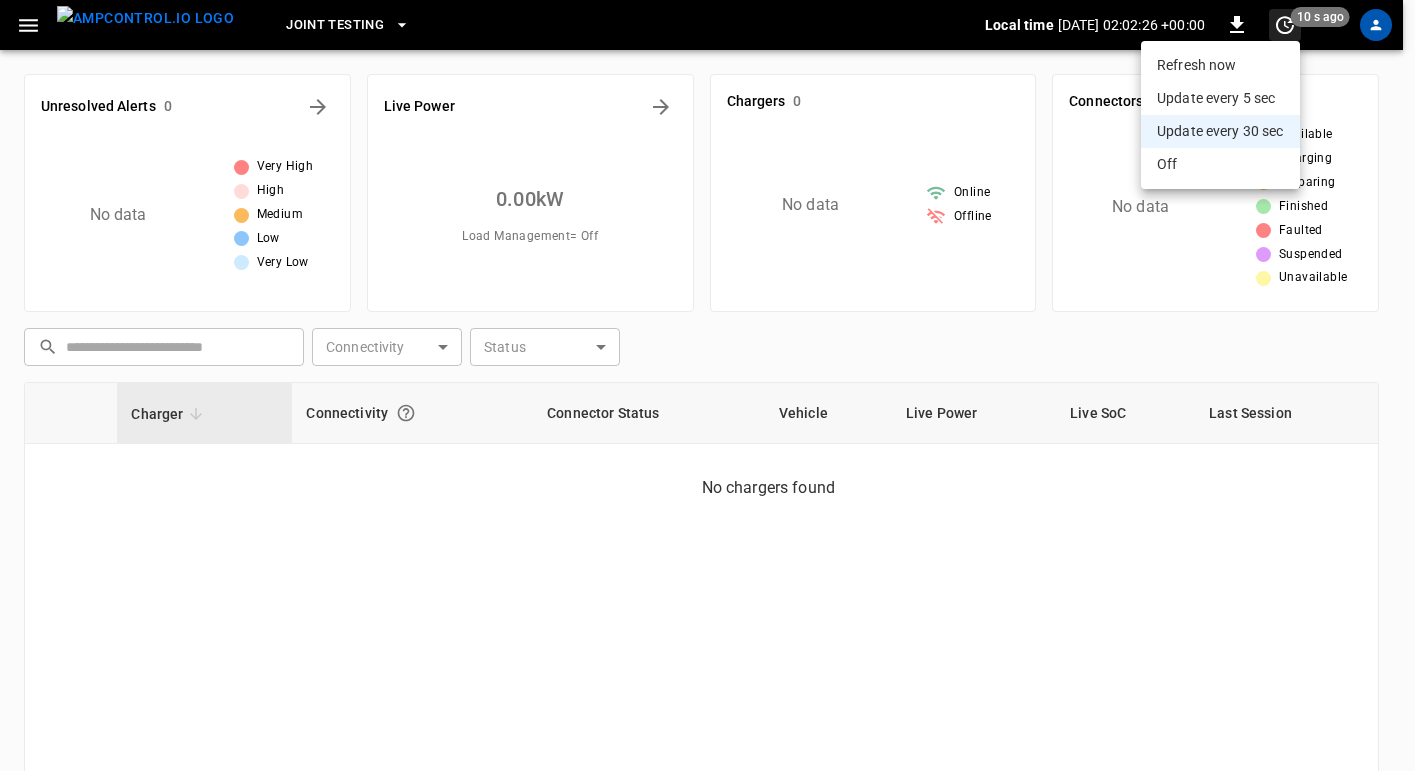 click at bounding box center (707, 385) 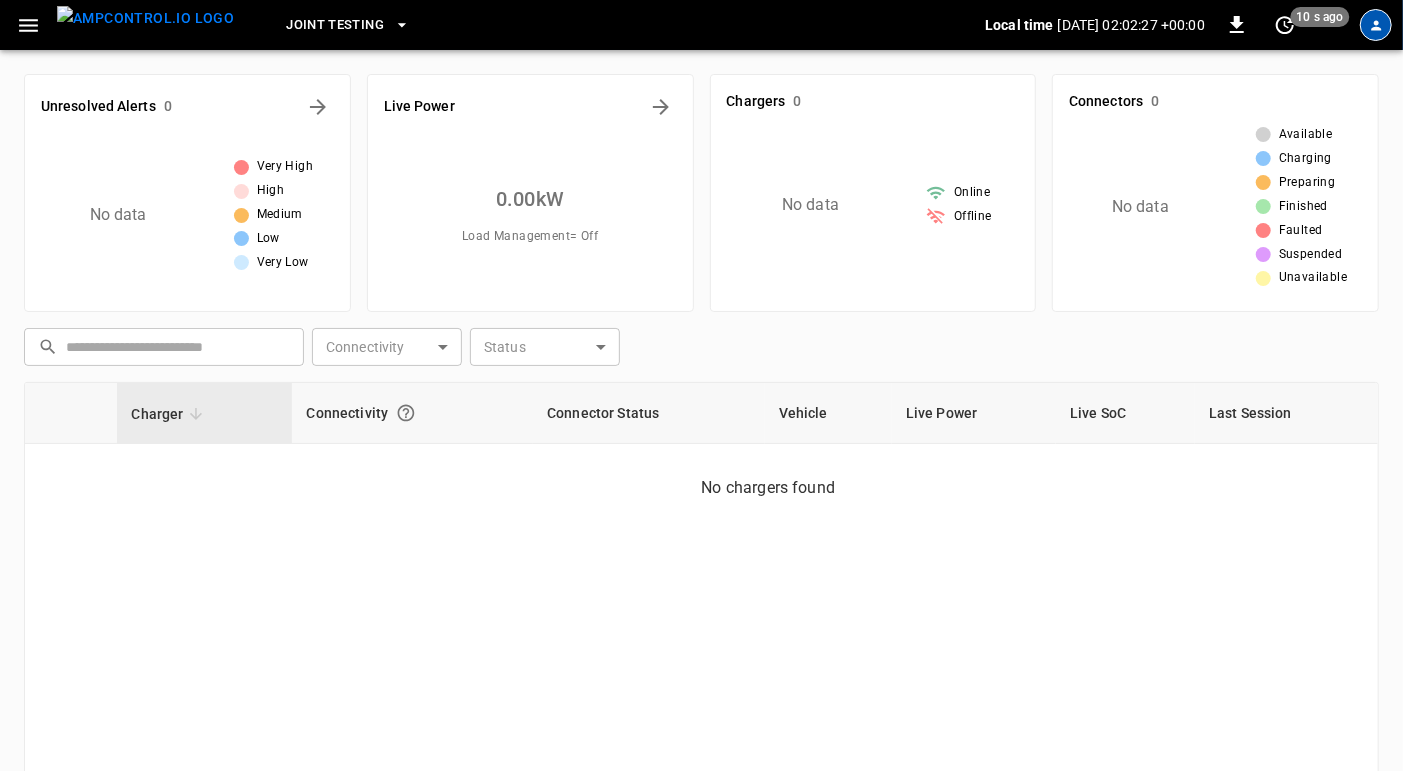 click 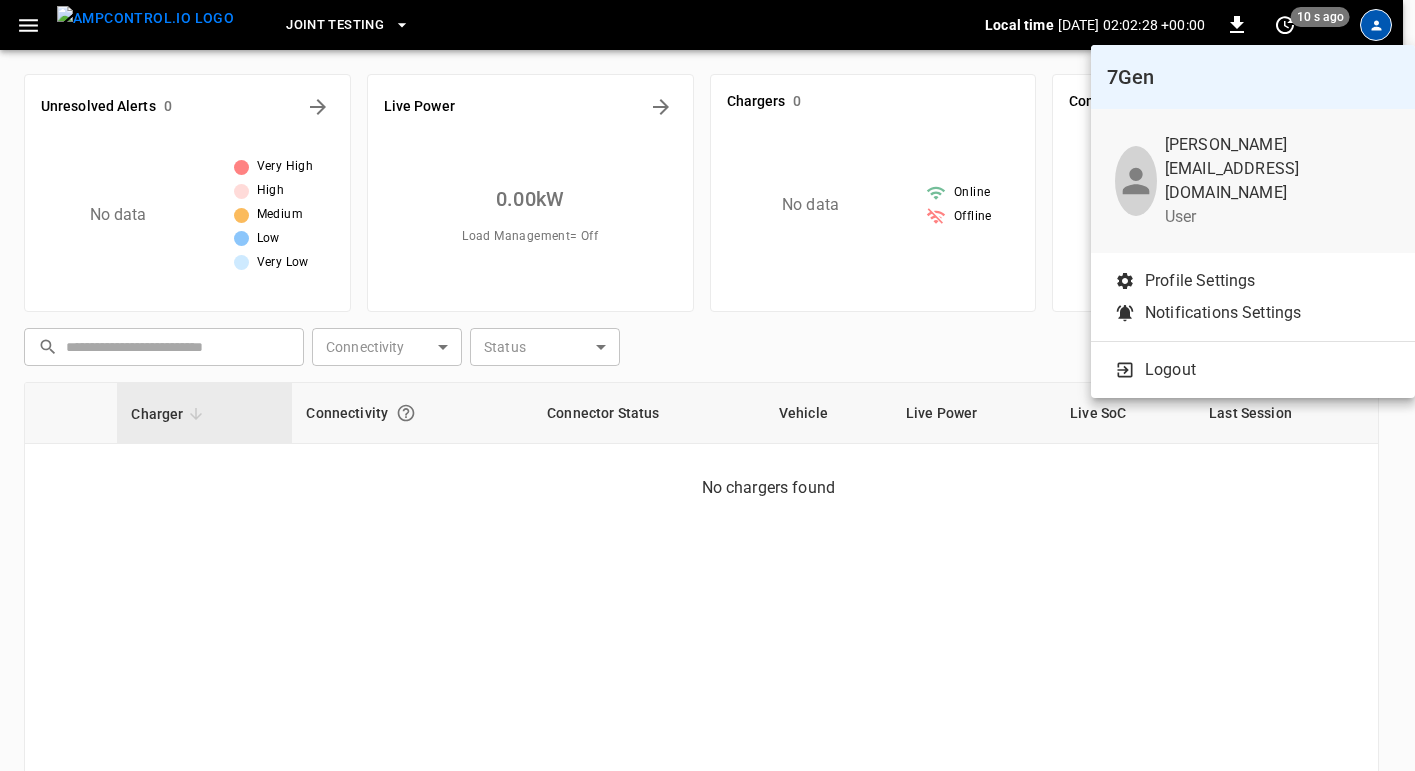 click at bounding box center (707, 385) 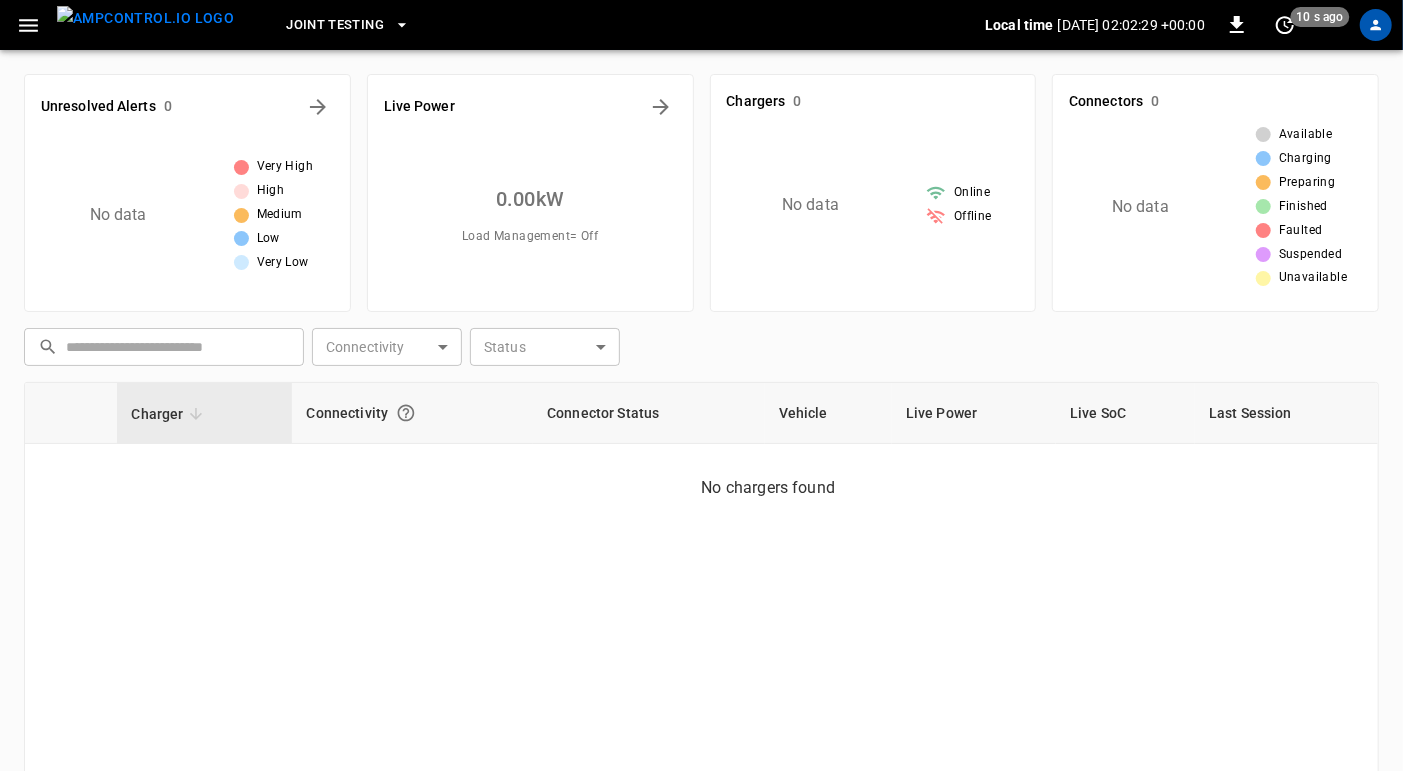click on "Charger Connectivity Connector Status Vehicle Live Power Live SoC Last Session No chargers found" at bounding box center [701, 652] 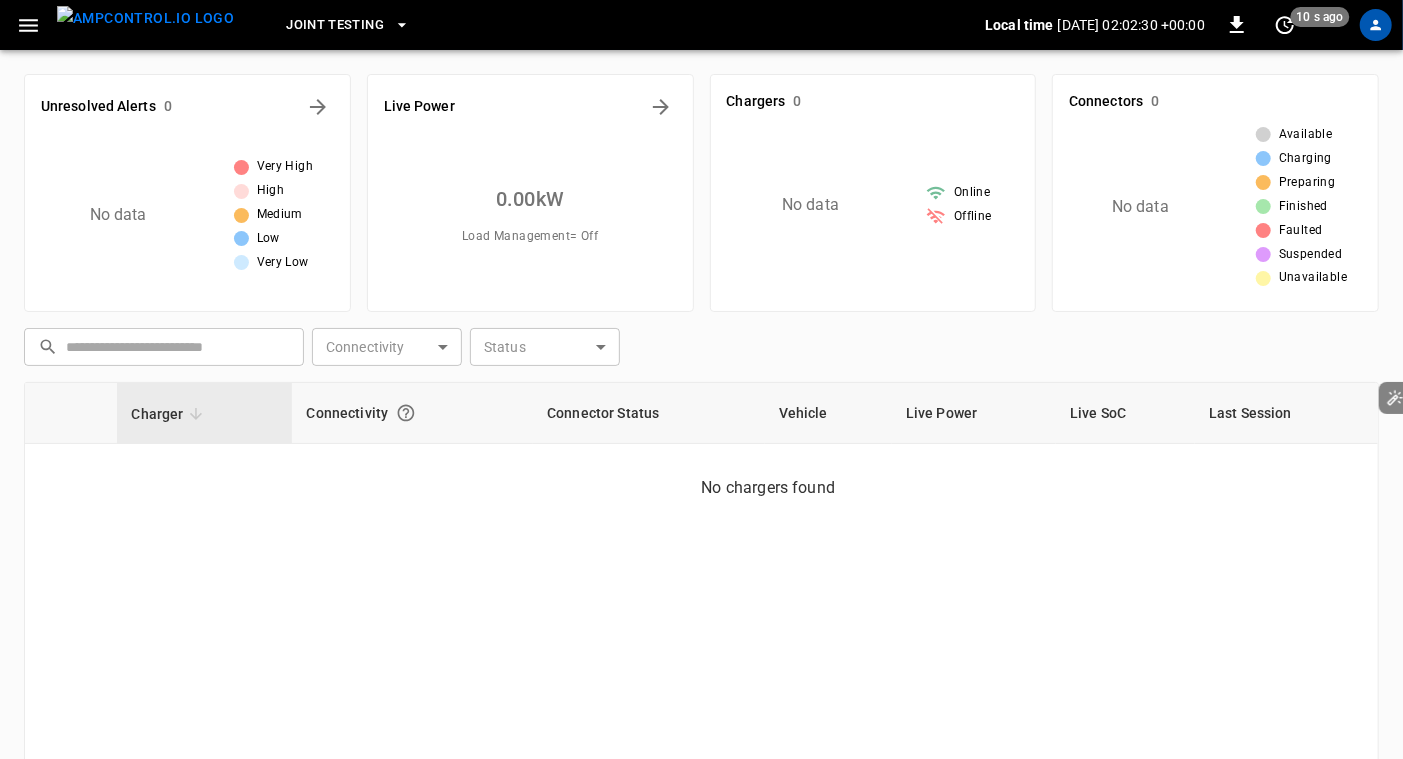 click on "Connectivity" at bounding box center (412, 413) 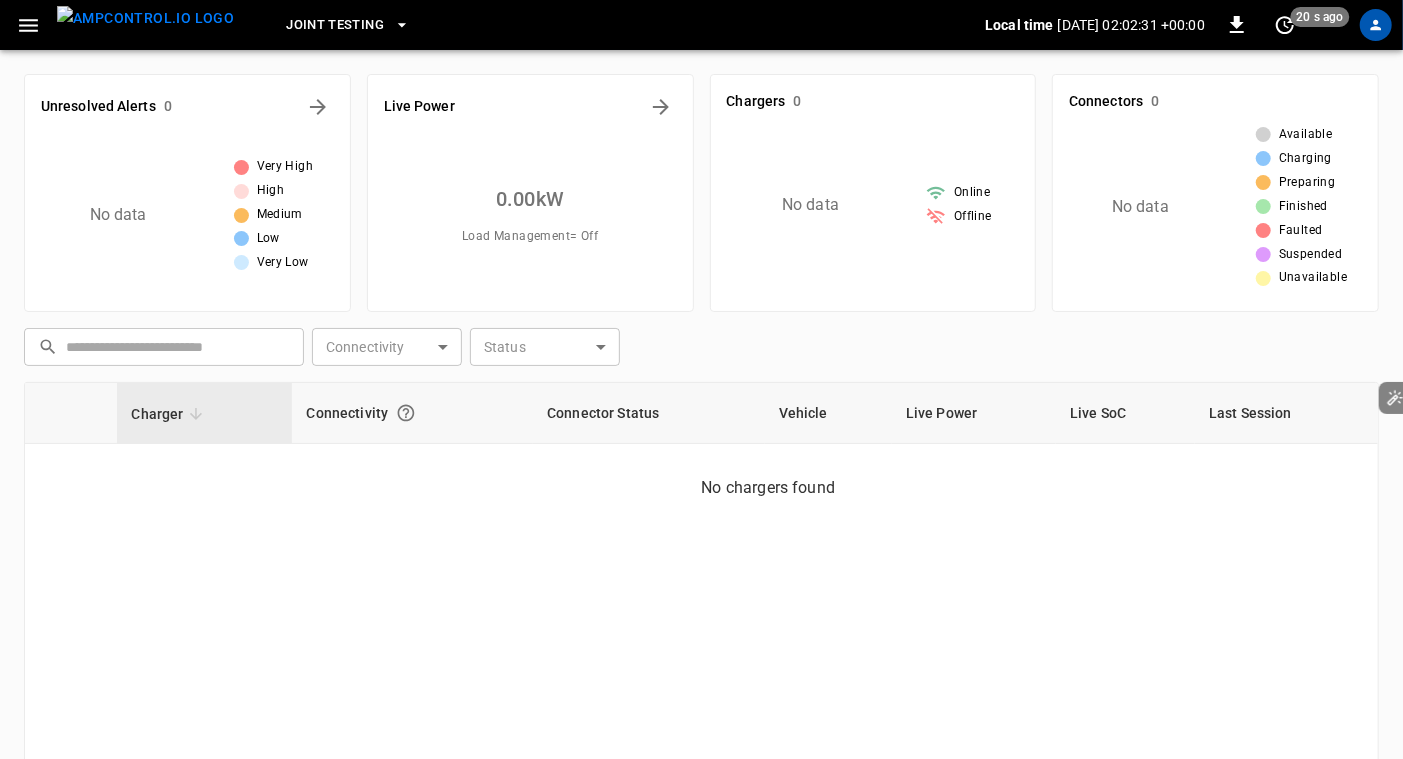 click 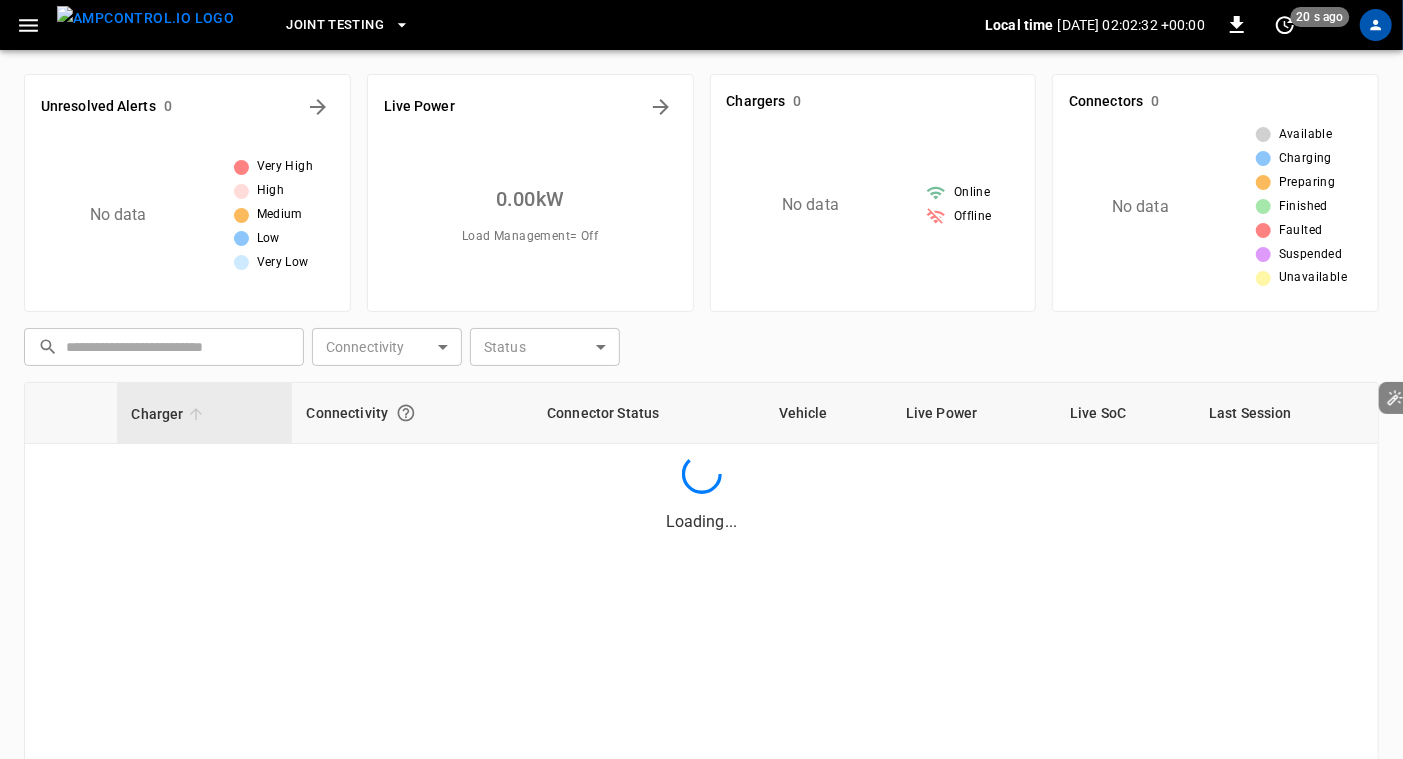 click 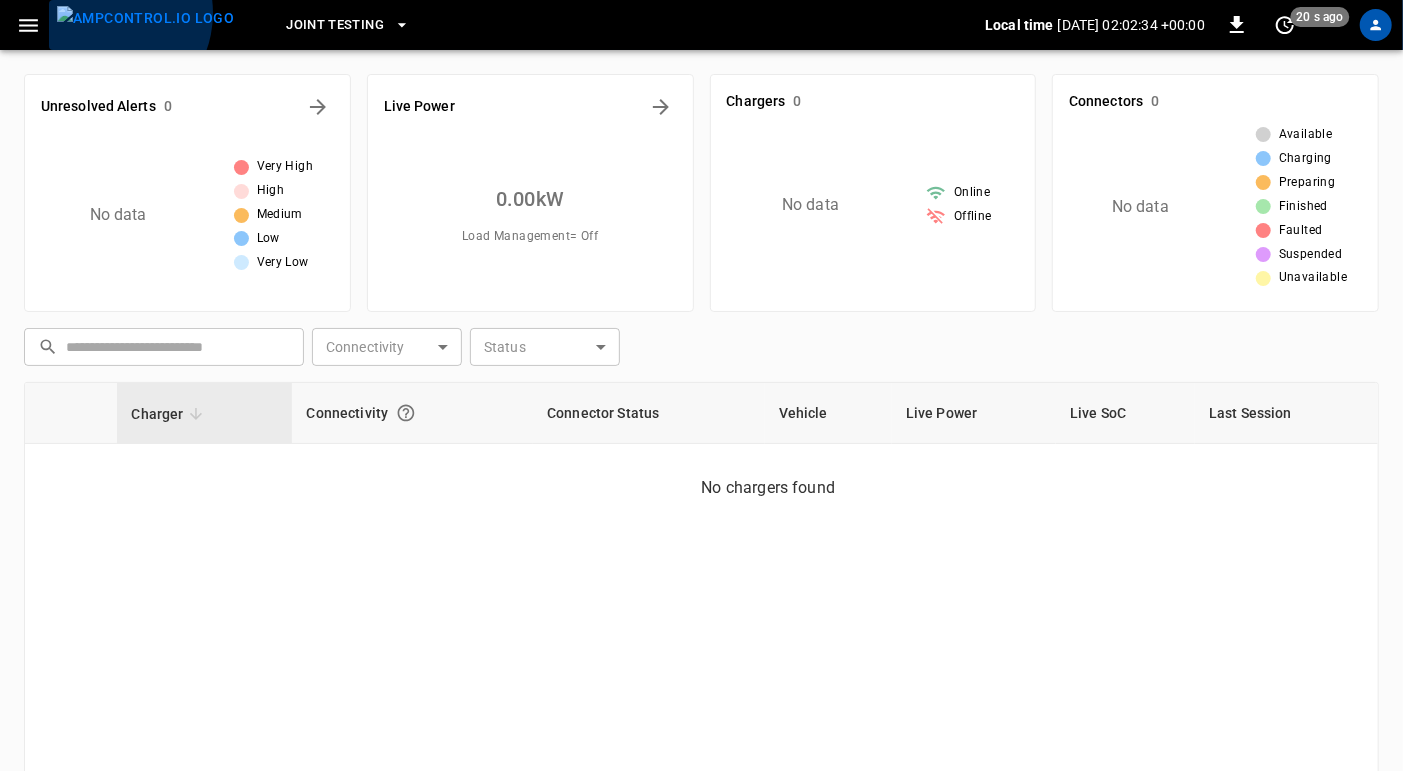 click at bounding box center (145, 18) 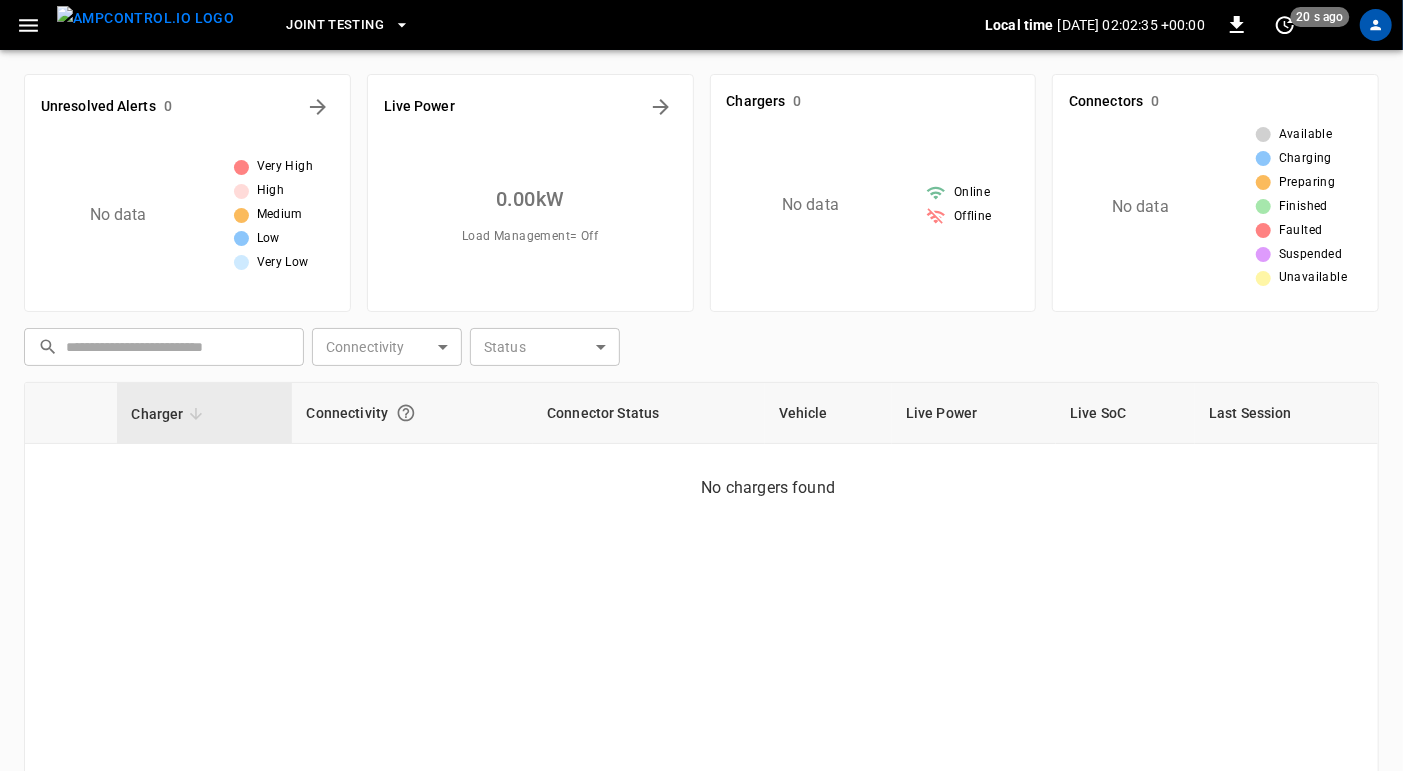 click 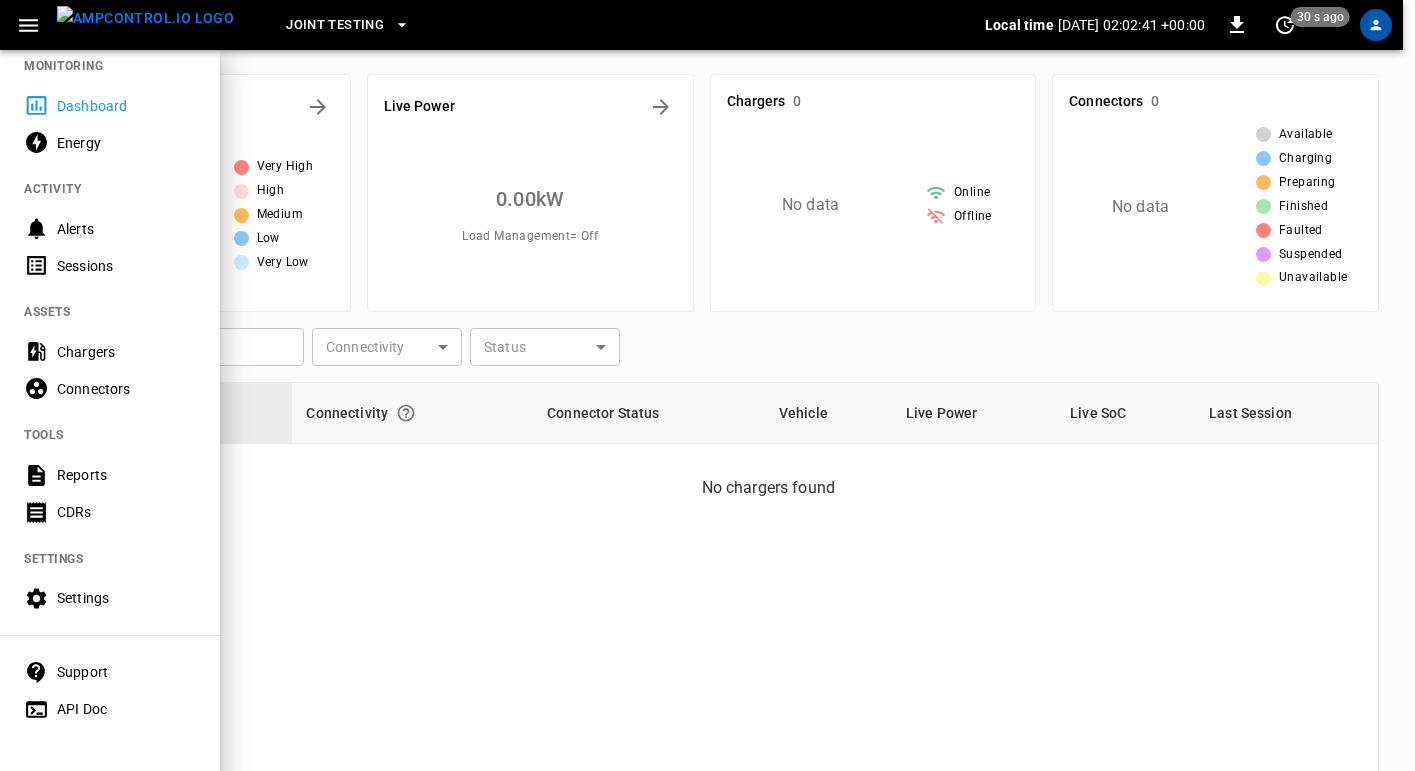 scroll, scrollTop: 33, scrollLeft: 0, axis: vertical 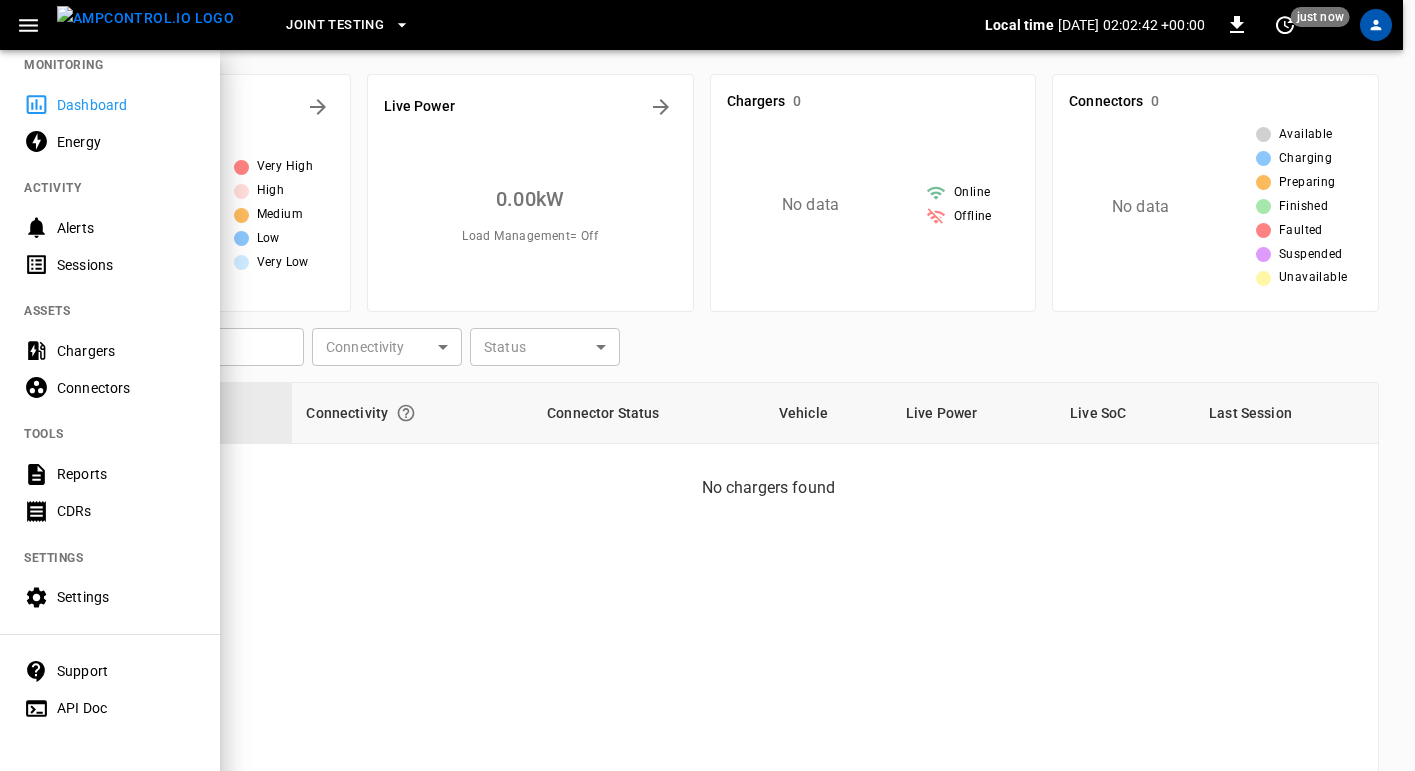 click on "Chargers" at bounding box center [126, 351] 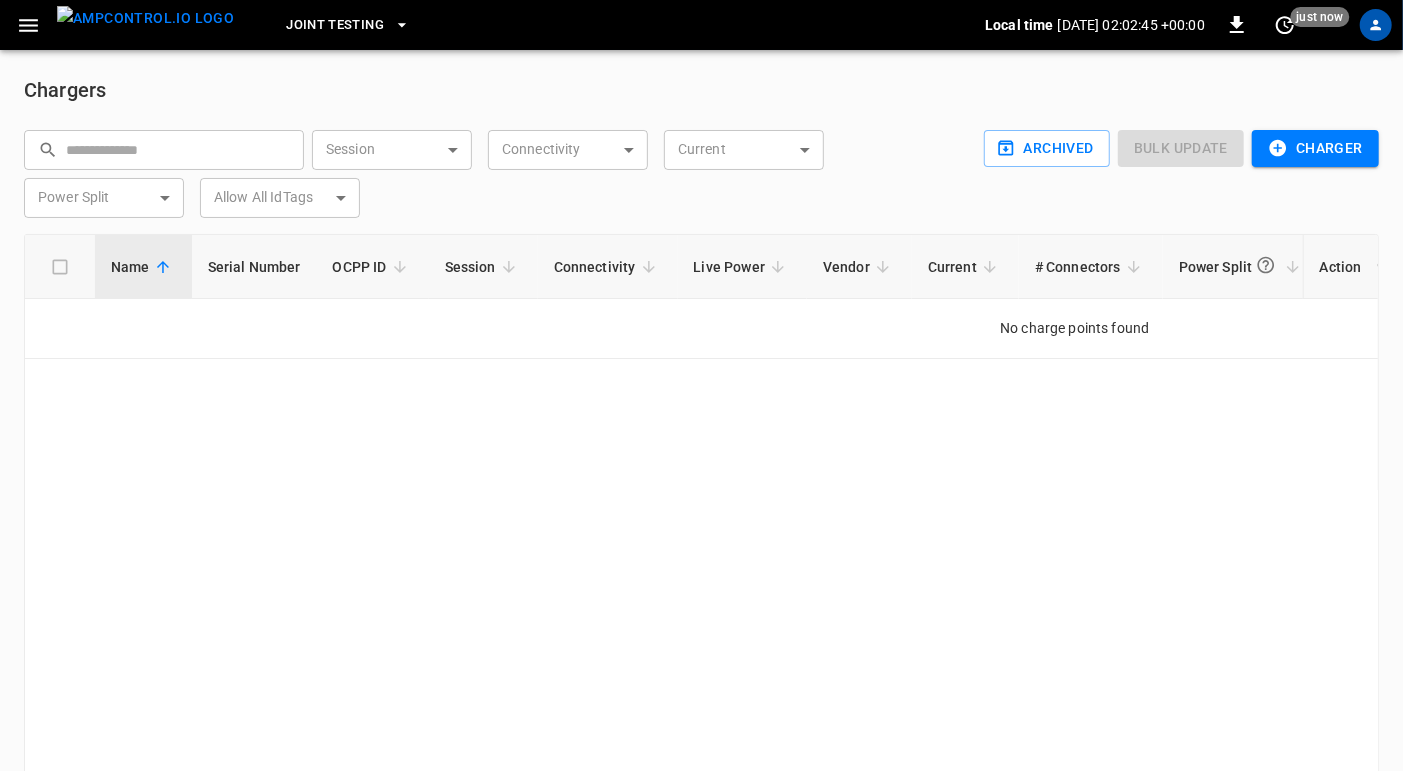 click 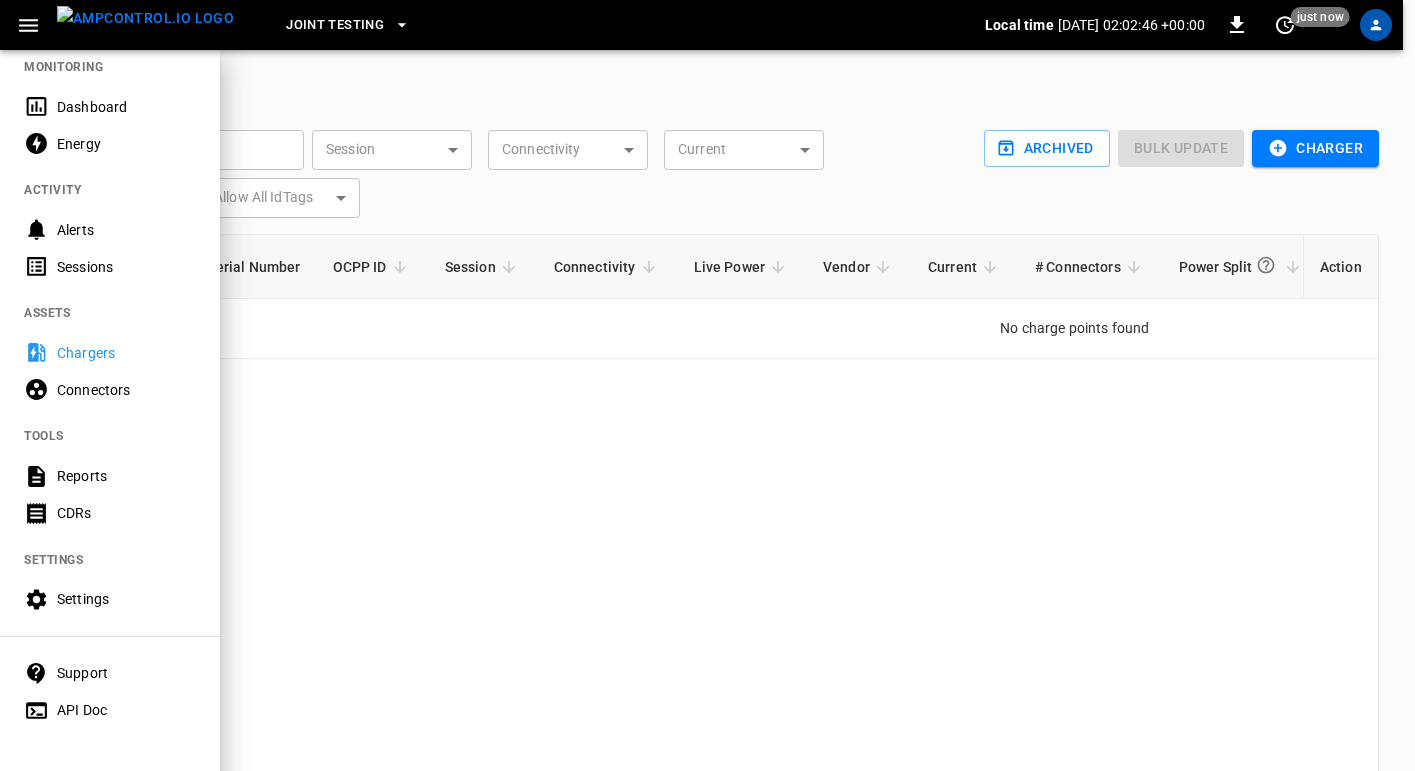 scroll, scrollTop: 33, scrollLeft: 0, axis: vertical 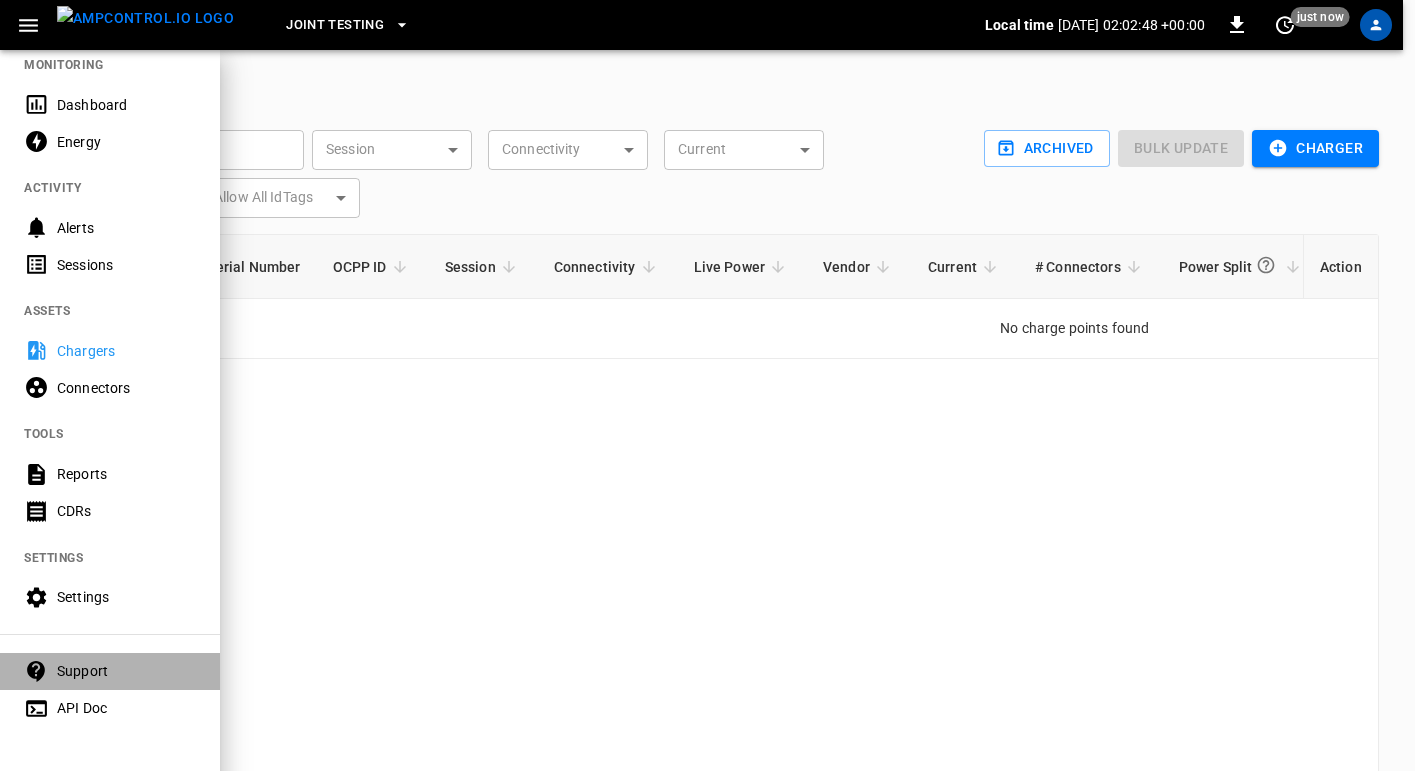 click on "Support" at bounding box center [126, 671] 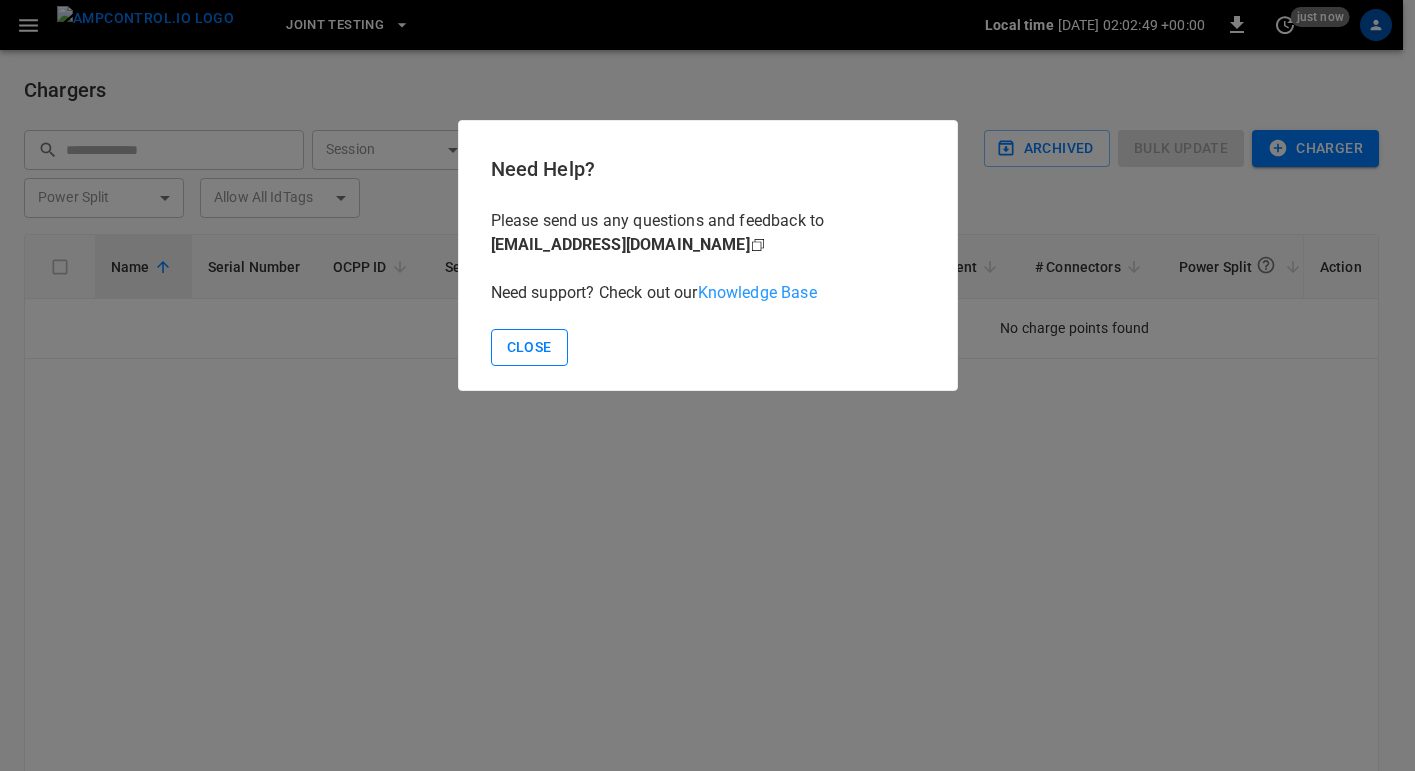 click on "Close" at bounding box center (529, 347) 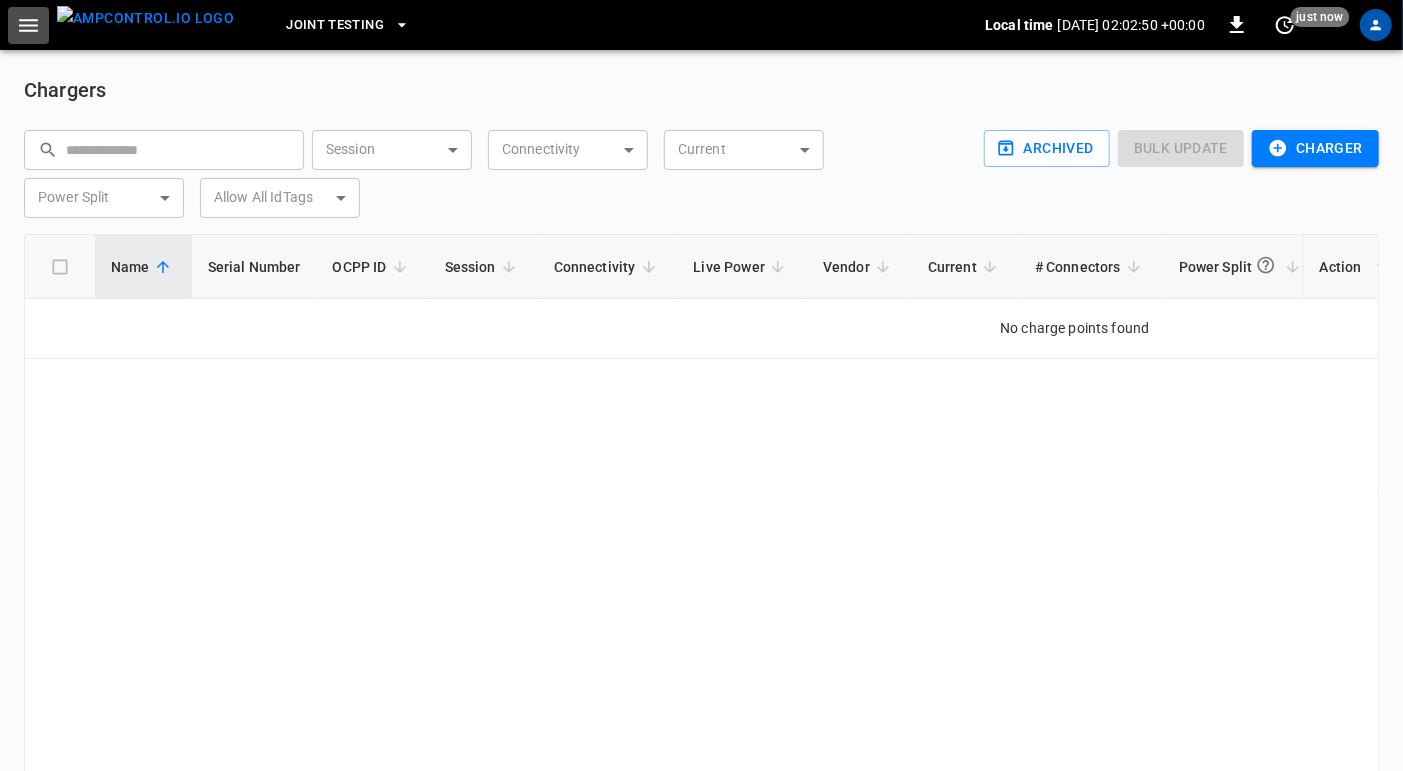 click 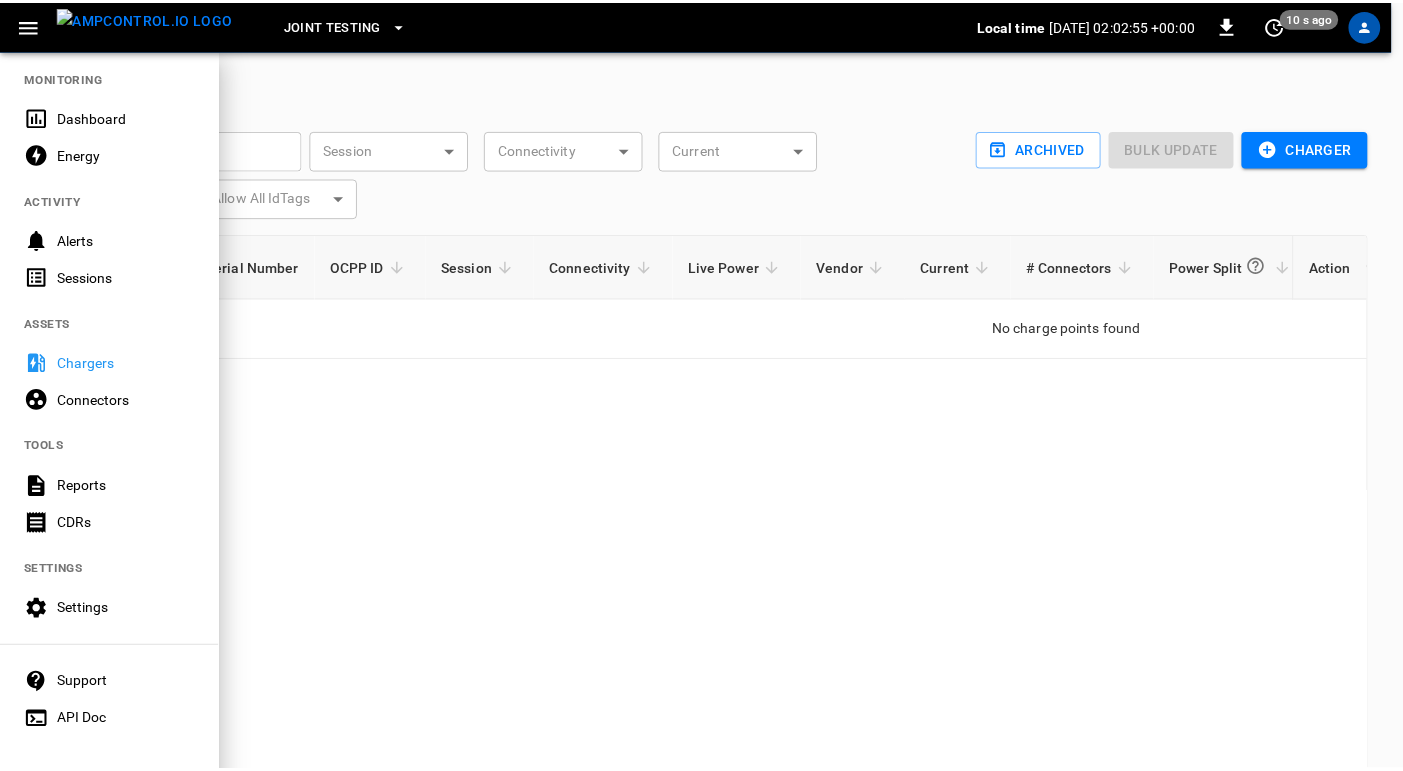 scroll, scrollTop: 0, scrollLeft: 0, axis: both 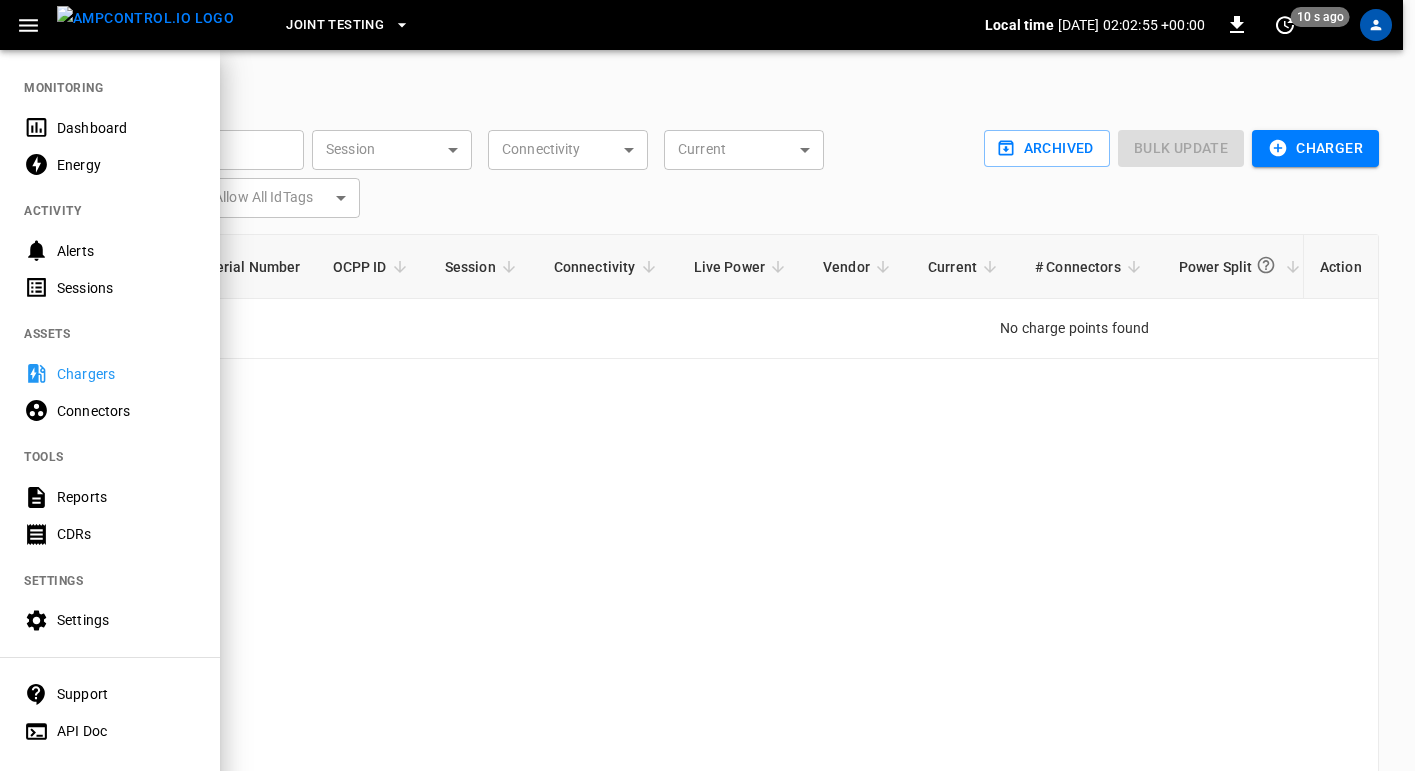 click on "Alerts" at bounding box center (126, 251) 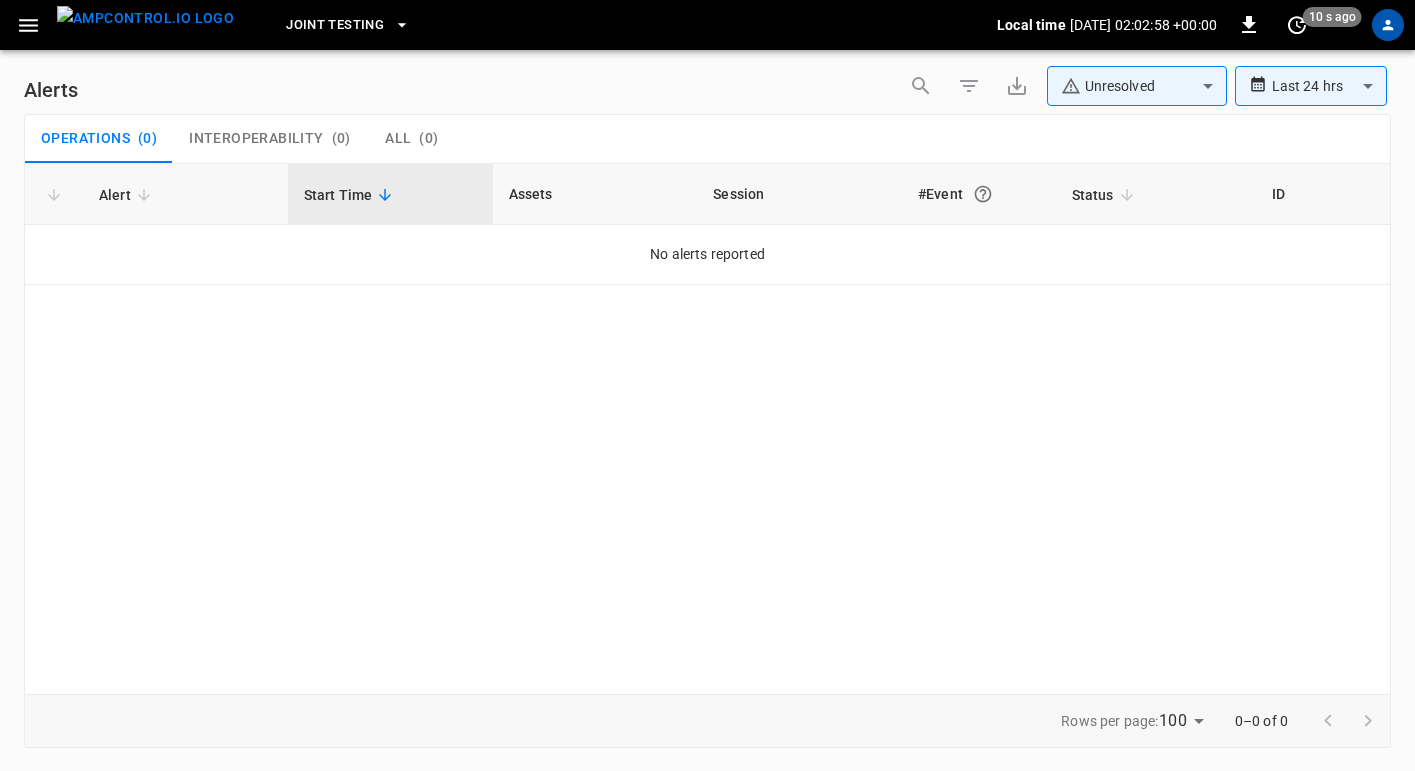 click 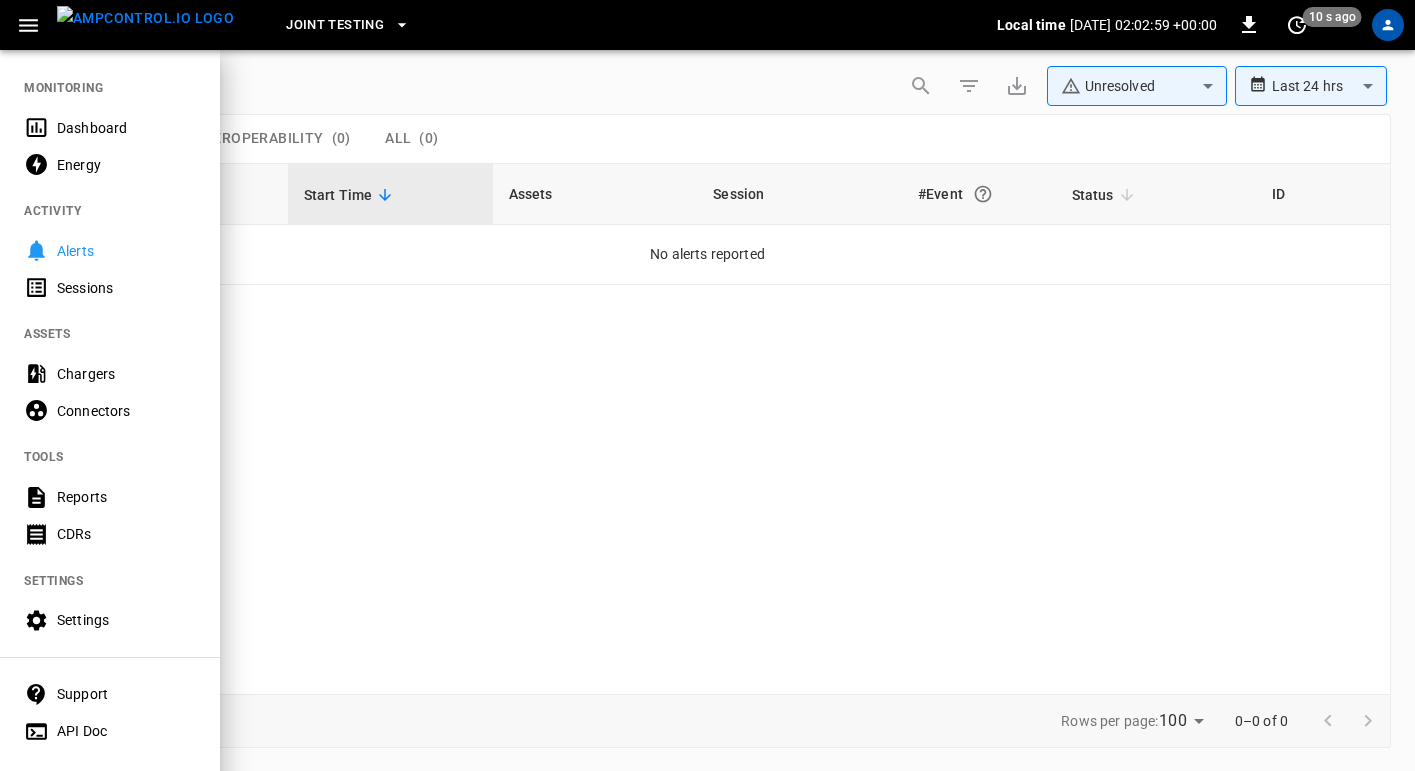 click on "Dashboard" at bounding box center (126, 128) 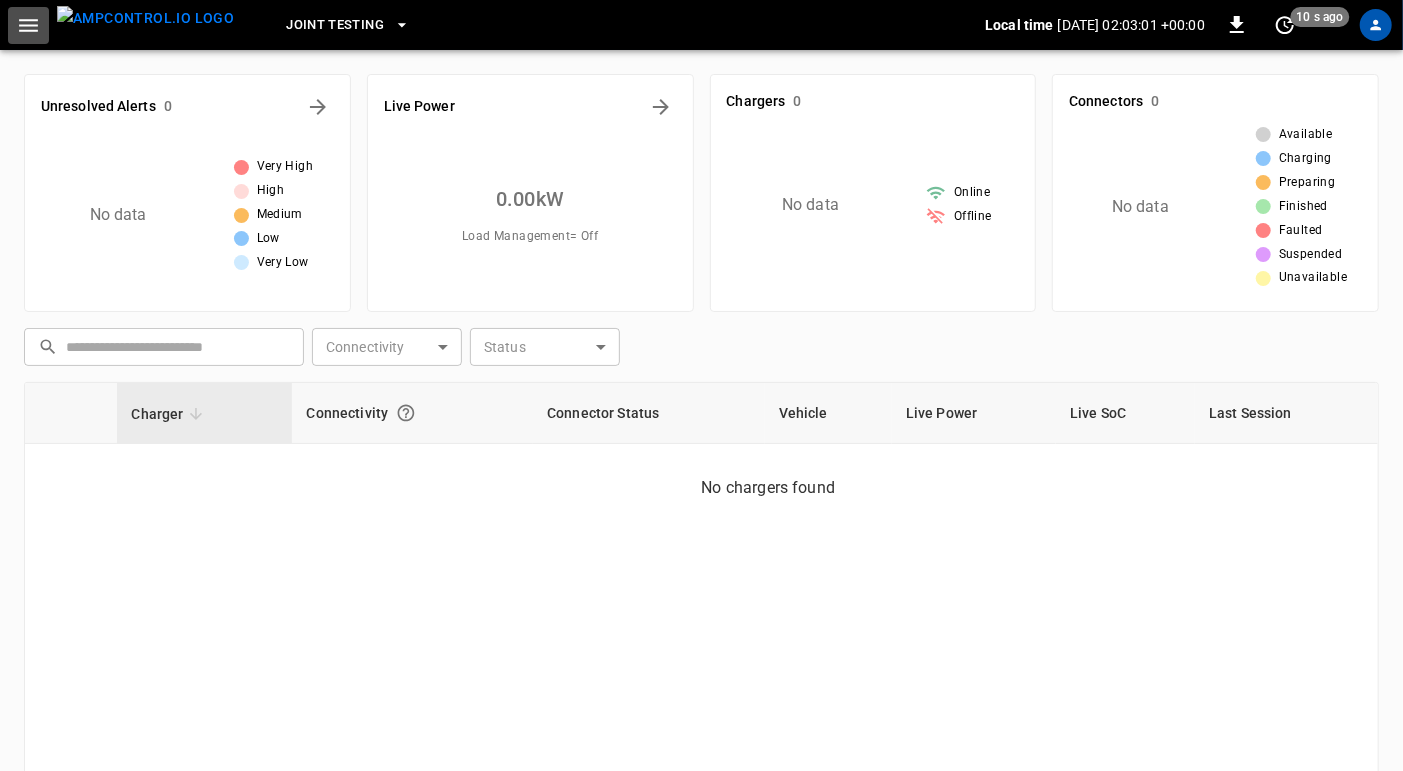 click 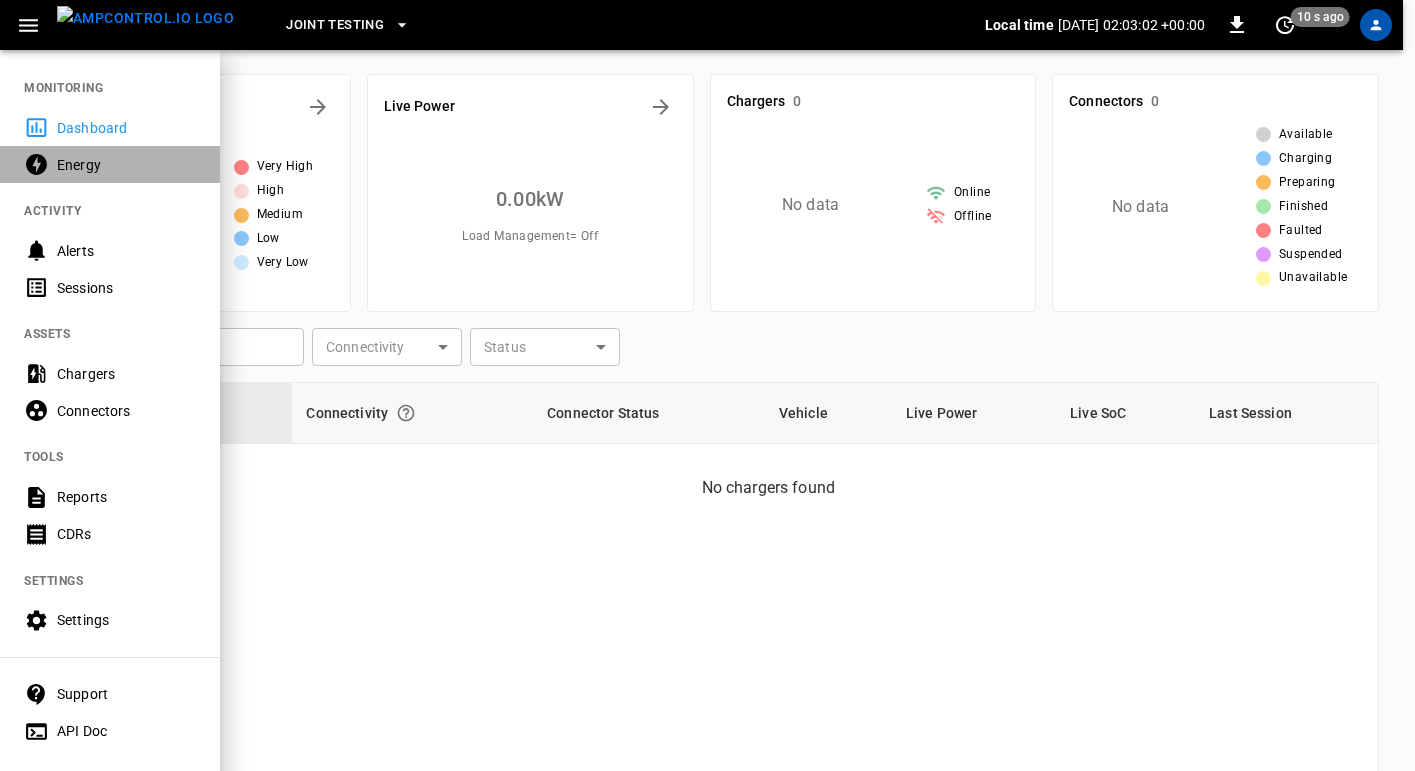 click on "Energy" at bounding box center (126, 165) 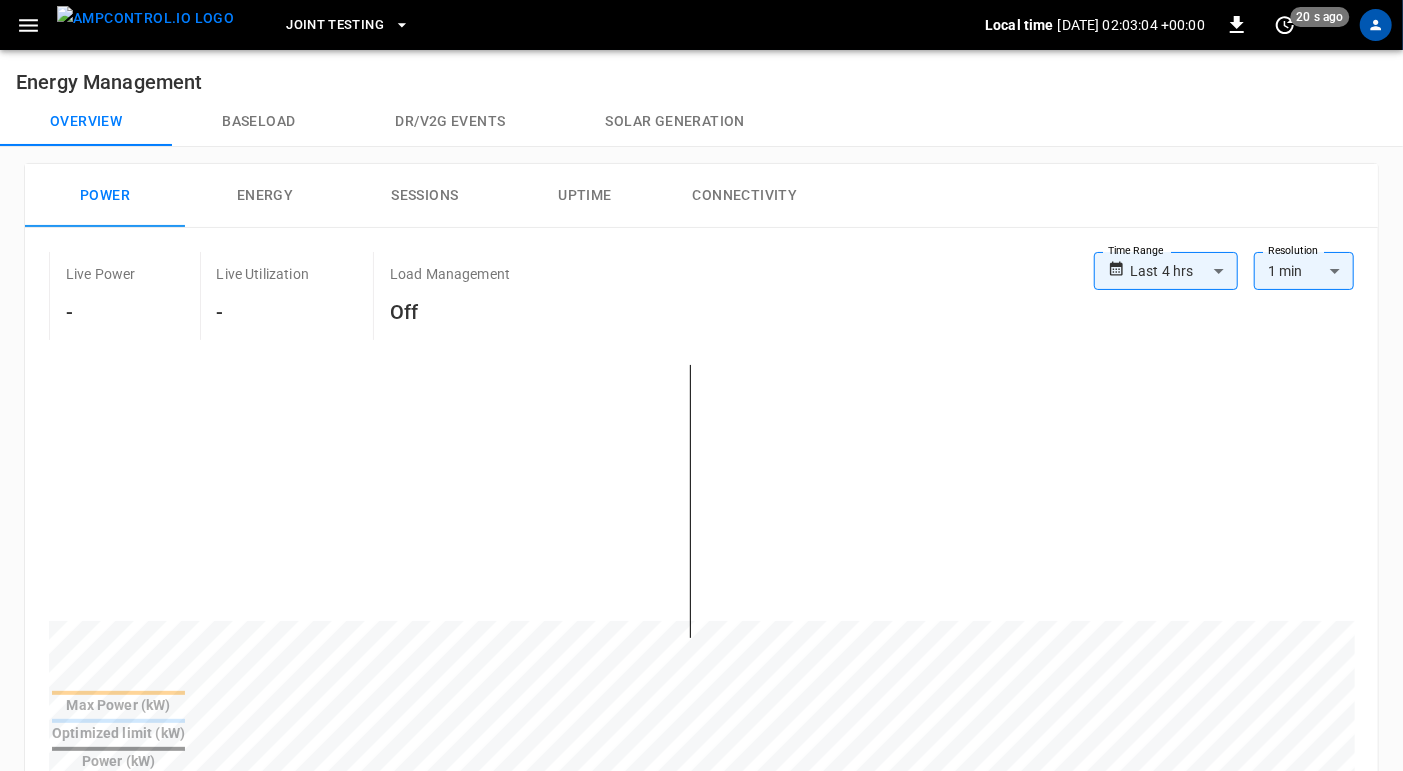 click on "Baseload" at bounding box center (258, 122) 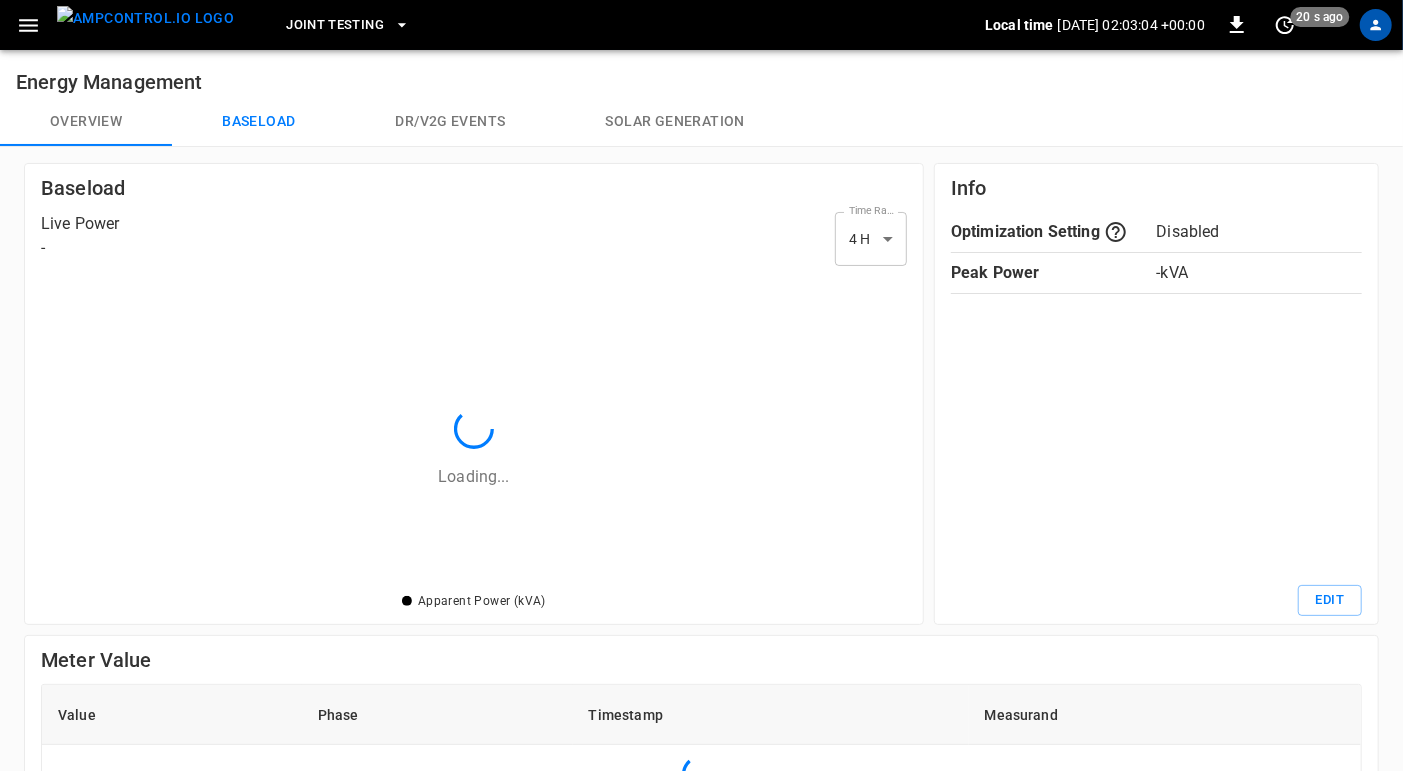 scroll, scrollTop: 2, scrollLeft: 2, axis: both 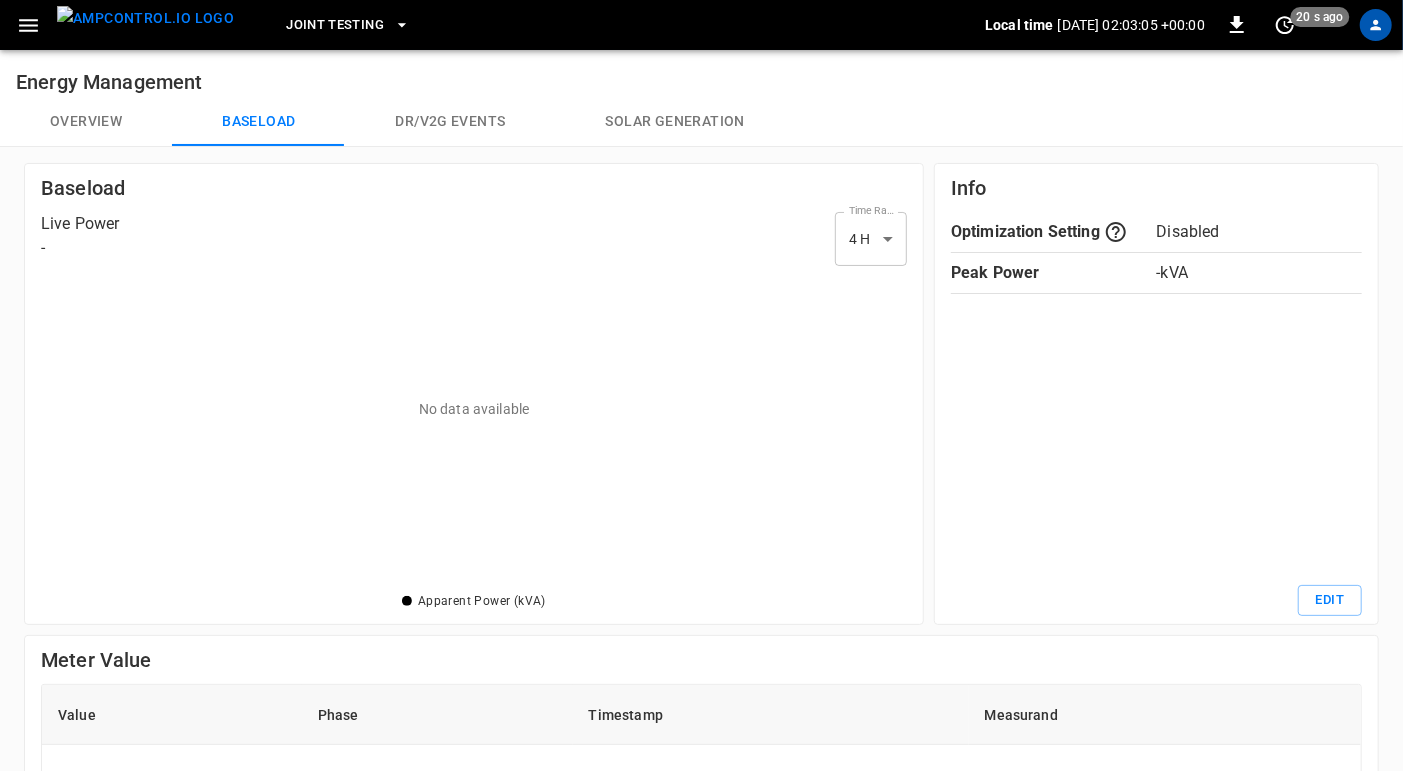click on "Dr/V2G events" at bounding box center (450, 122) 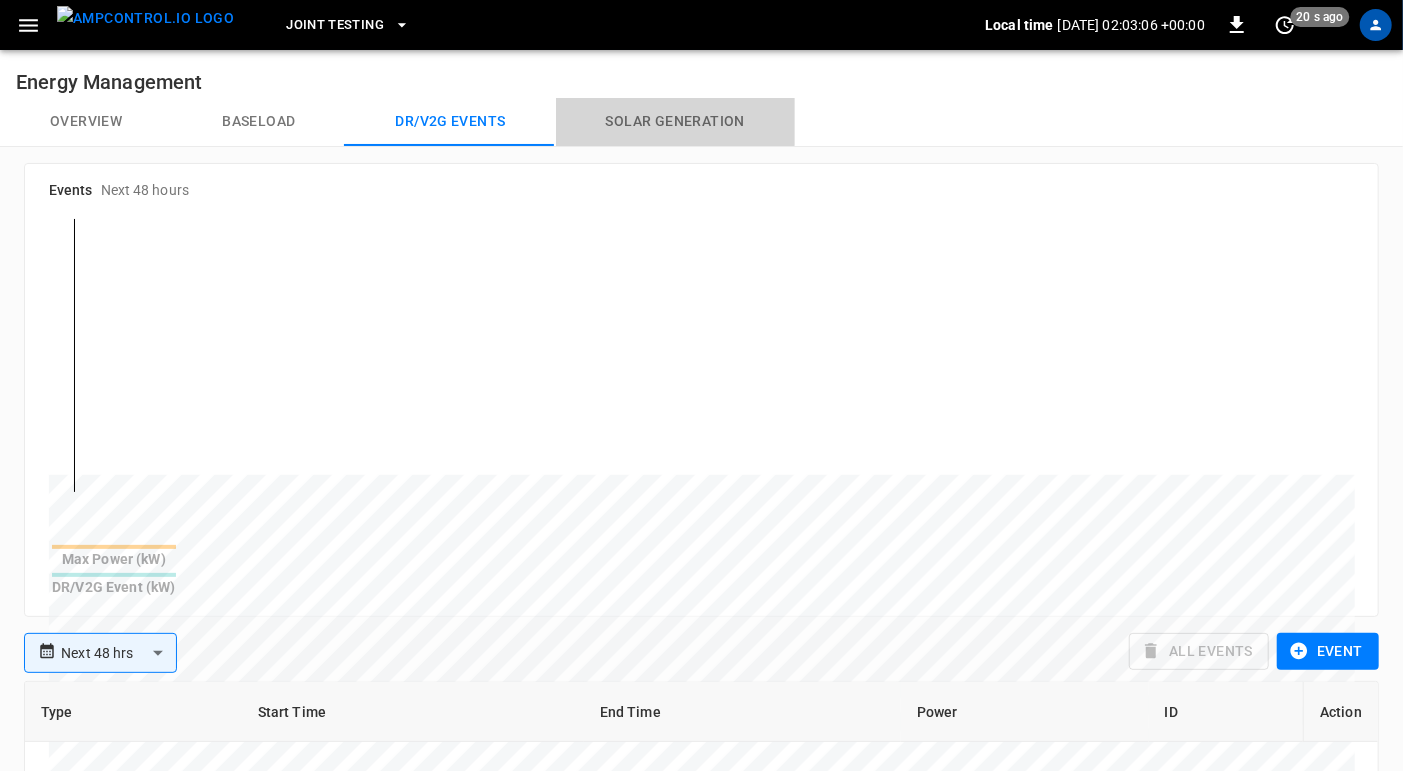click on "Solar generation" at bounding box center (675, 122) 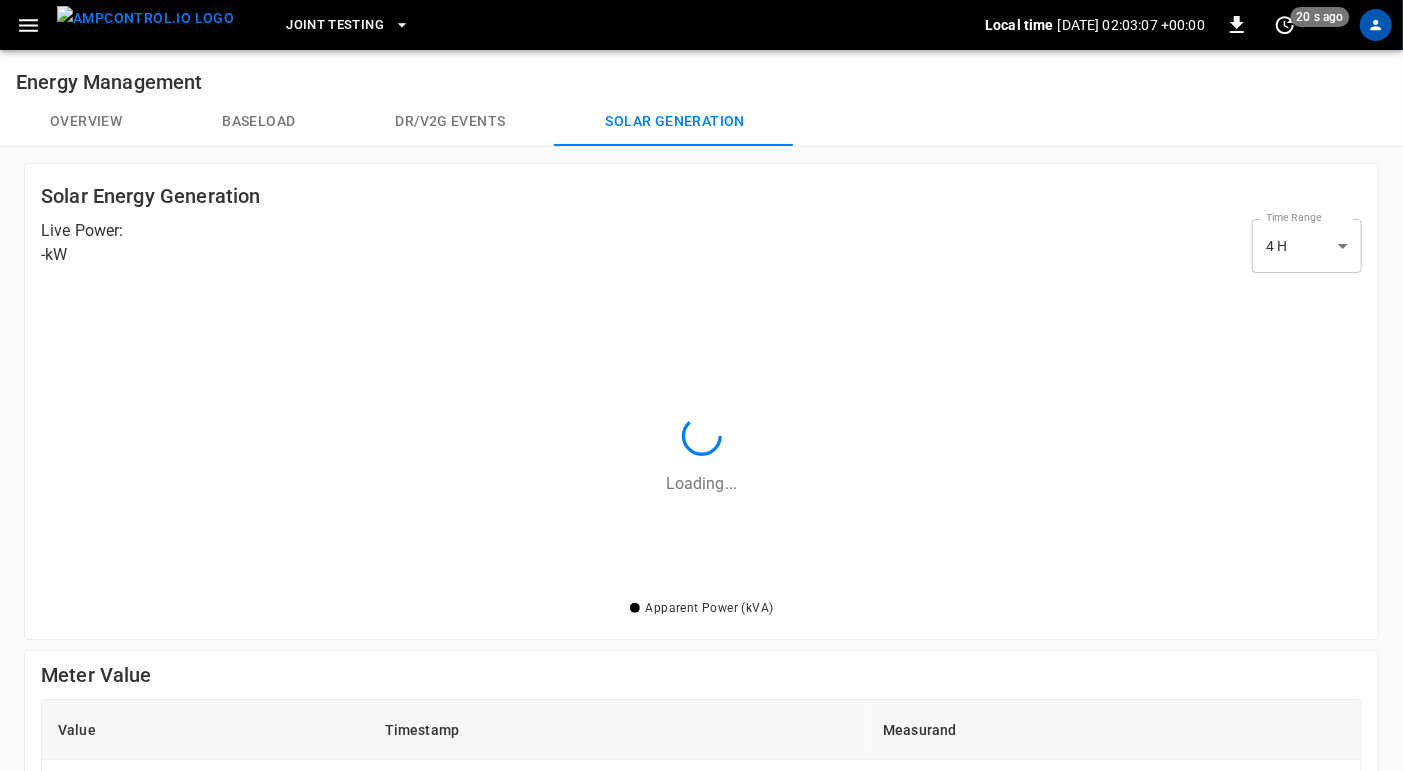 scroll, scrollTop: 2, scrollLeft: 2, axis: both 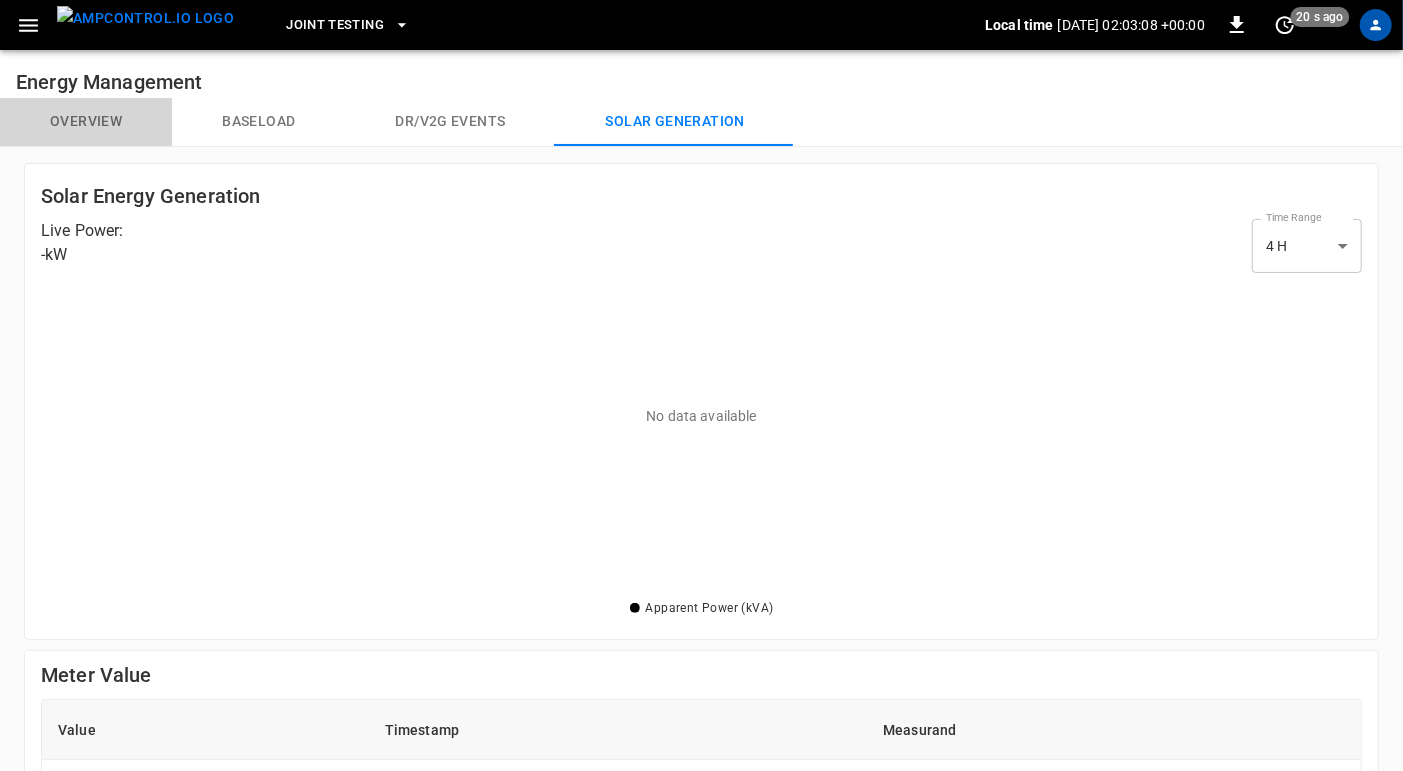 click on "Overview" at bounding box center [86, 122] 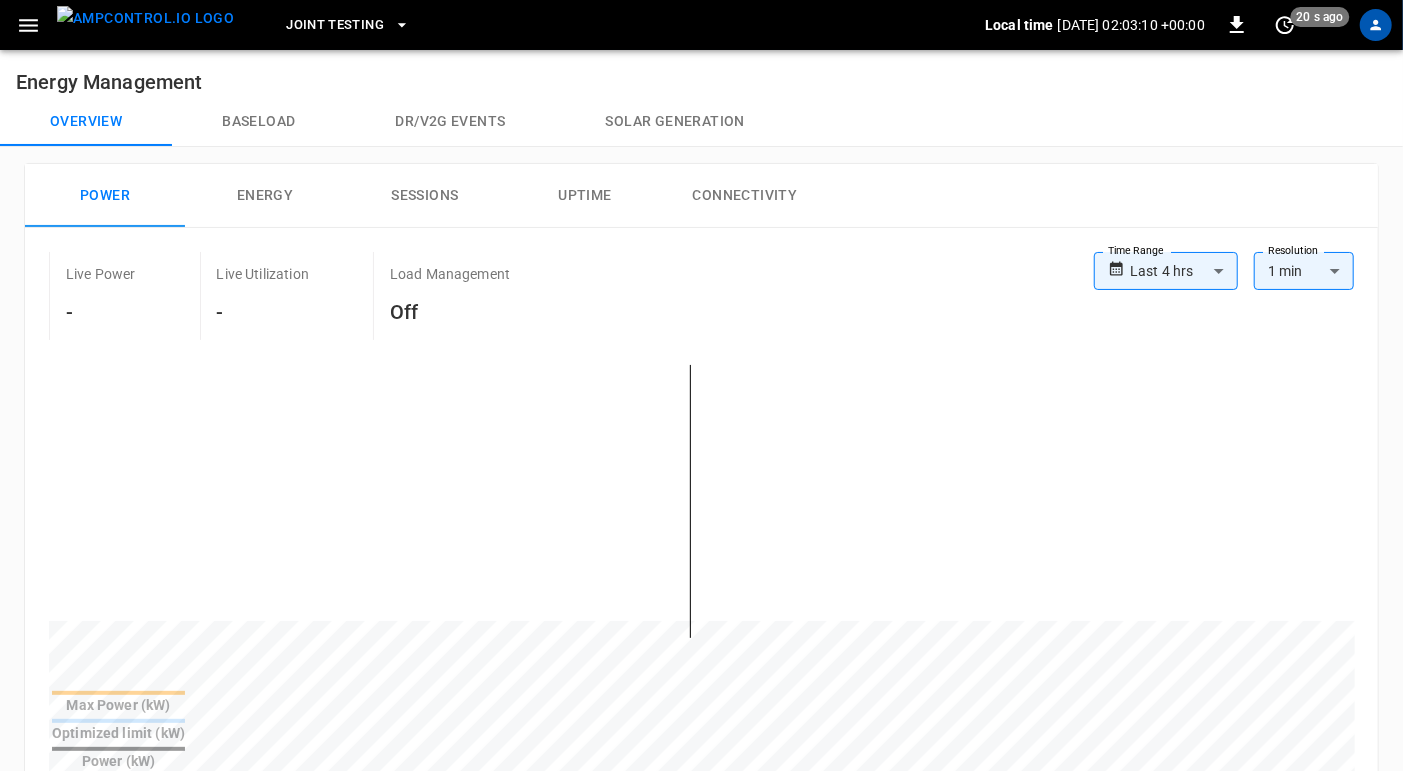 click 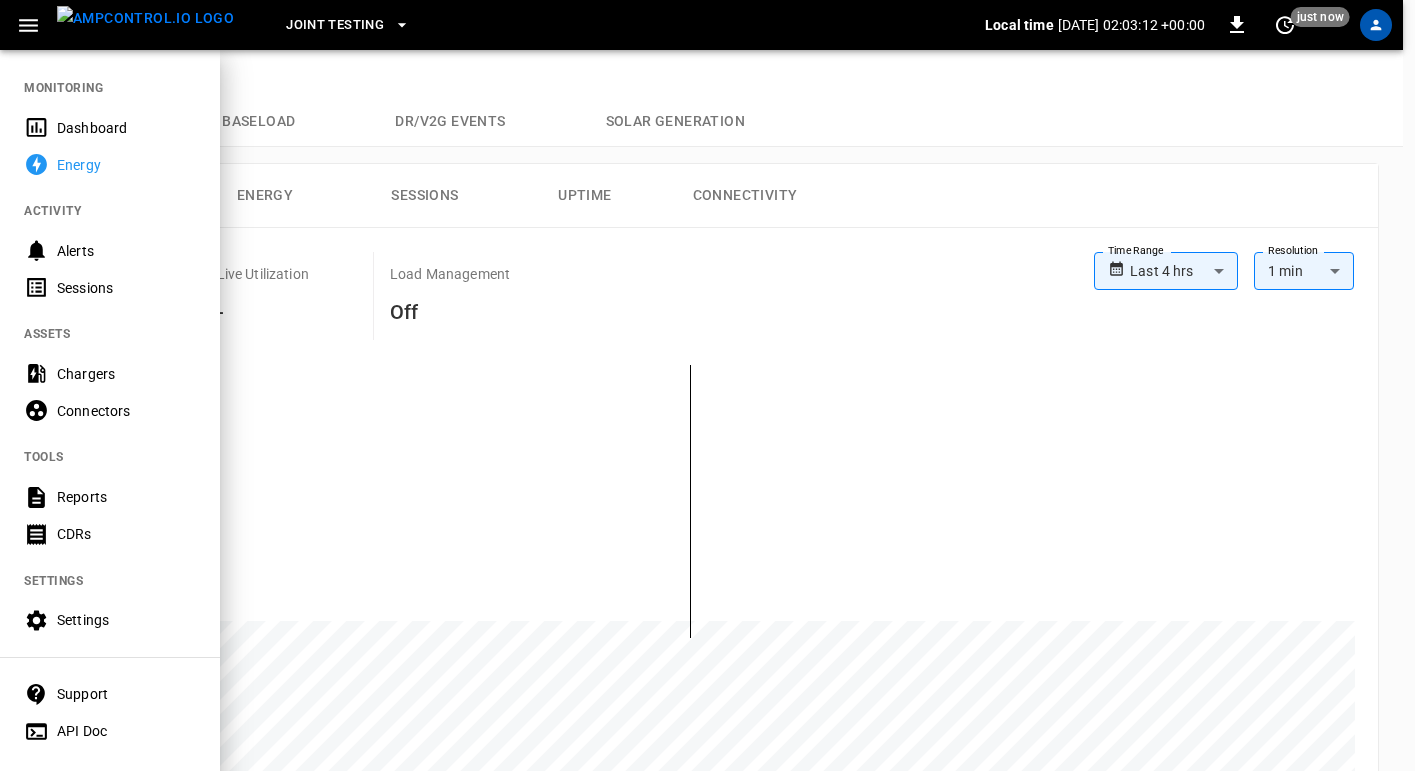 click on "Dashboard" at bounding box center [126, 128] 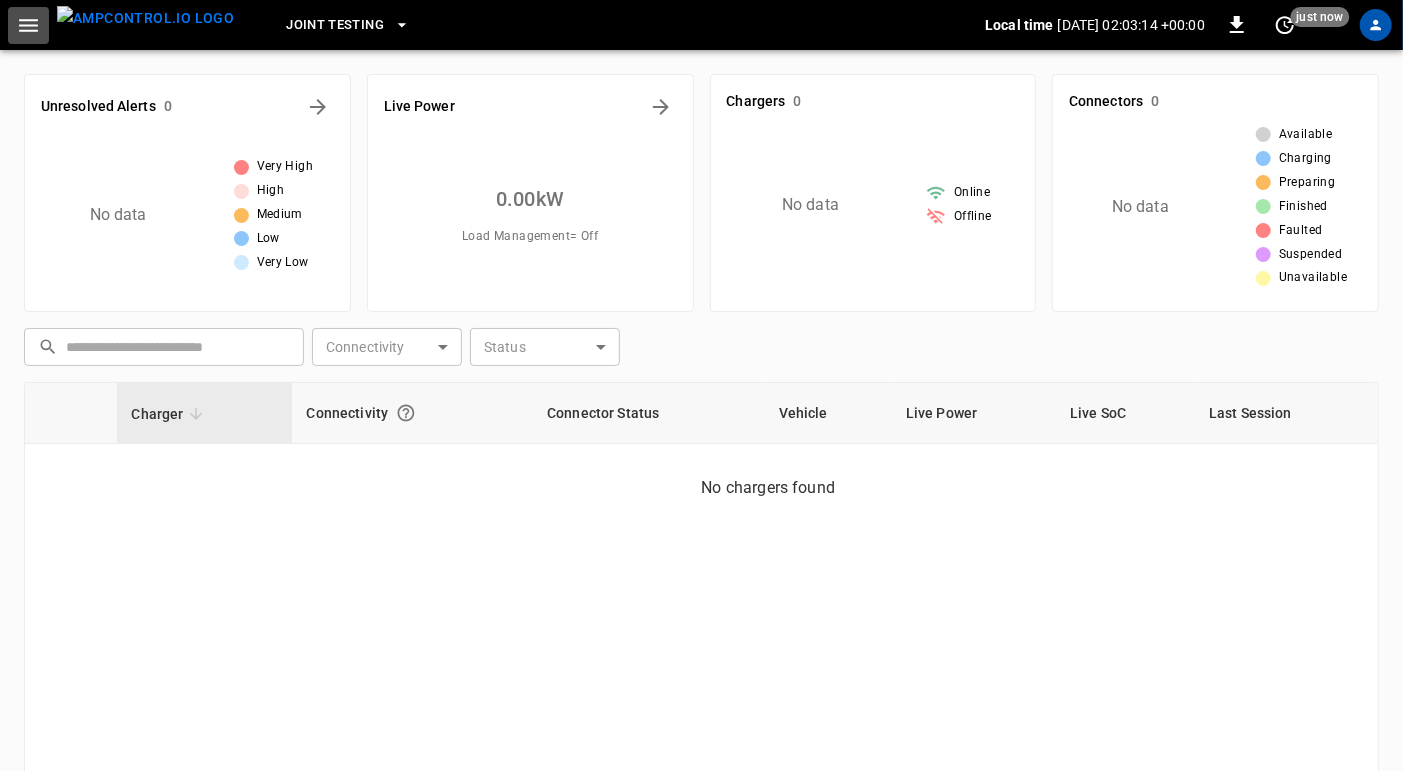 click 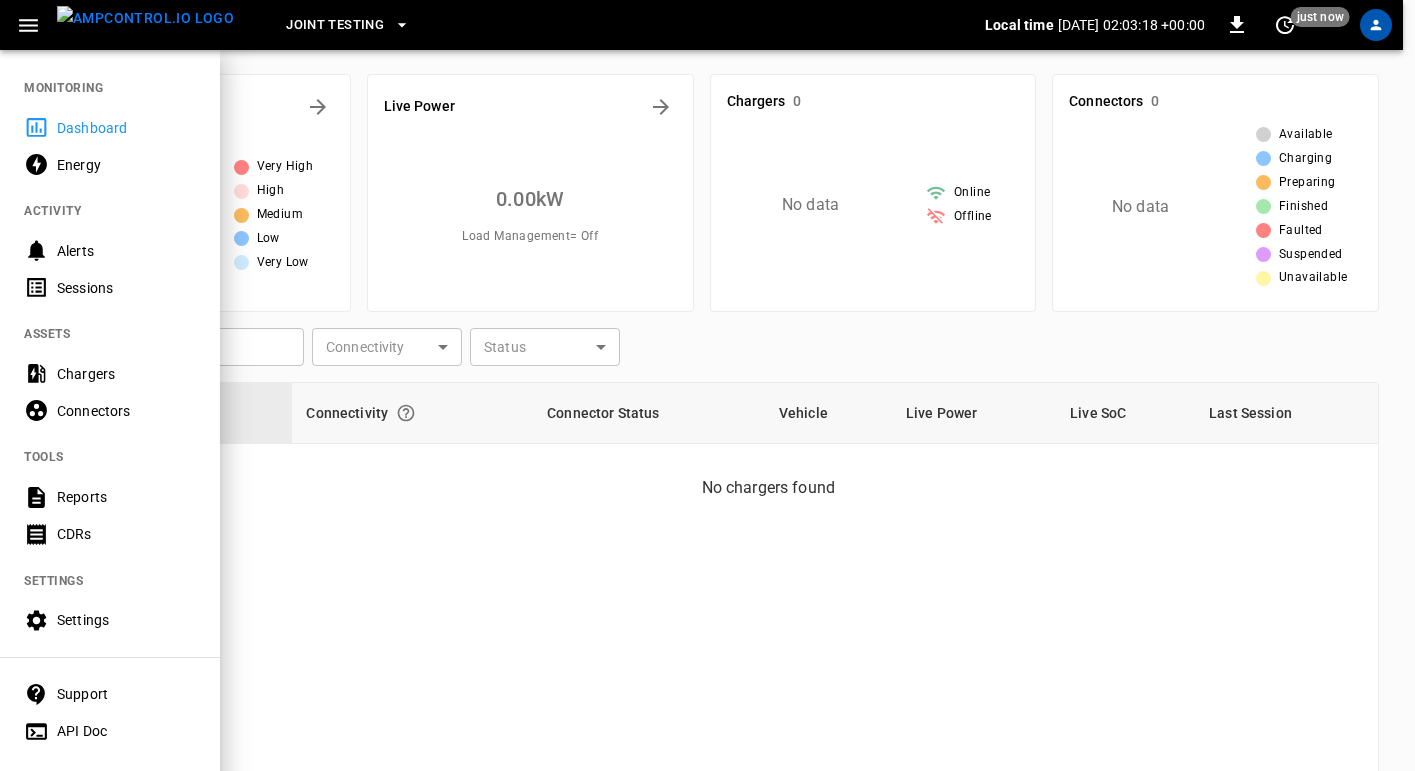click at bounding box center (707, 385) 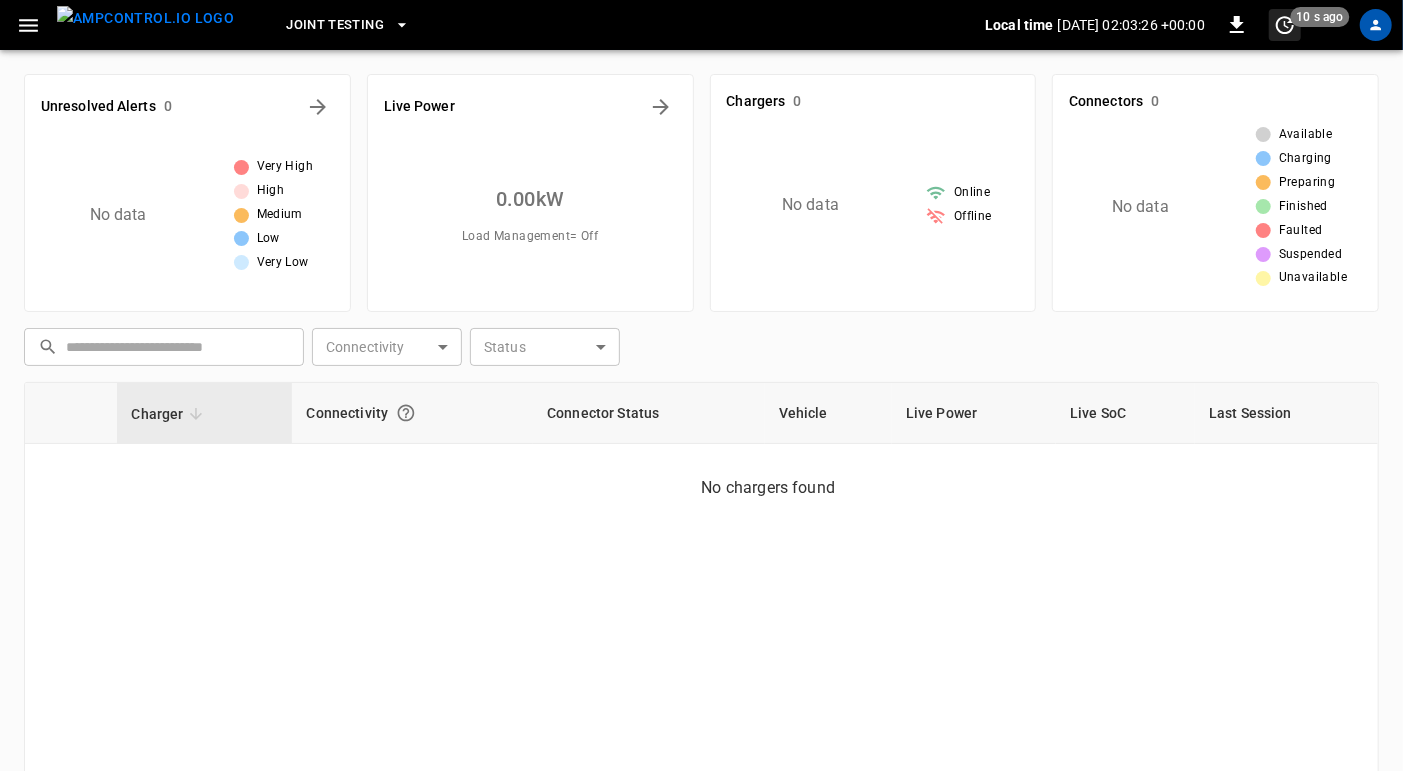 click 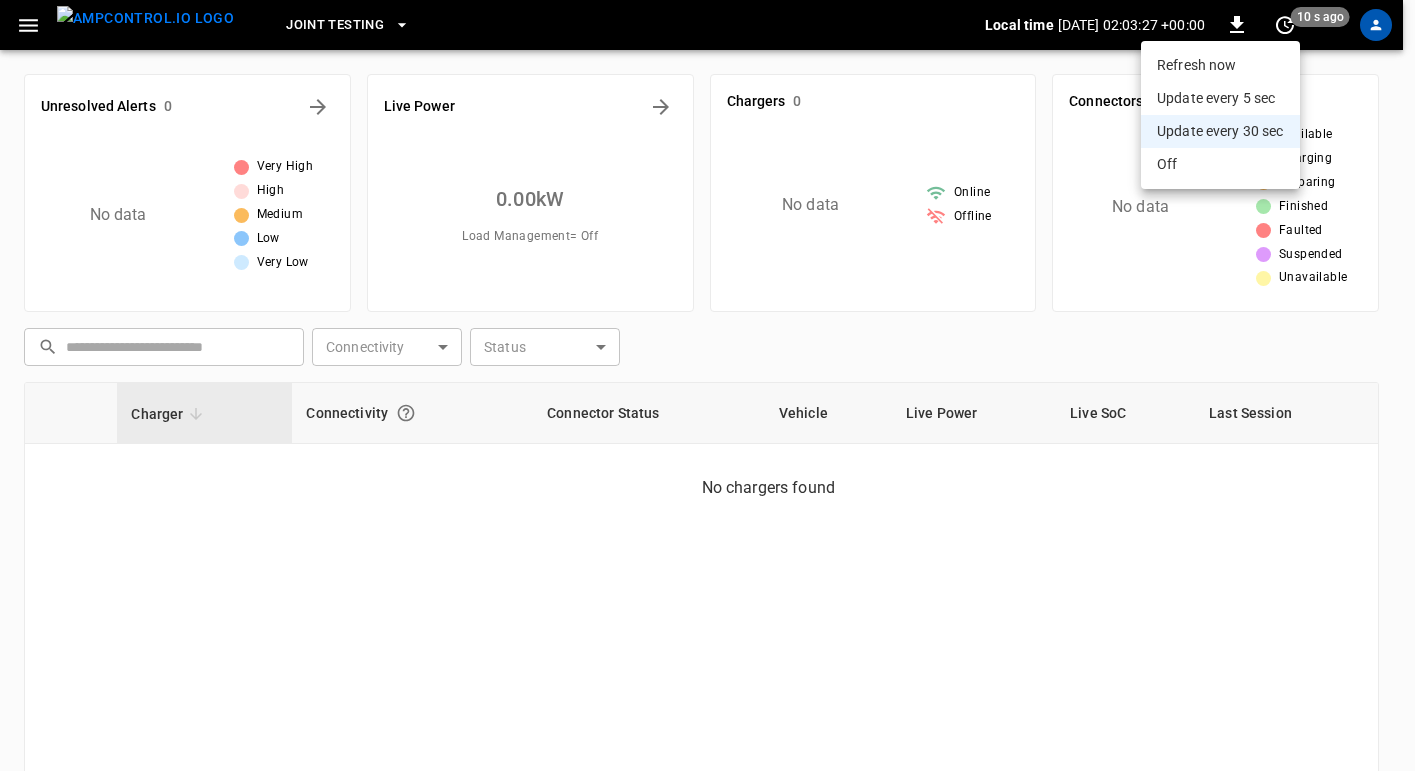 click at bounding box center [707, 385] 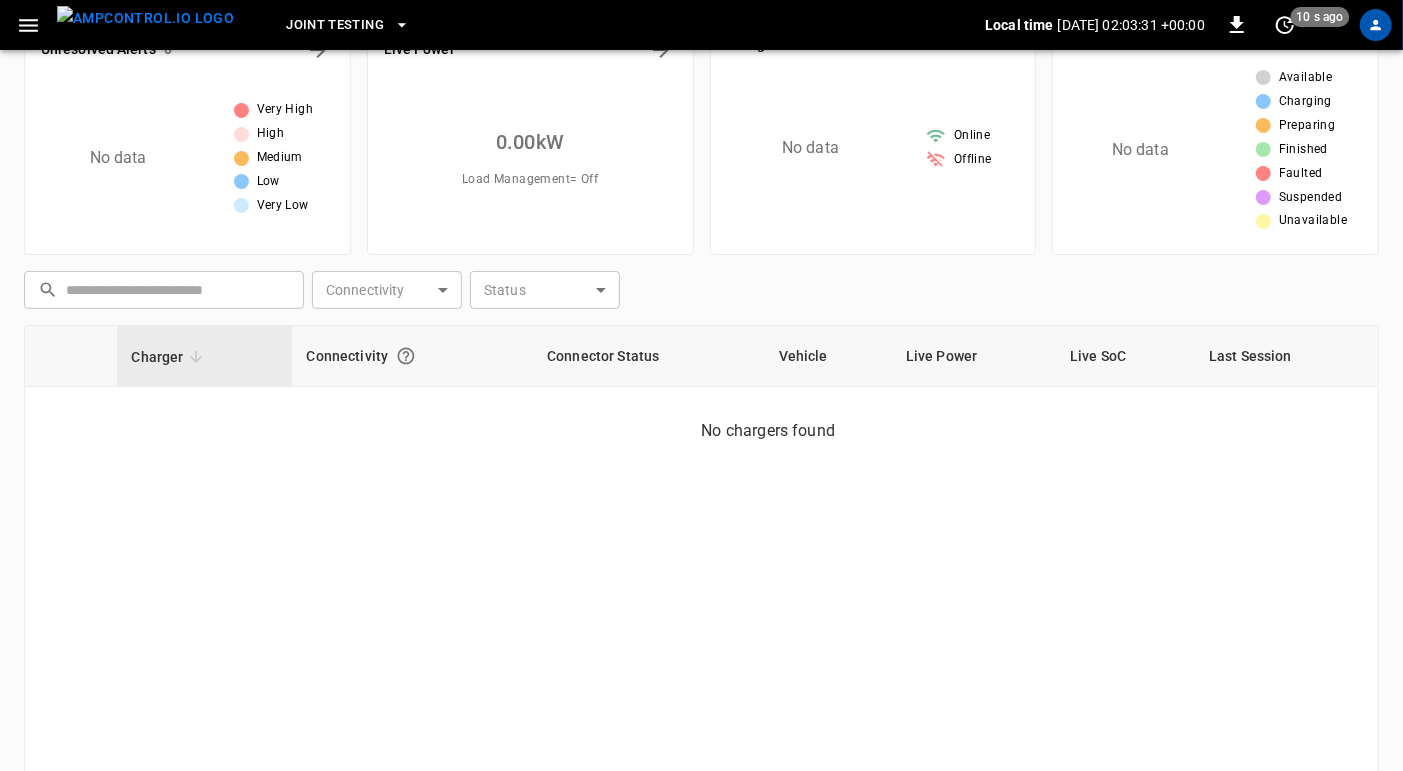 scroll, scrollTop: 0, scrollLeft: 0, axis: both 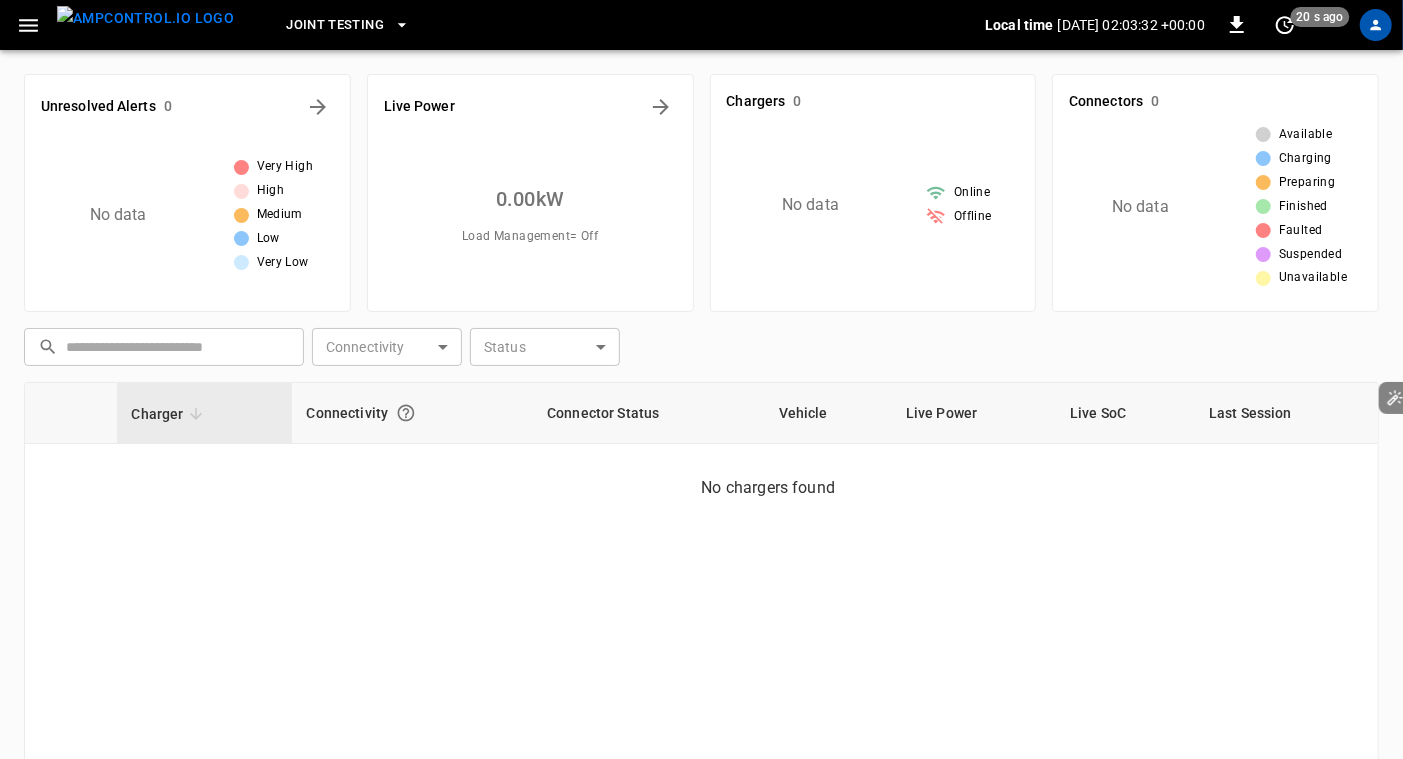 click on "Live Power" at bounding box center (974, 413) 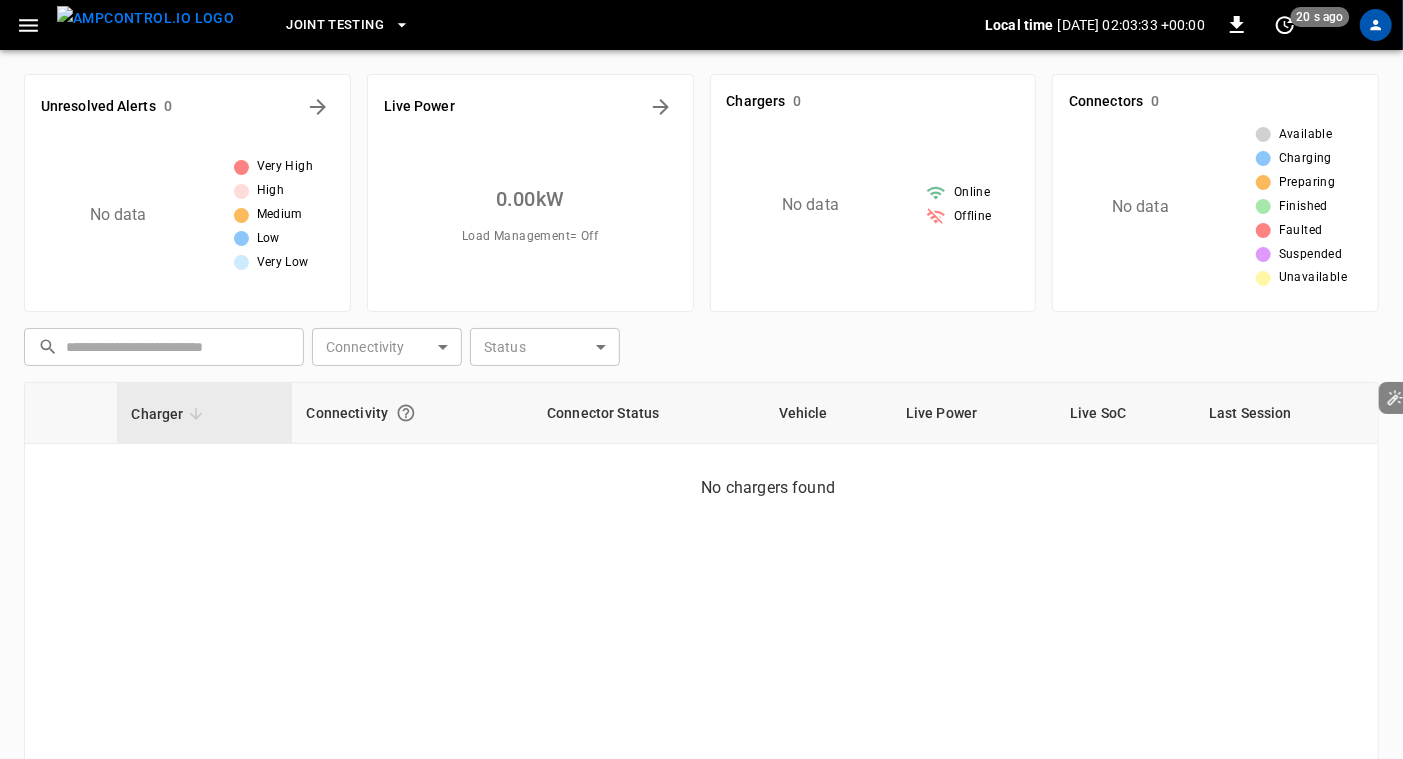 click on "Live SoC" at bounding box center (1125, 413) 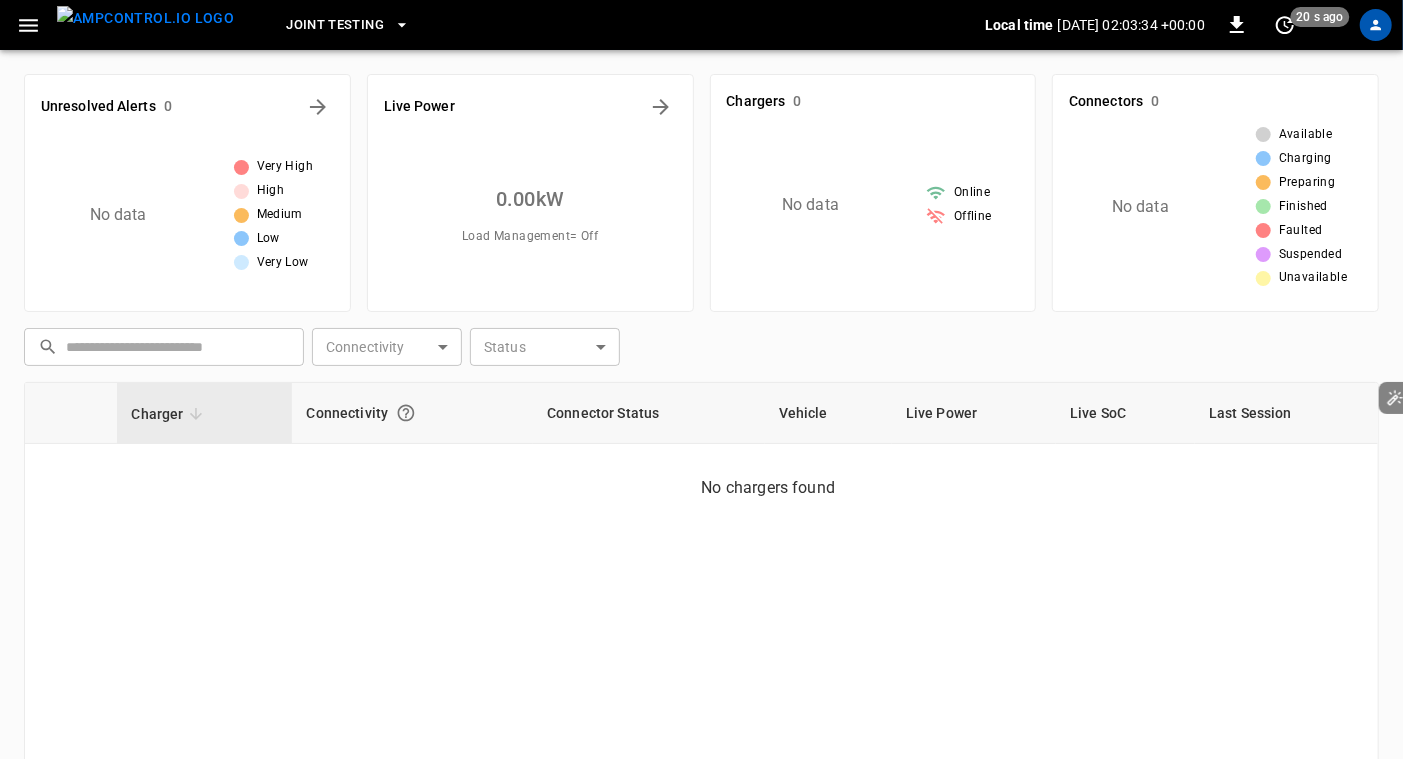 click on "Last Session" at bounding box center (1286, 413) 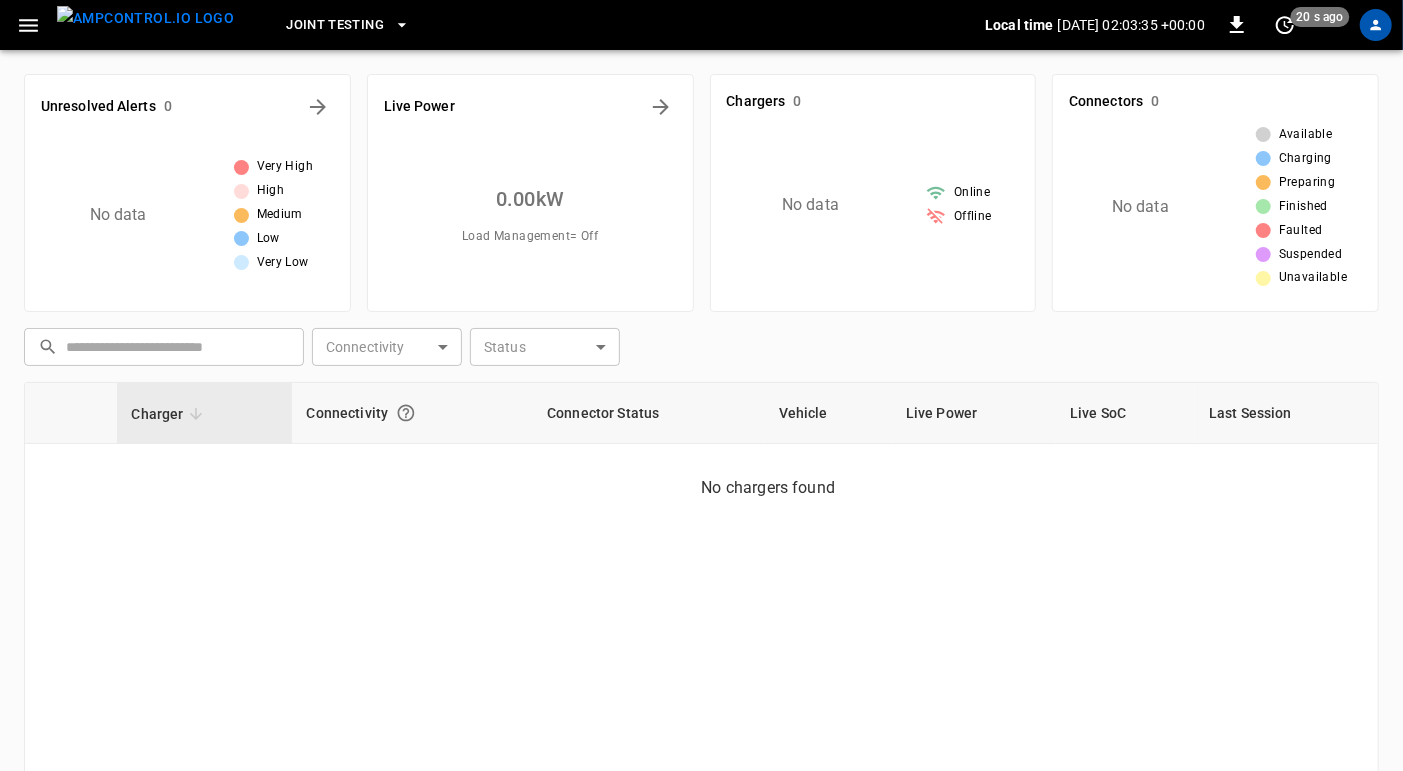 click on "Faulted" at bounding box center (1301, 231) 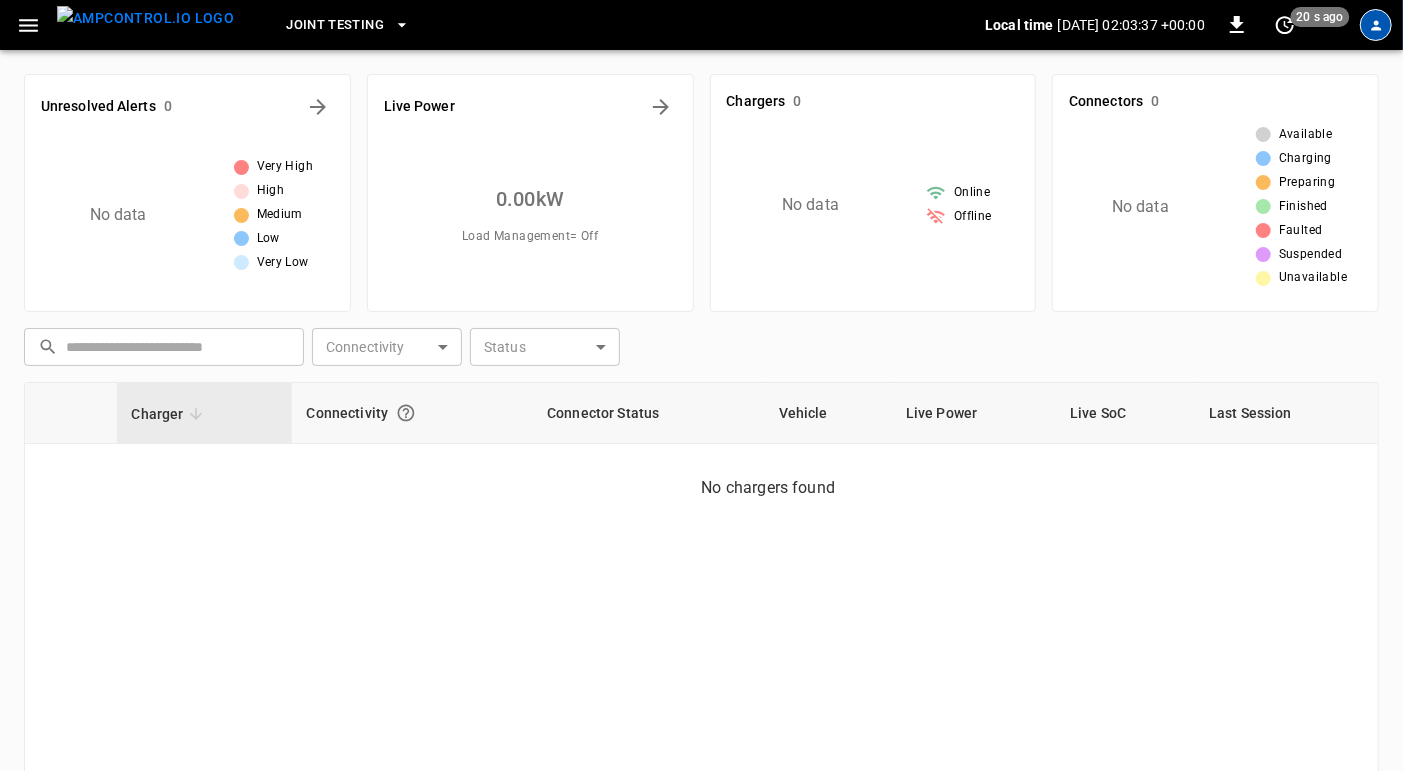 click 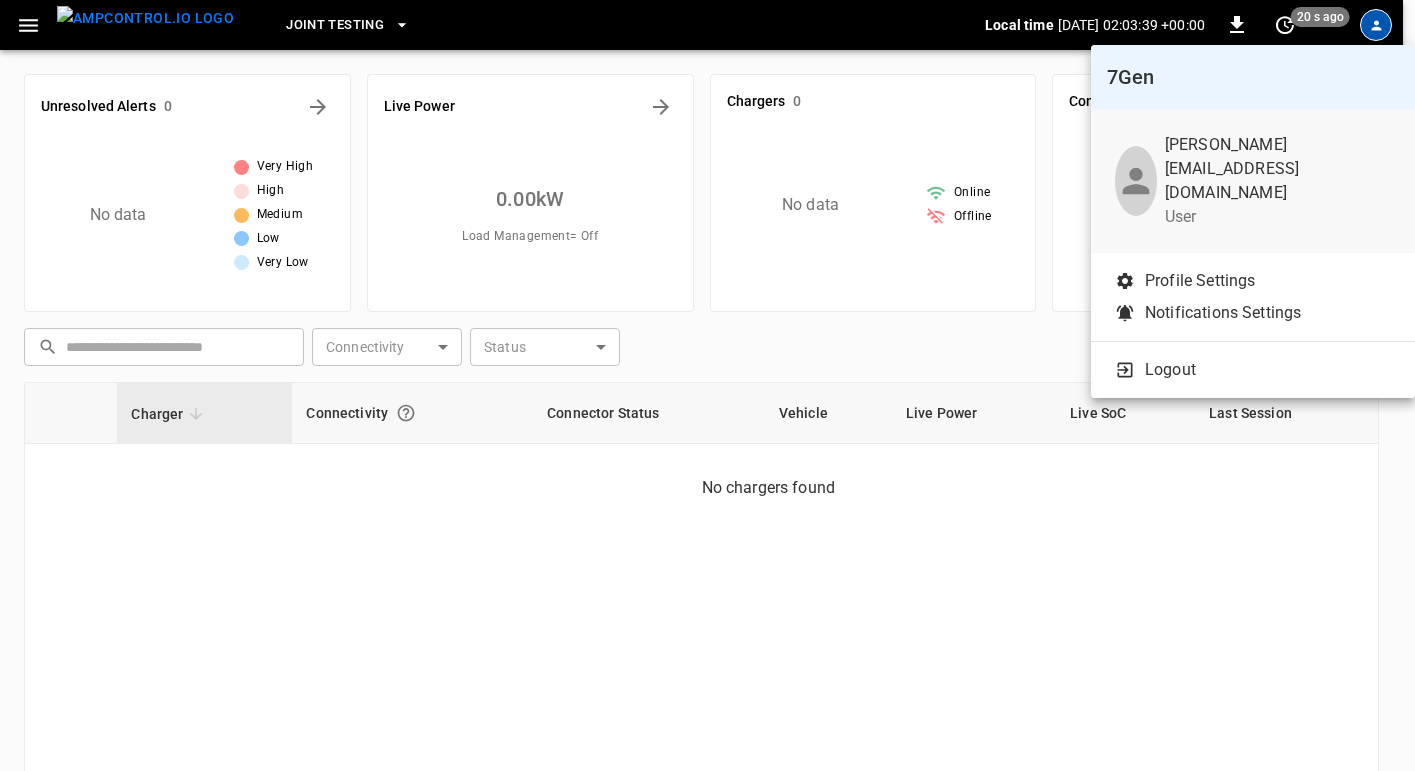 click on "Profile Settings" at bounding box center [1253, 281] 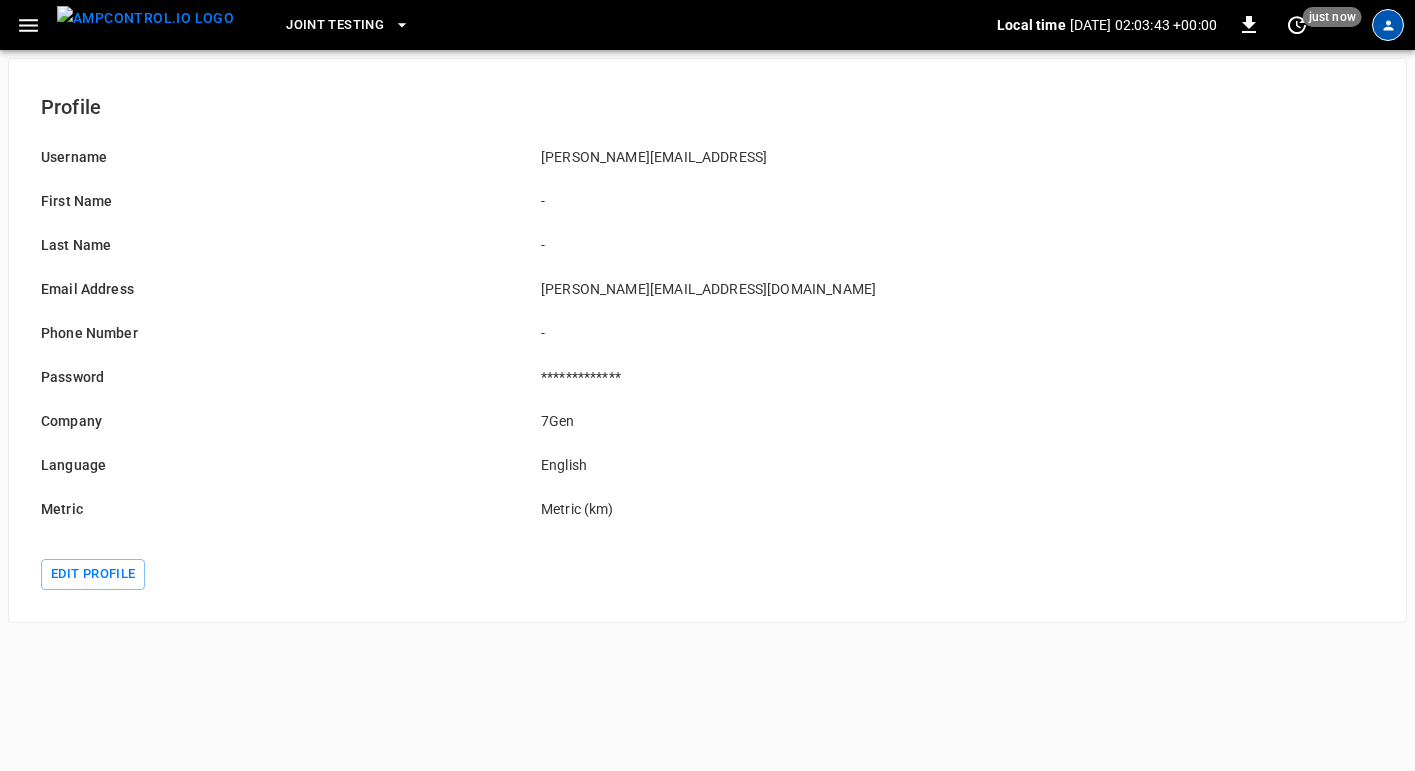 click at bounding box center [1388, 25] 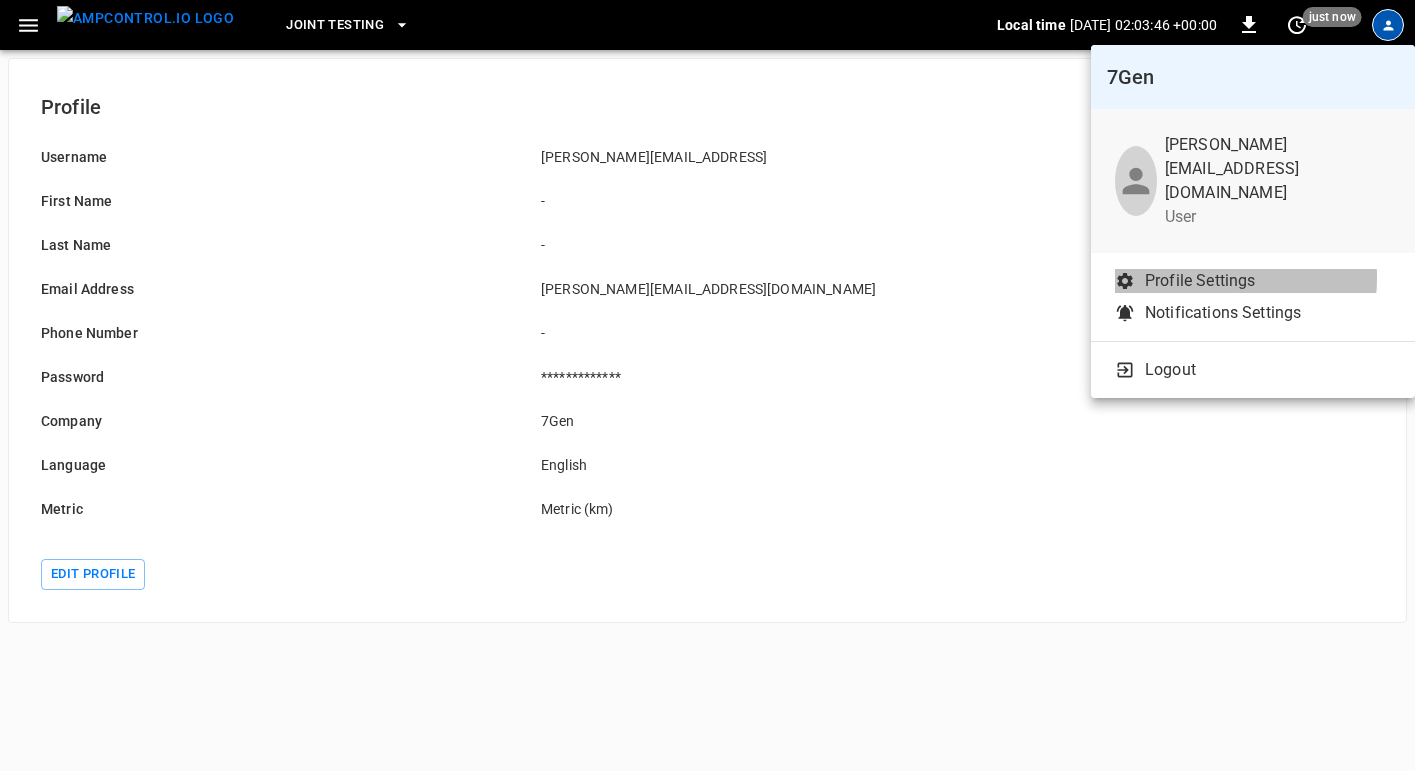 click on "Profile Settings" at bounding box center (1200, 281) 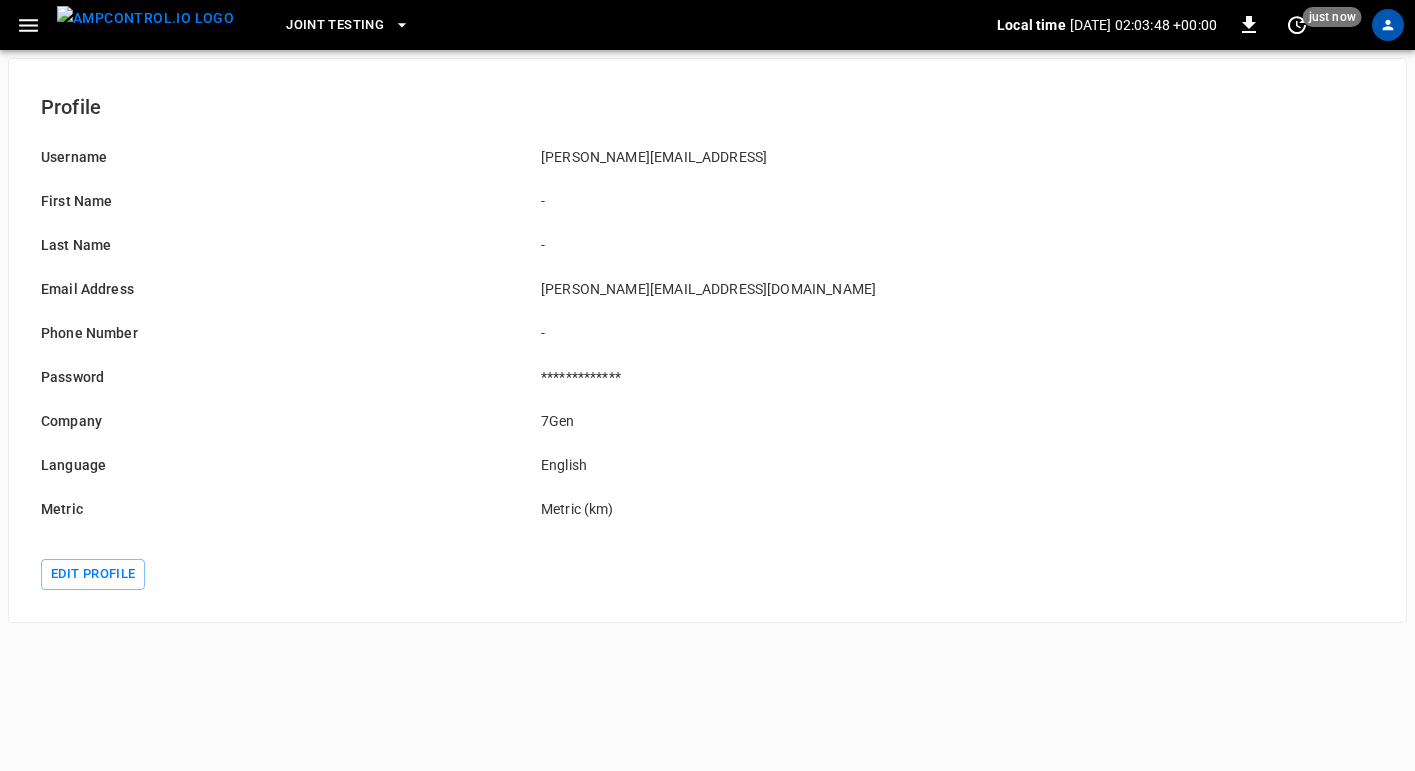 click at bounding box center [145, 18] 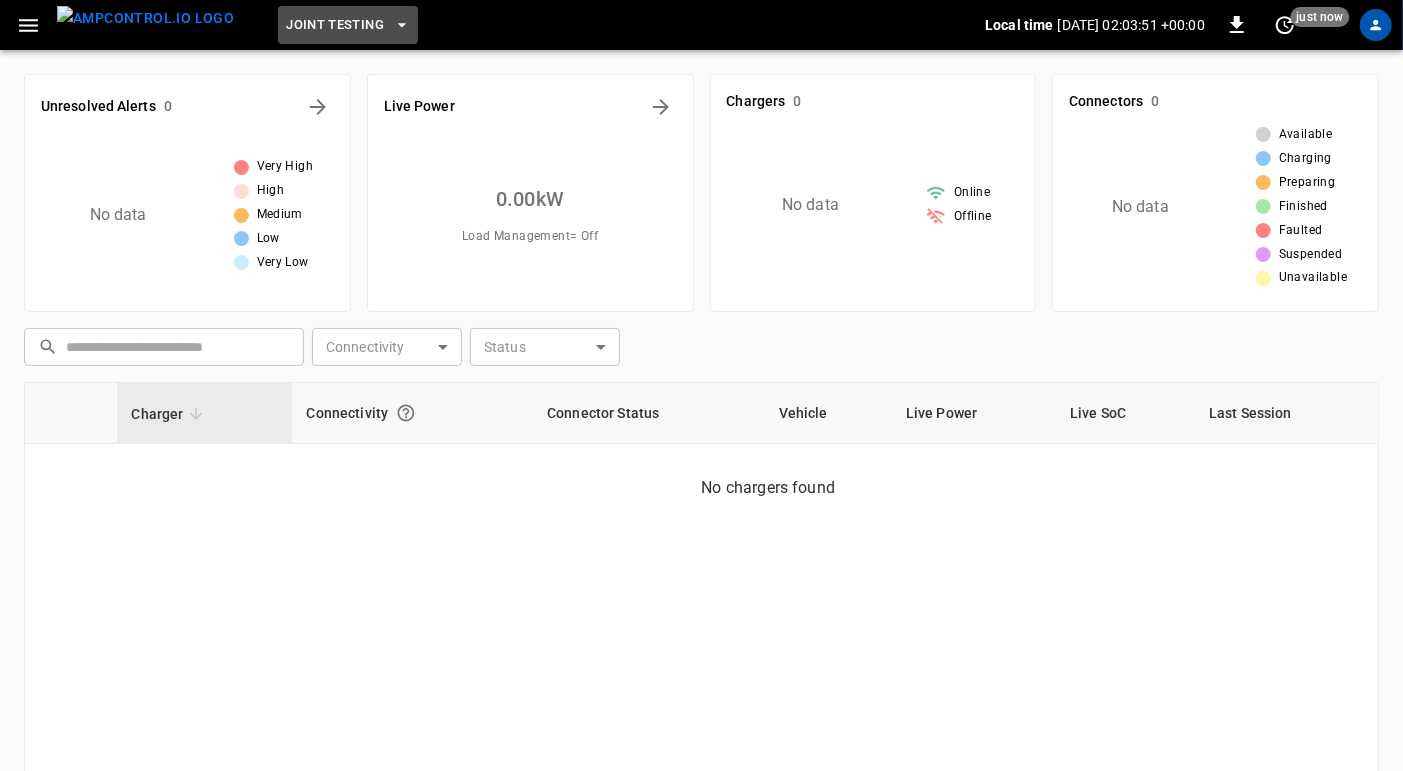 click on "Joint Testing" at bounding box center [335, 25] 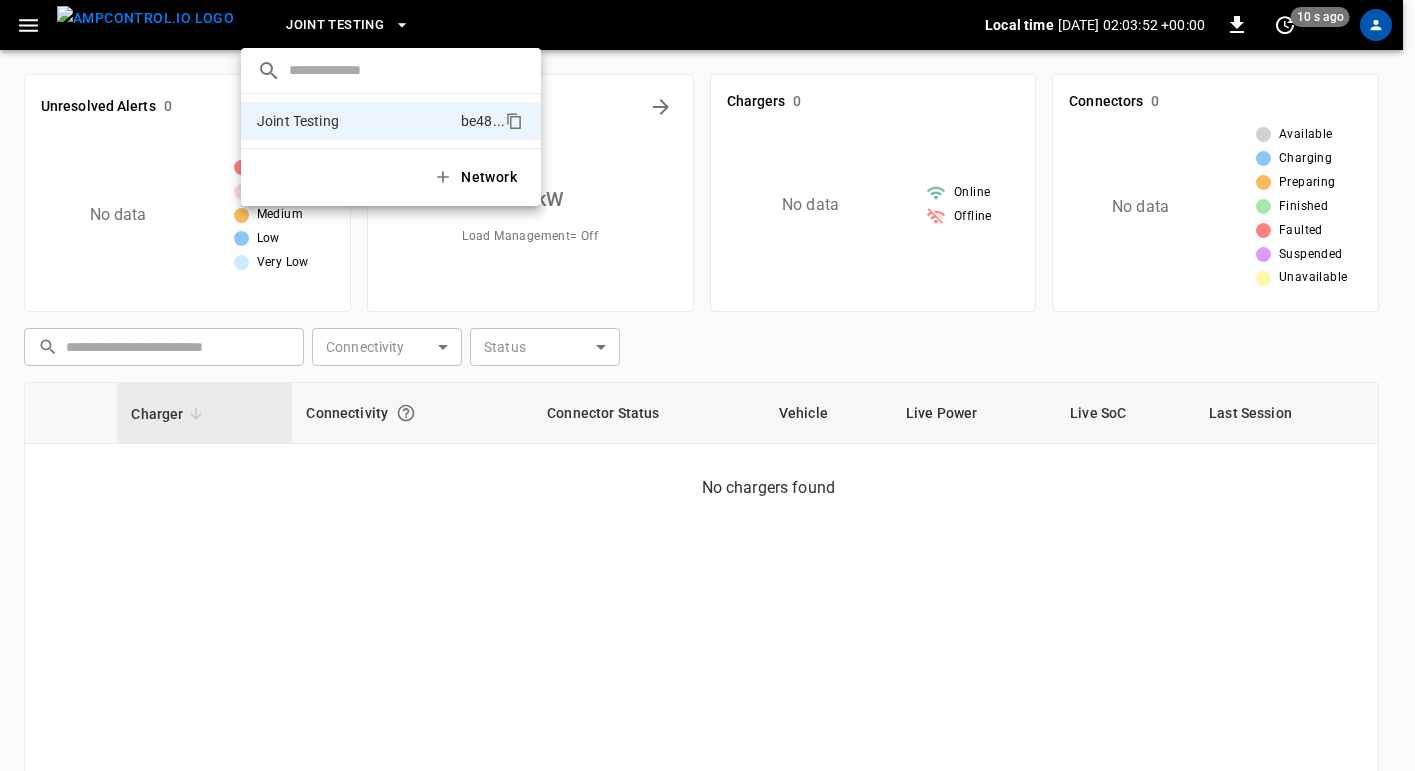click at bounding box center [707, 385] 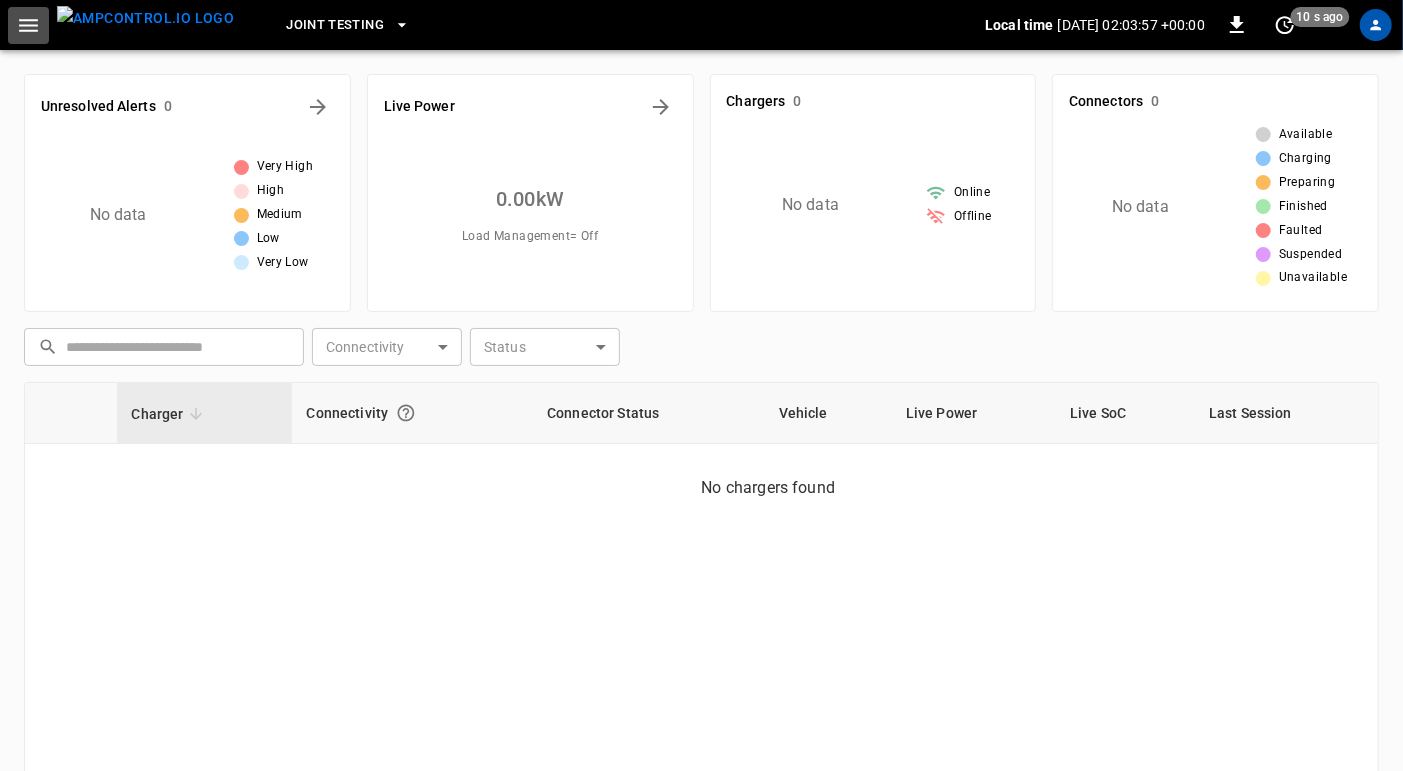 click 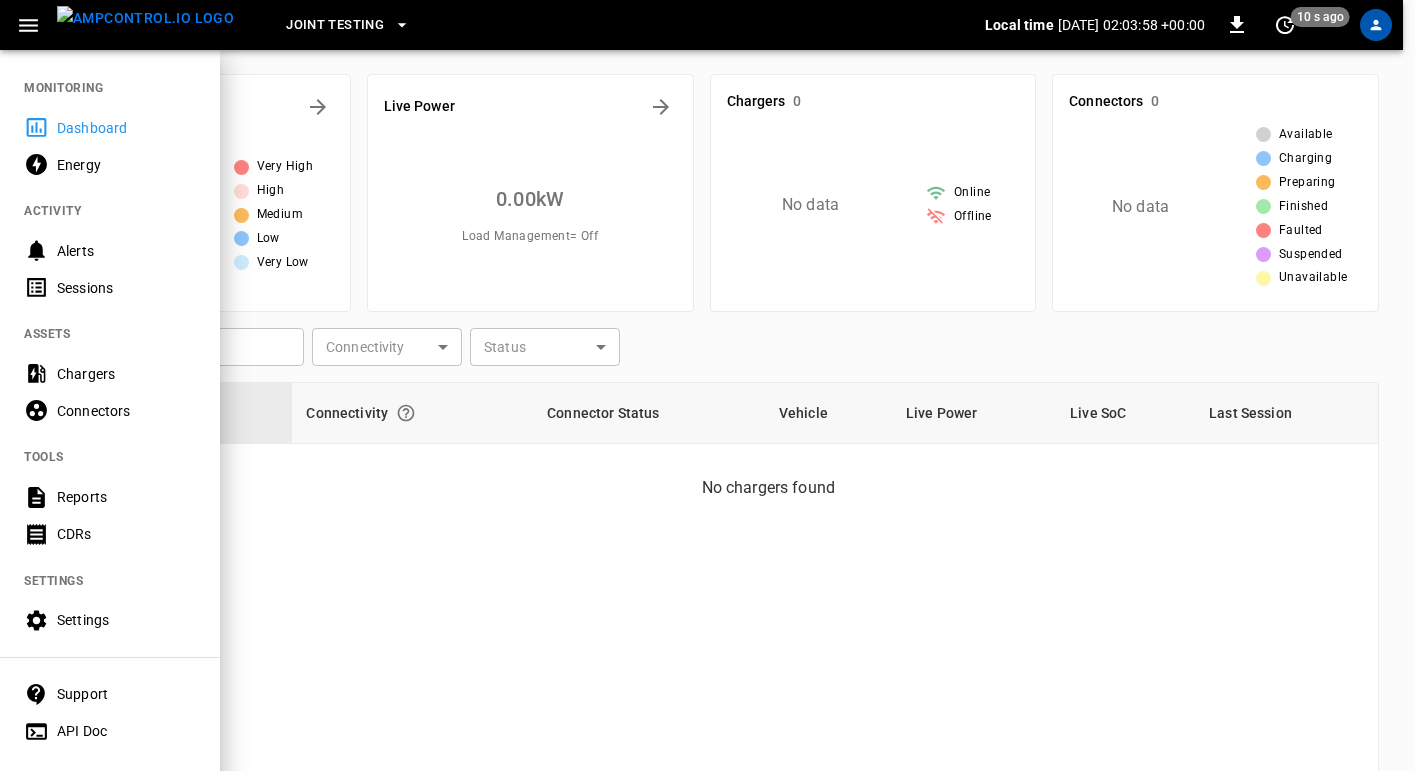 click on "Chargers" at bounding box center (126, 374) 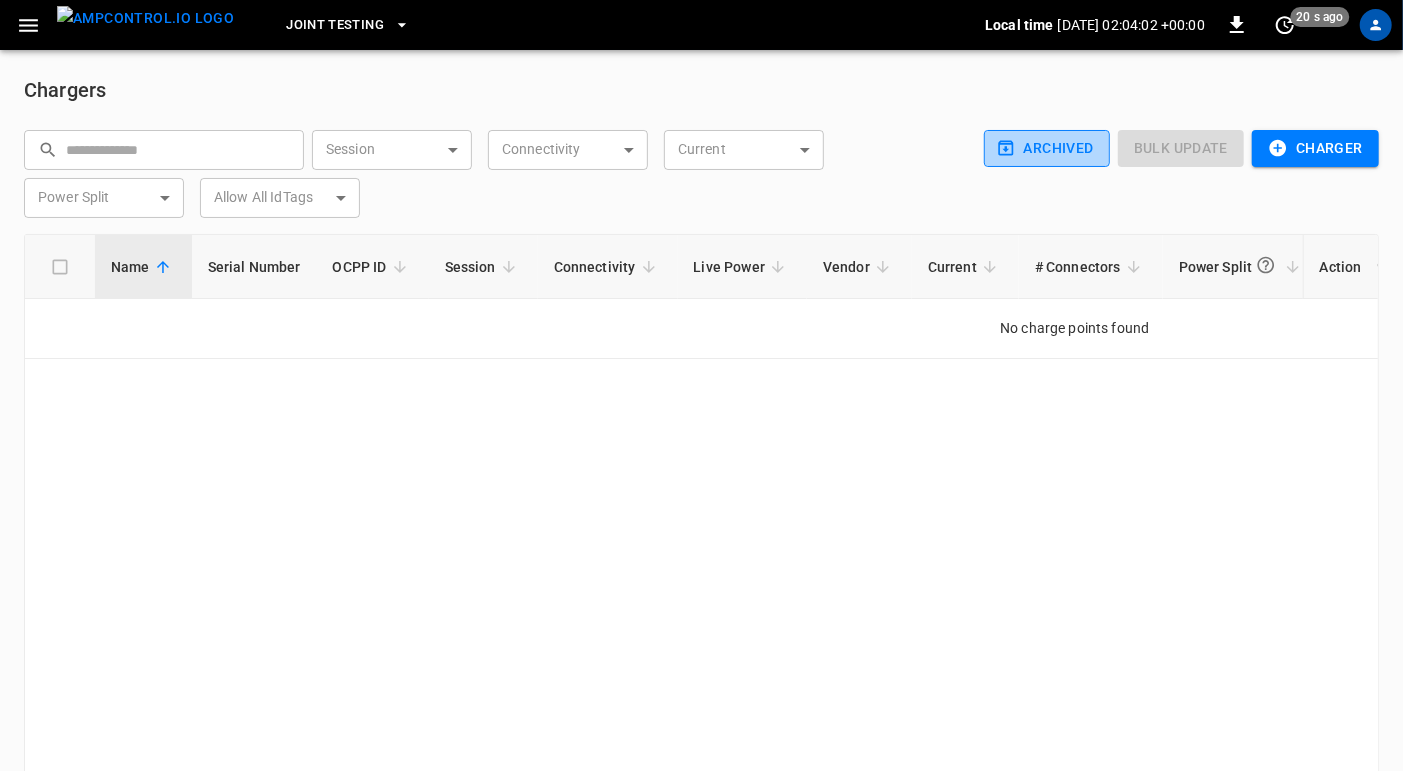 click on "Archived" at bounding box center (1047, 148) 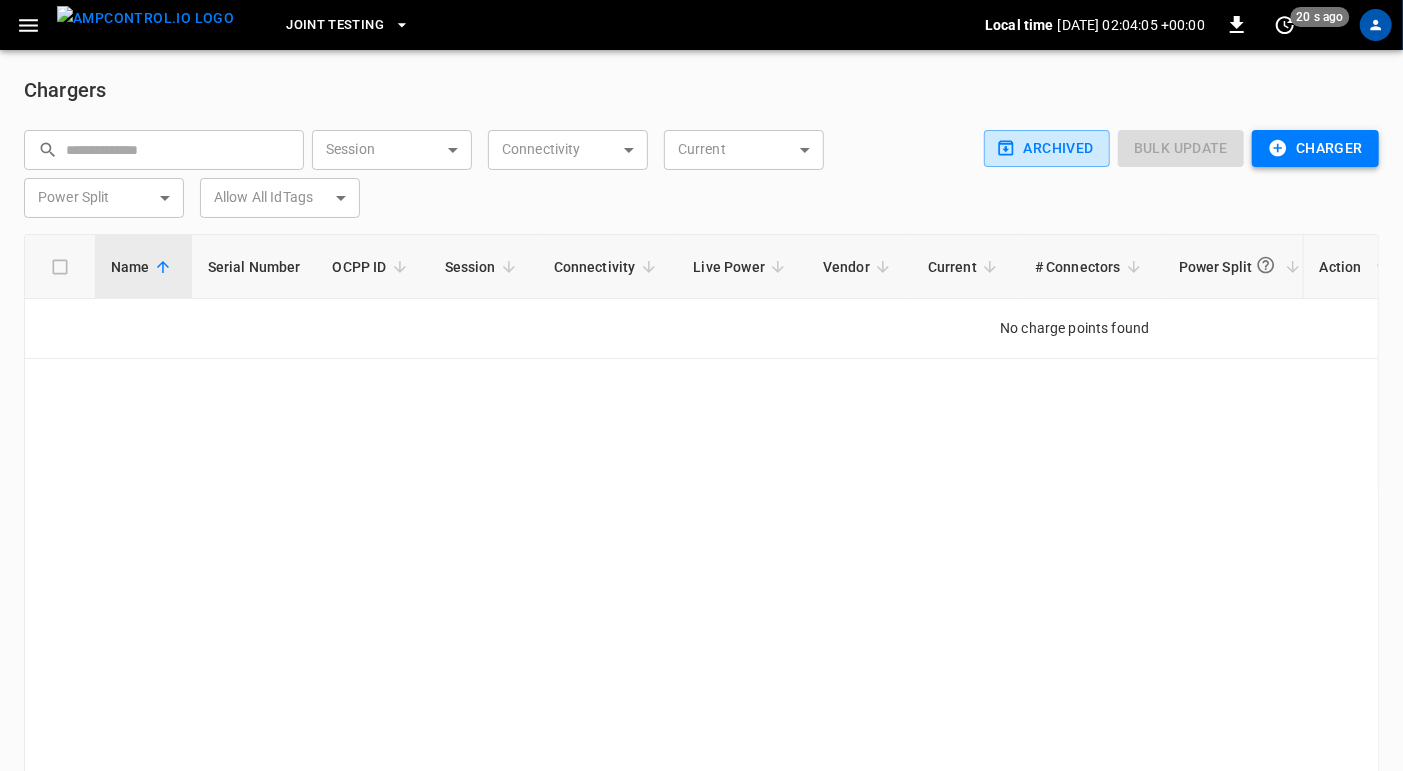 click on "Charger" at bounding box center [1315, 148] 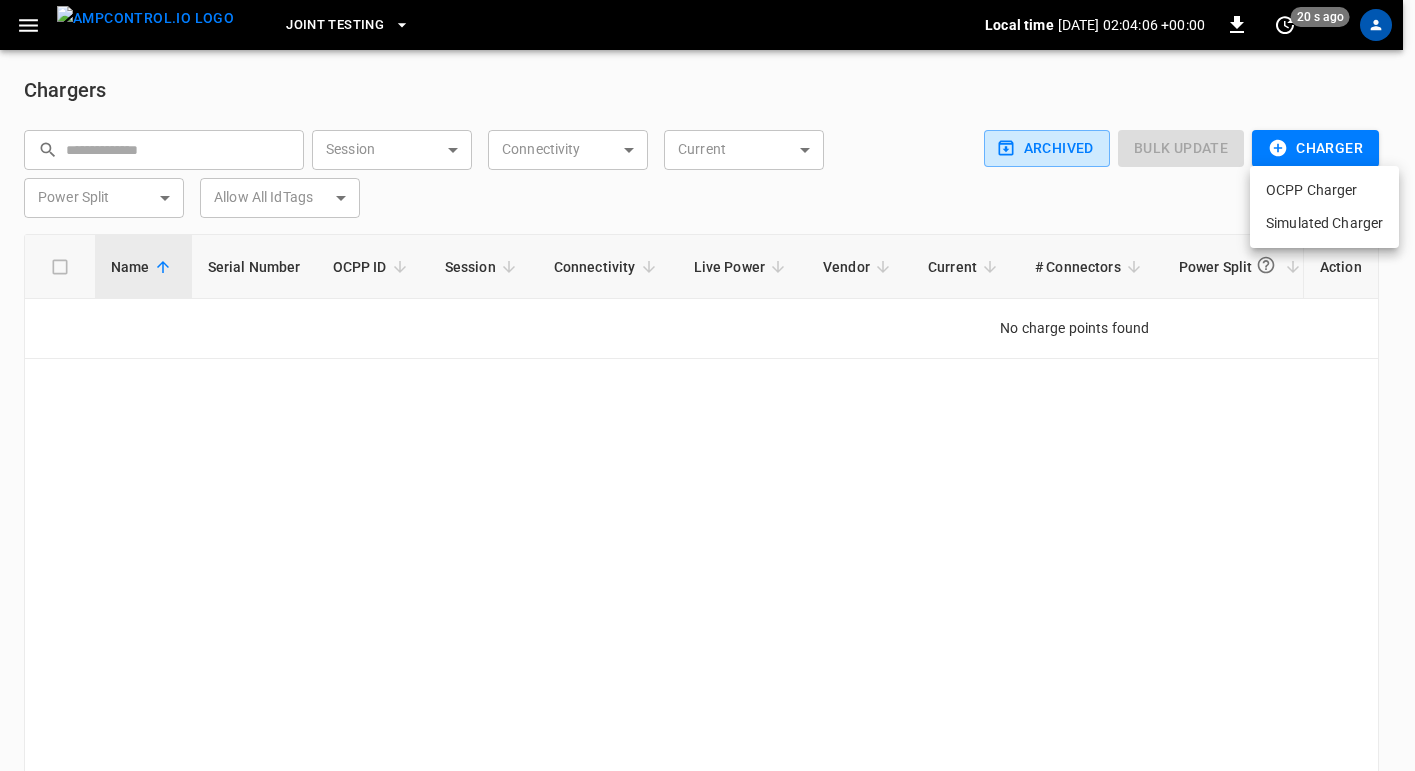 click on "OCPP Charger" at bounding box center (1324, 190) 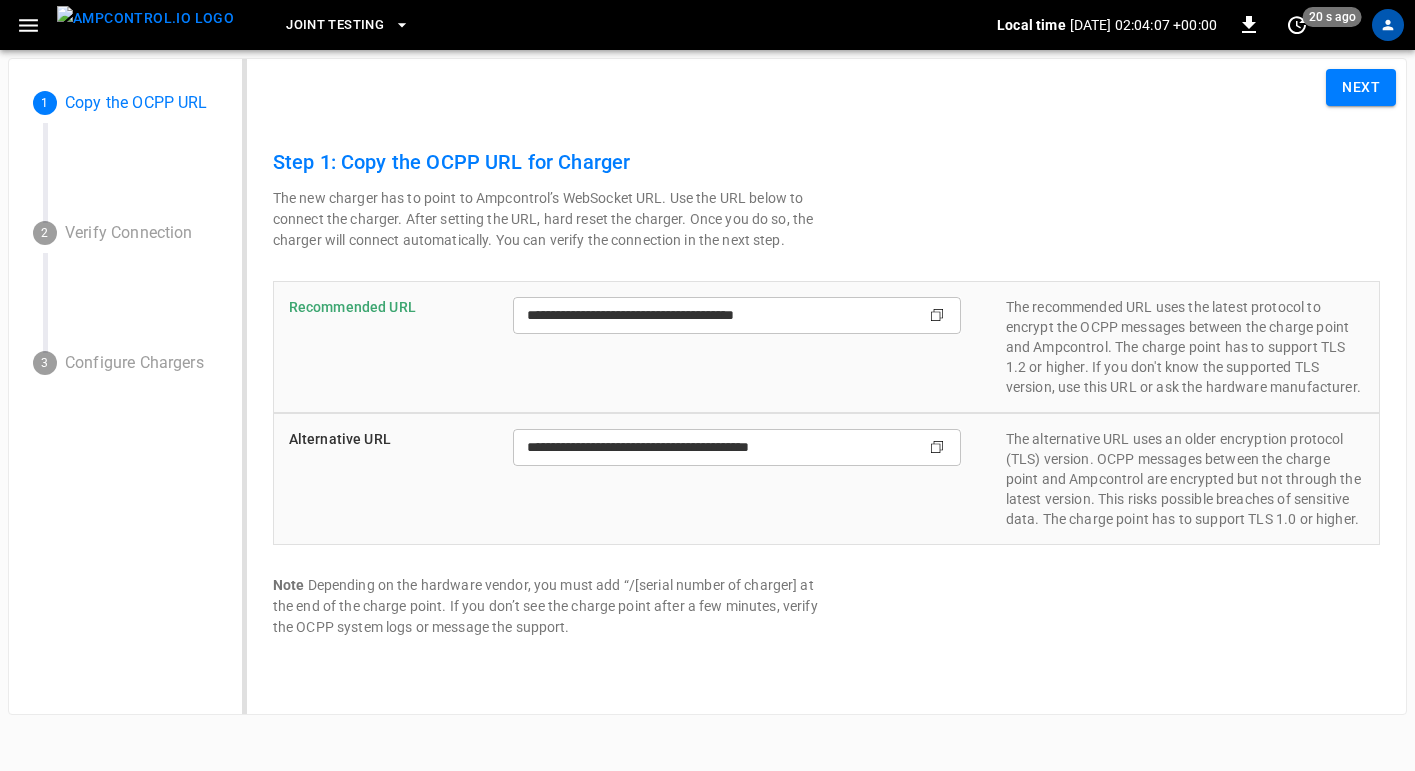 type on "**********" 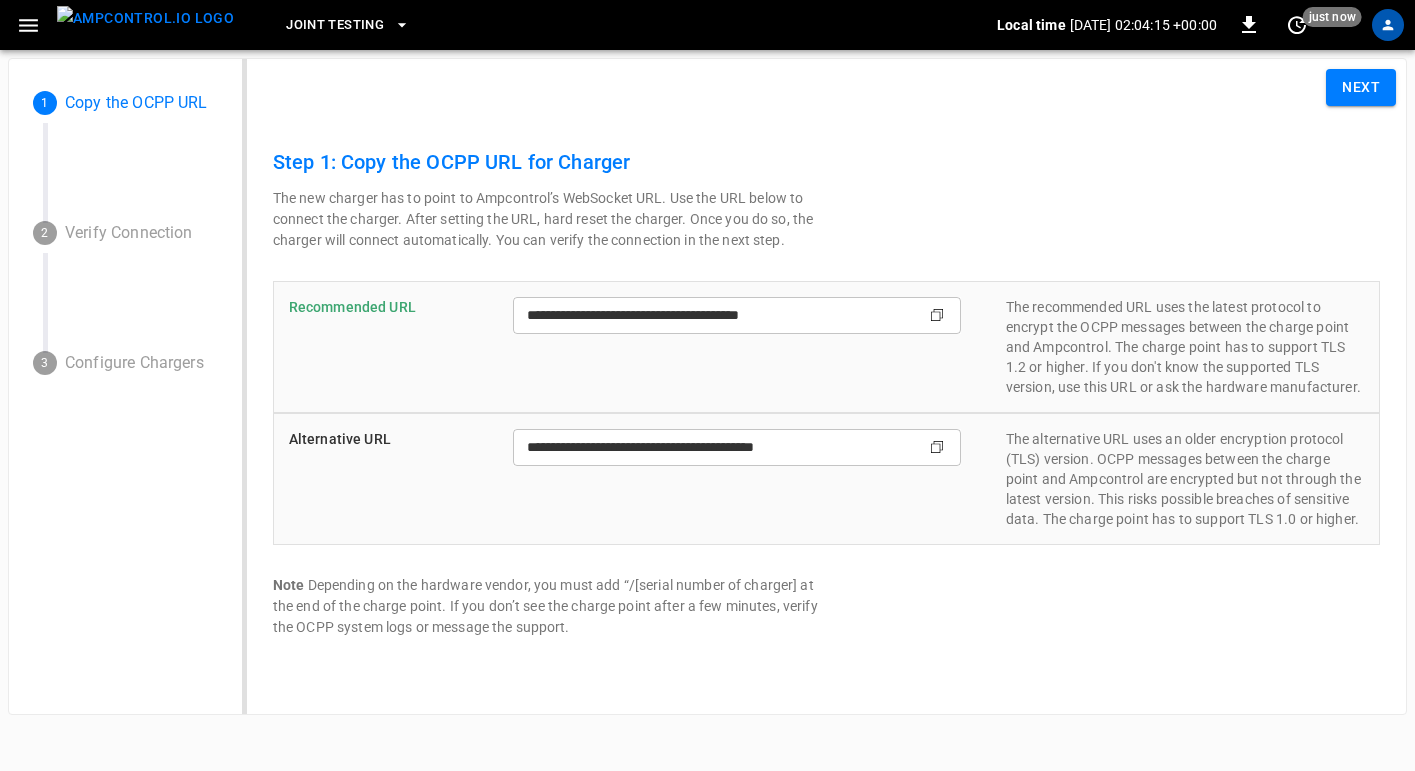 click on "Copy" 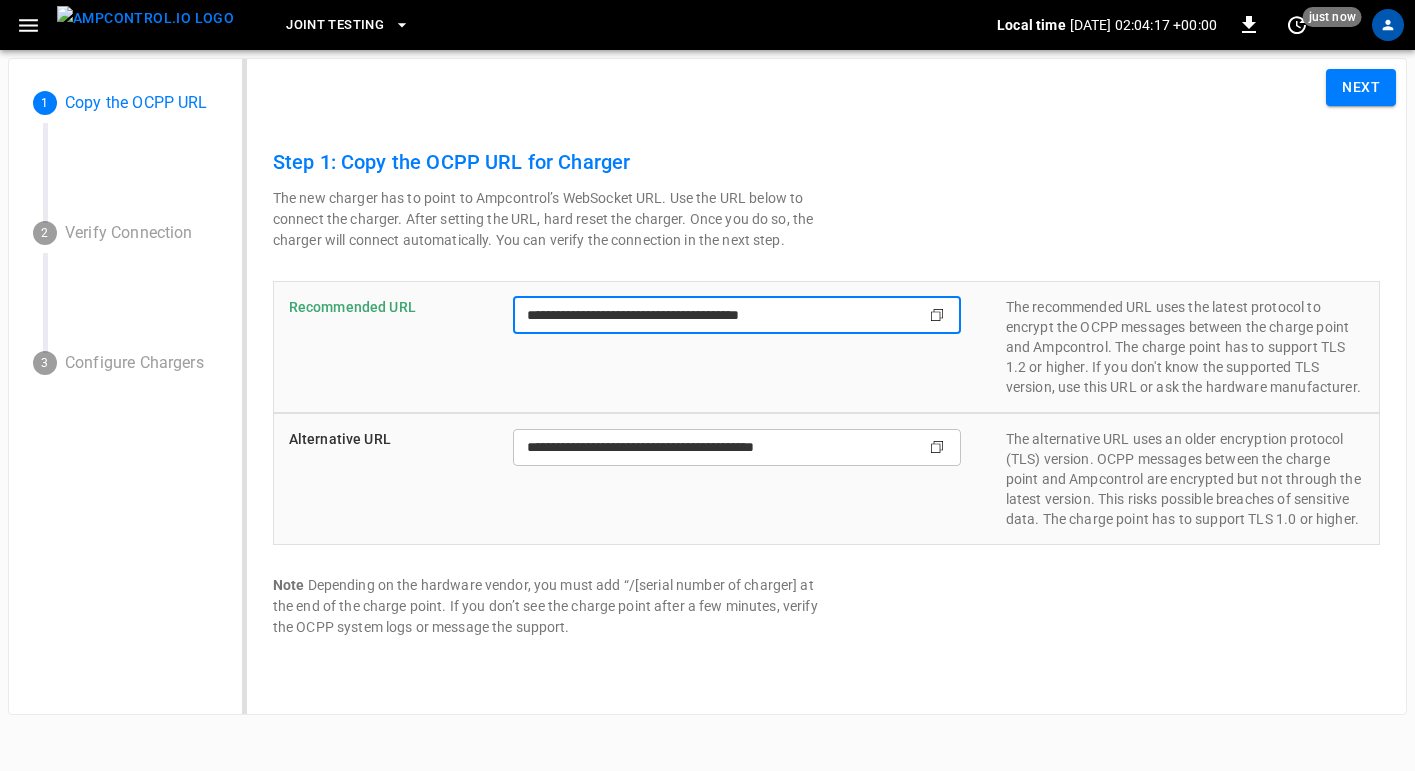 click on "**********" at bounding box center [699, 315] 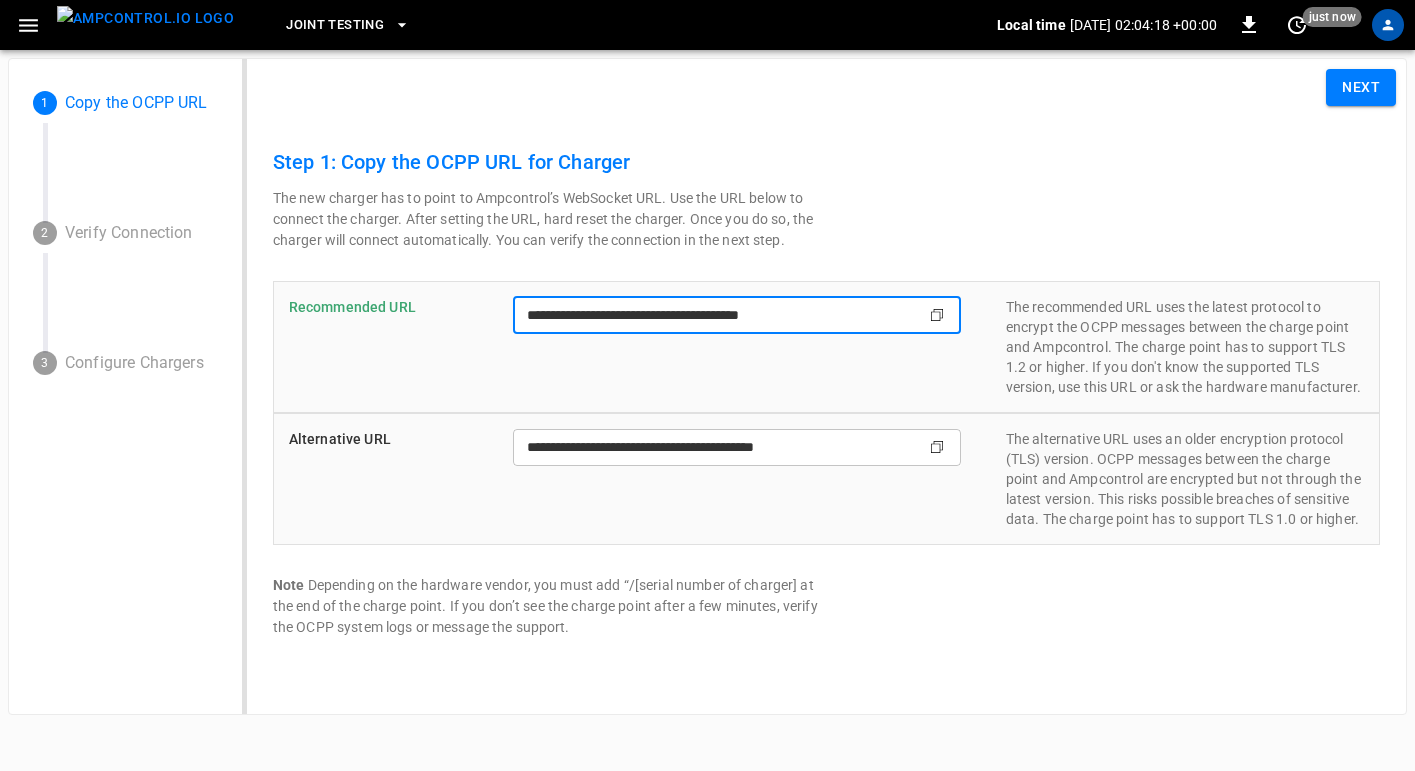 click on "**********" at bounding box center [699, 315] 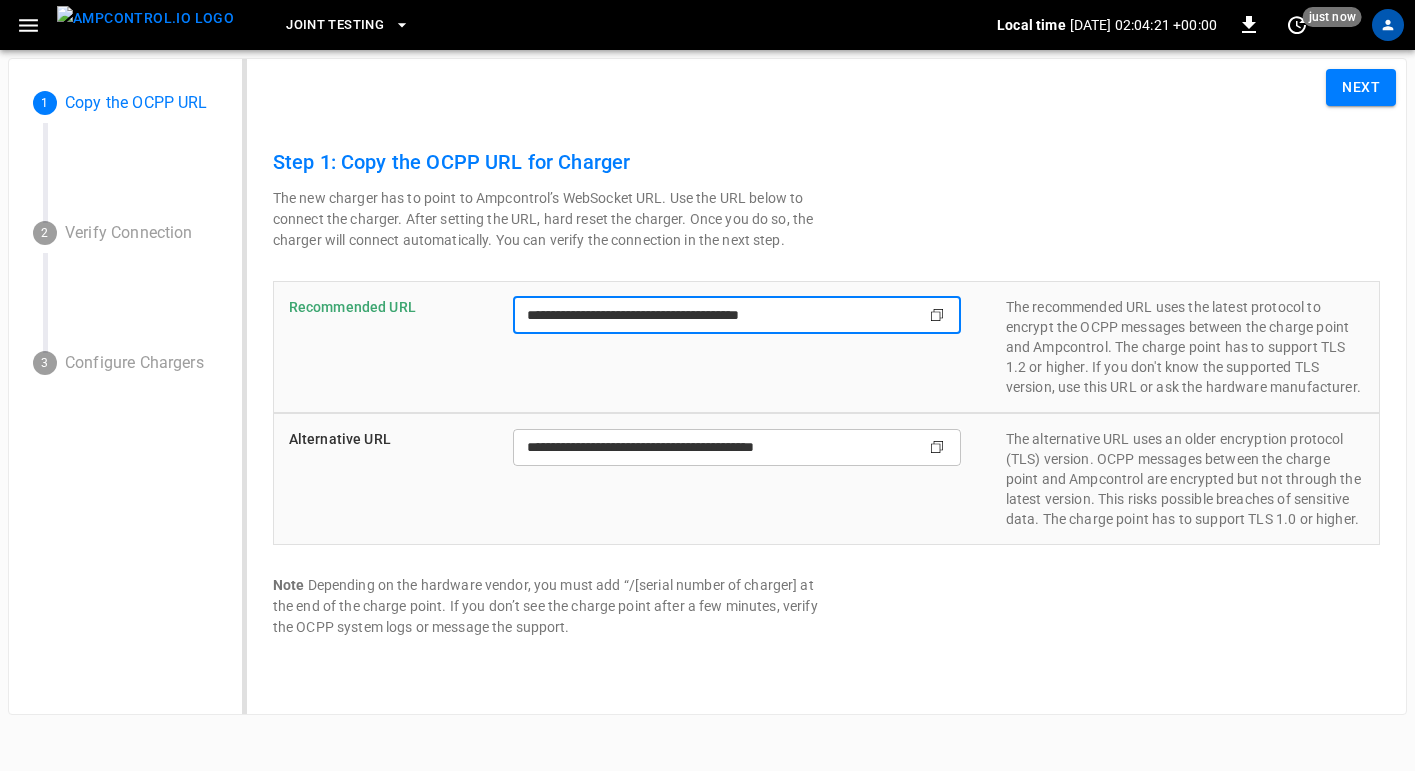 drag, startPoint x: 832, startPoint y: 312, endPoint x: 840, endPoint y: 449, distance: 137.23338 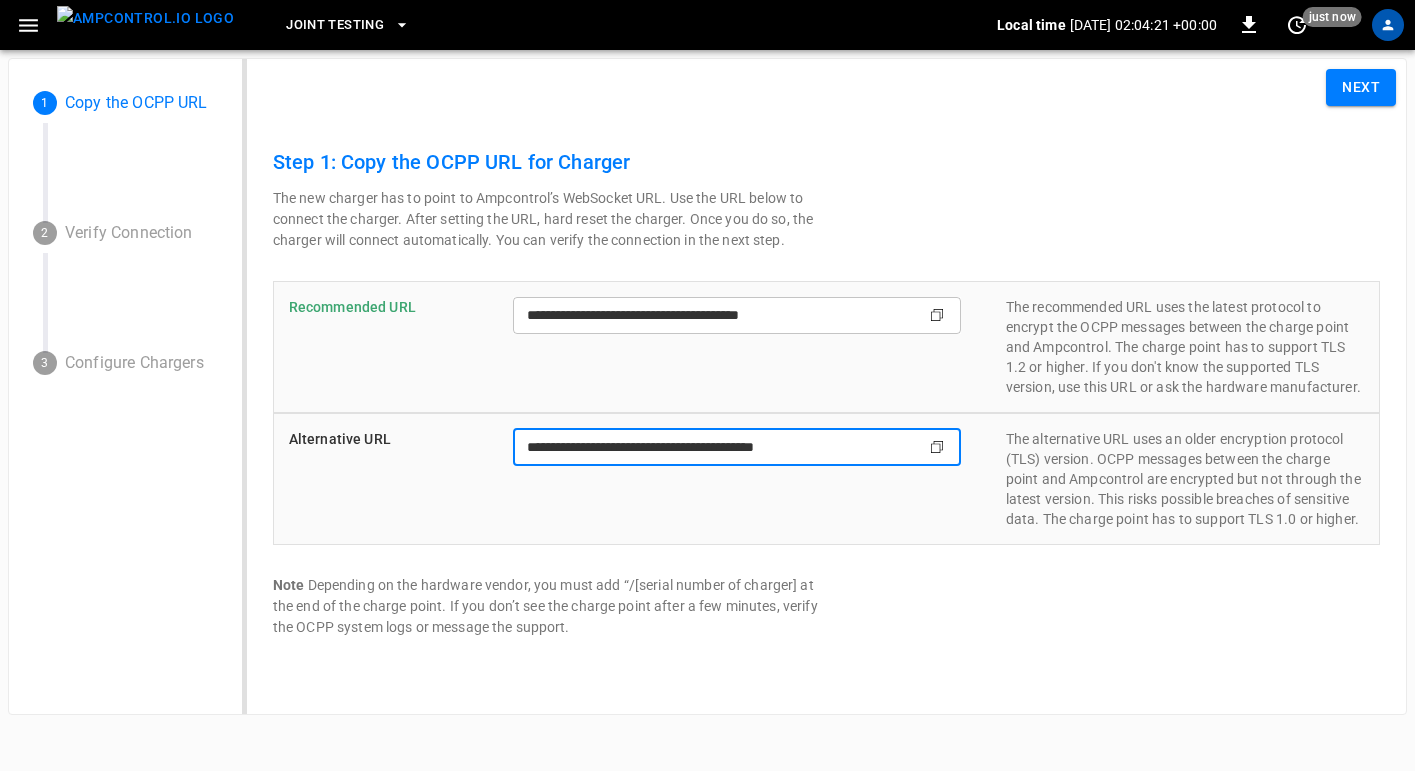 click on "**********" at bounding box center [699, 447] 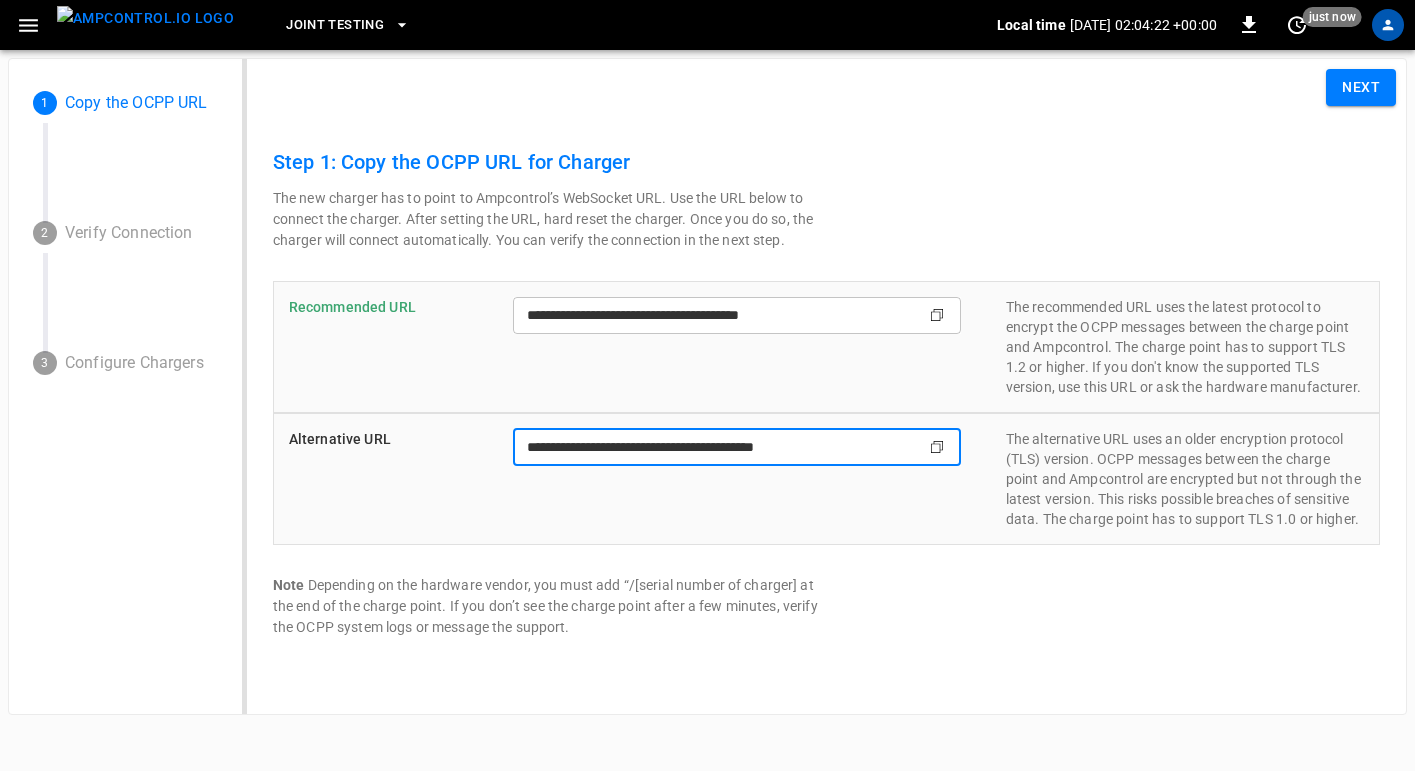 click on "**********" at bounding box center [699, 447] 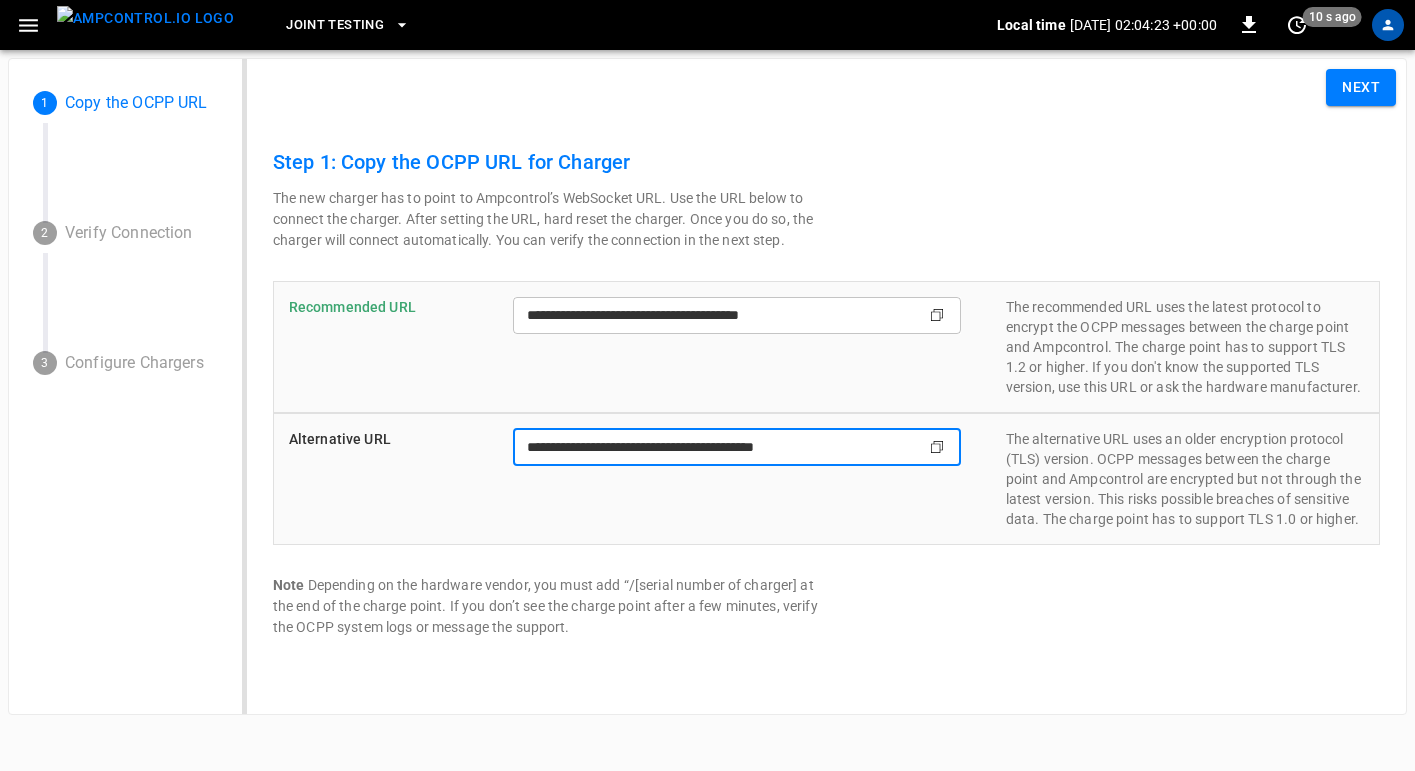 drag, startPoint x: 840, startPoint y: 449, endPoint x: 860, endPoint y: 532, distance: 85.37564 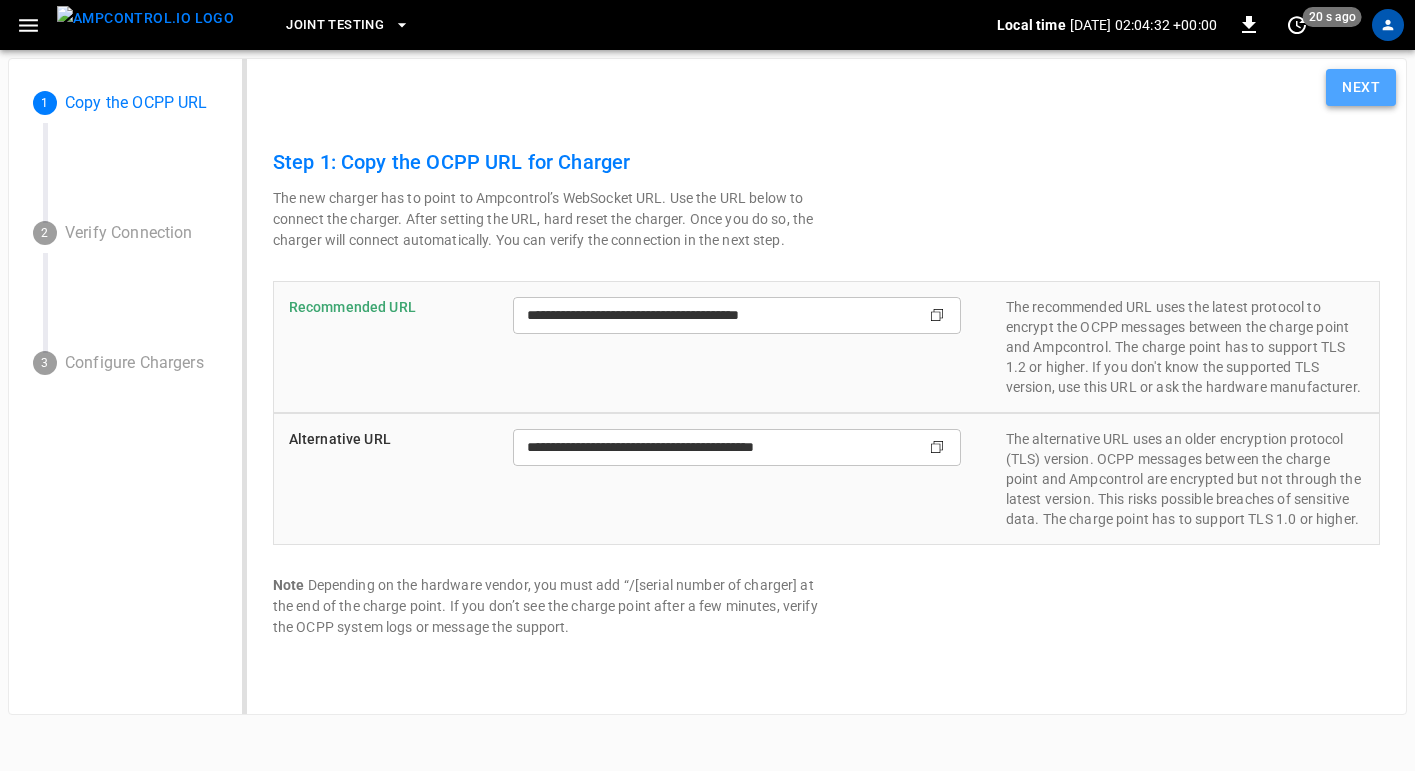 click on "Next" at bounding box center (1361, 87) 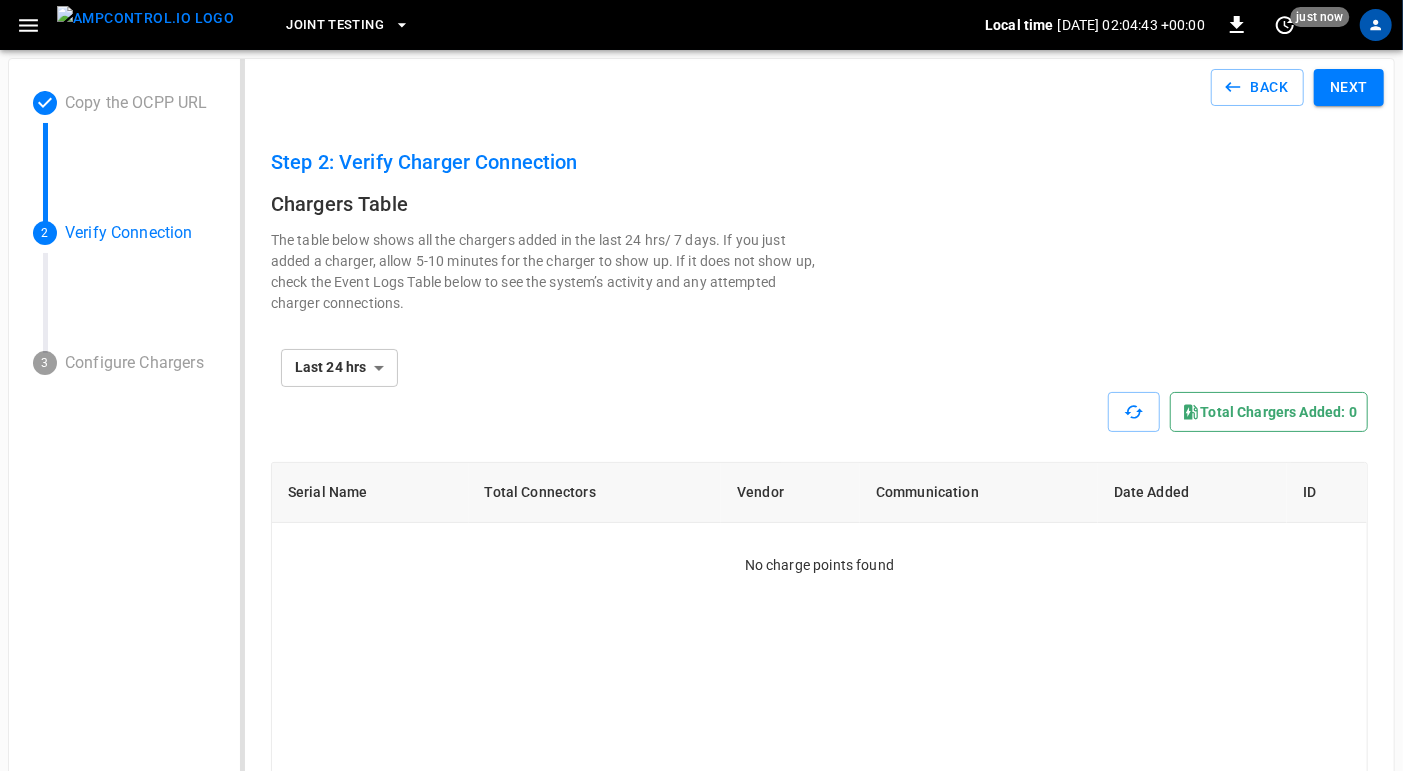 click on "Total chargers added: 0" at bounding box center (1269, 412) 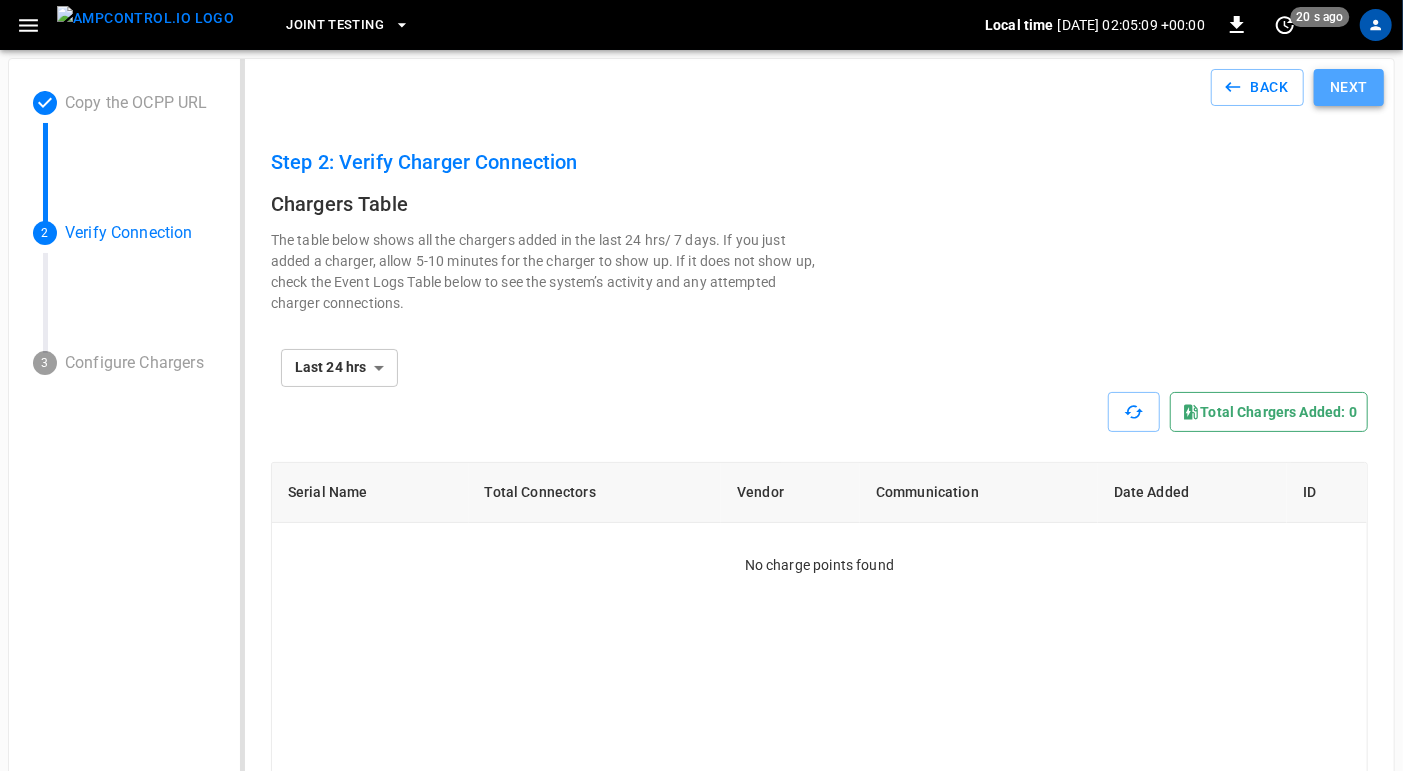 click on "Next" at bounding box center [1349, 87] 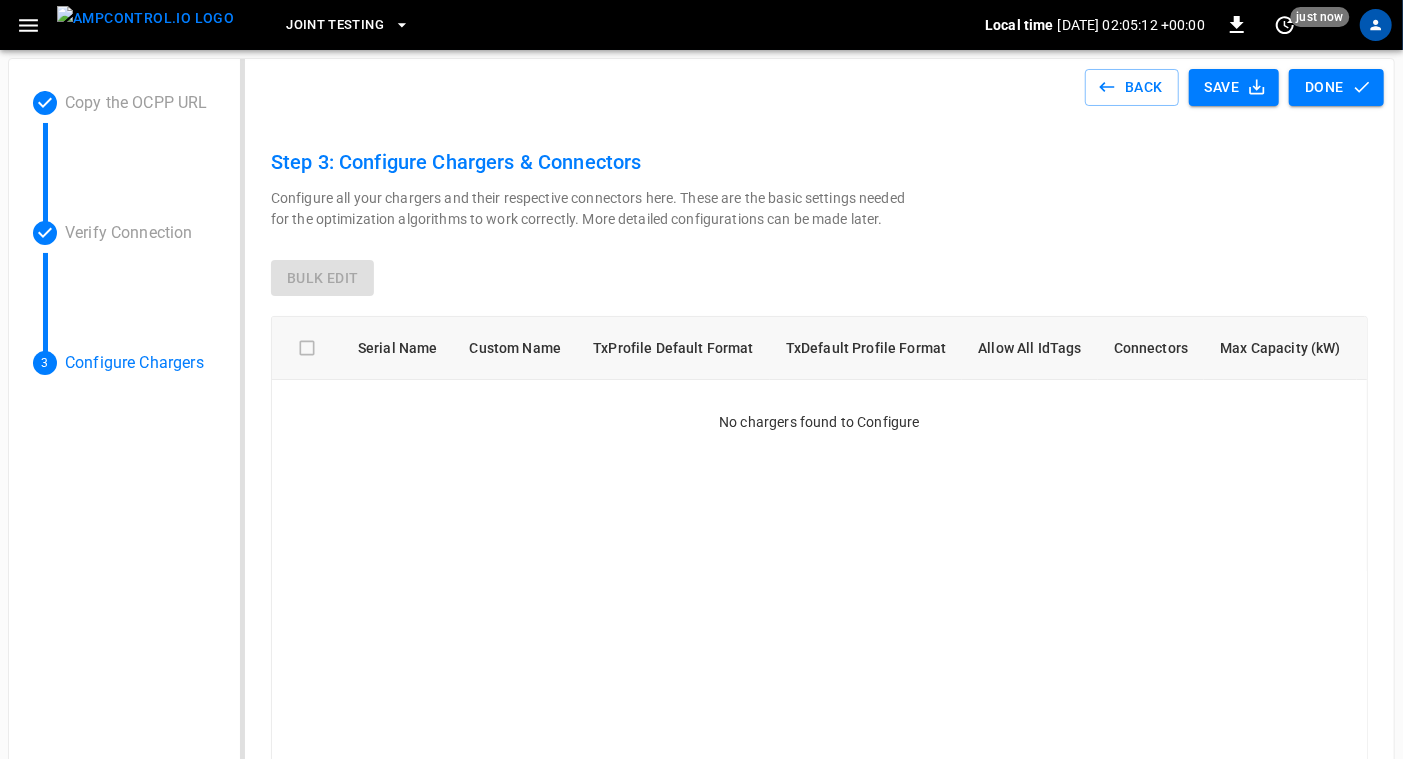 click at bounding box center (307, 348) 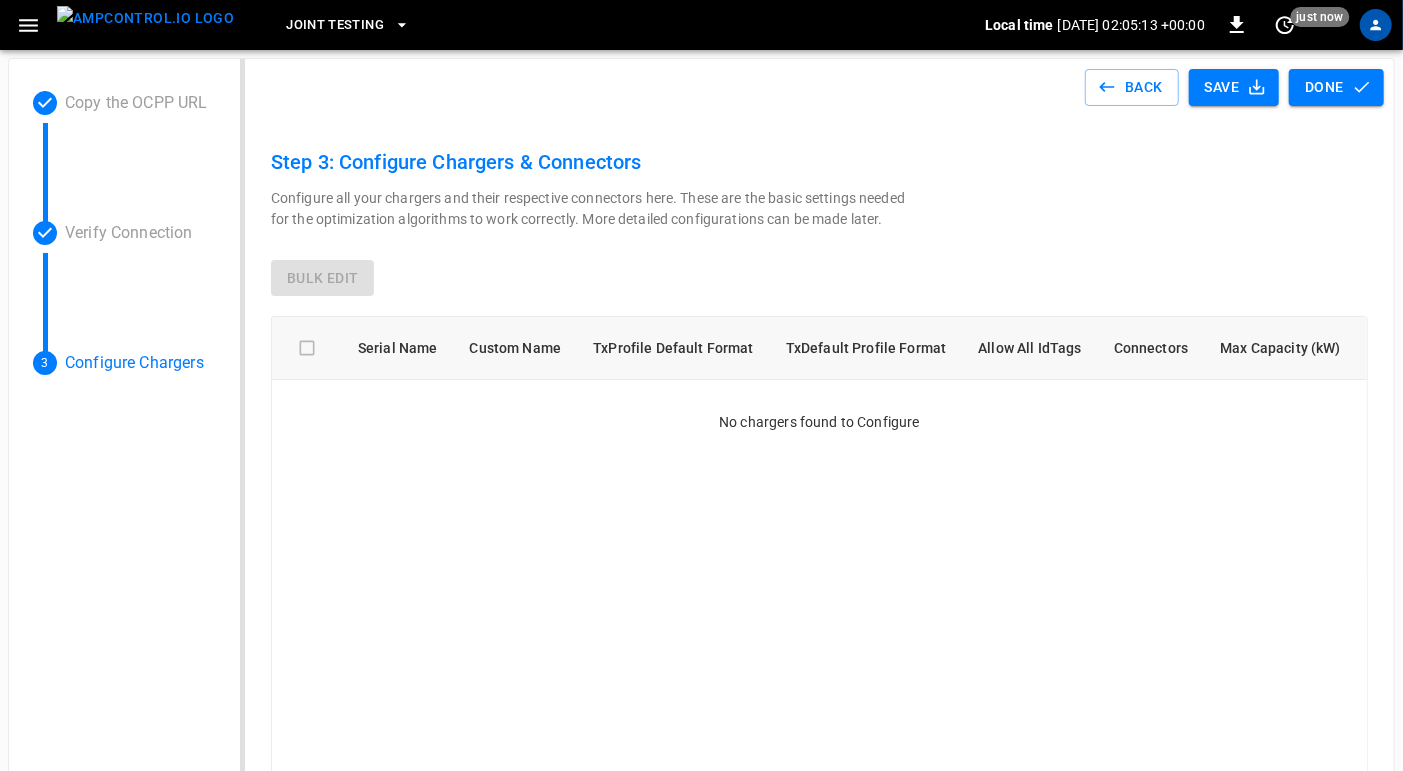 click on "Configure all your chargers and their respective connectors here. These are the basic settings needed for the optimization algorithms to work correctly. More detailed configurations can be made later." at bounding box center [819, 224] 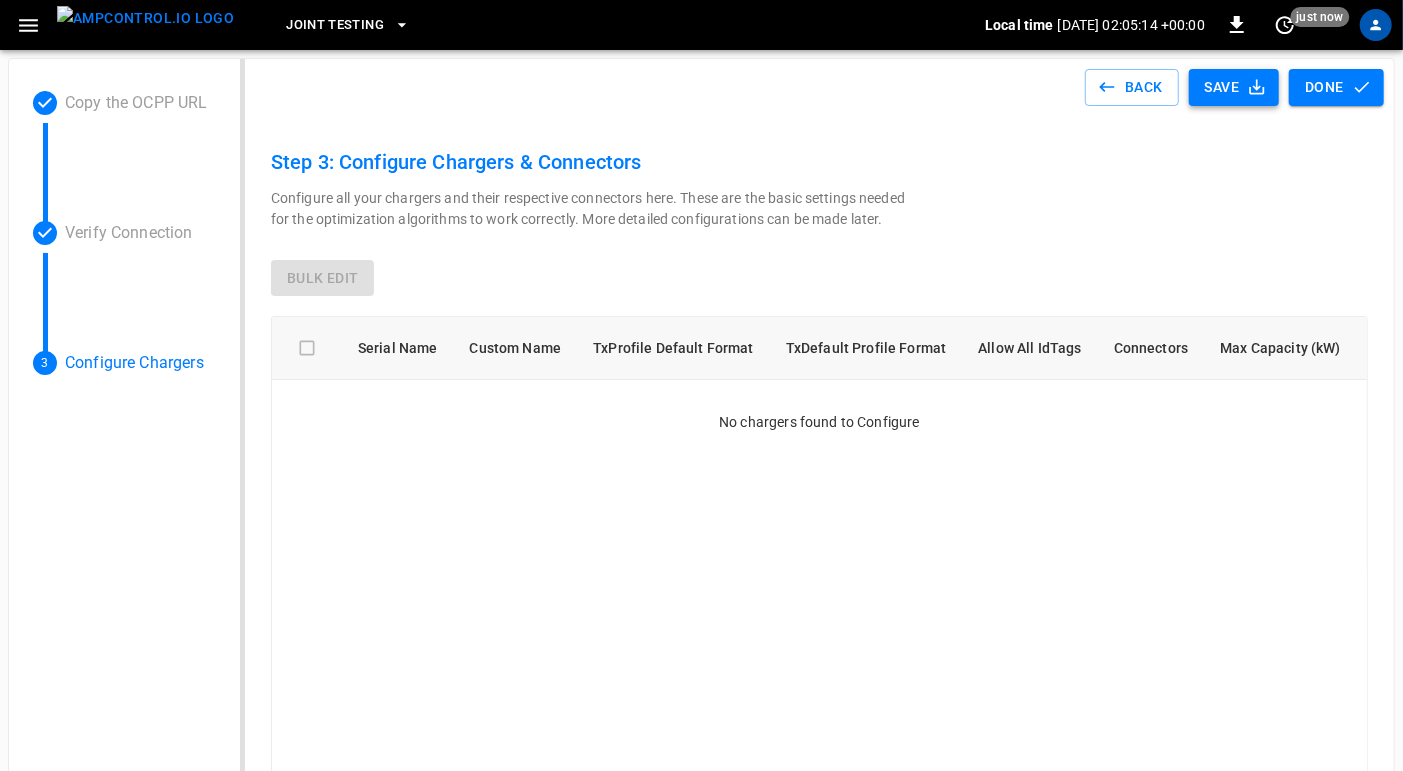 click 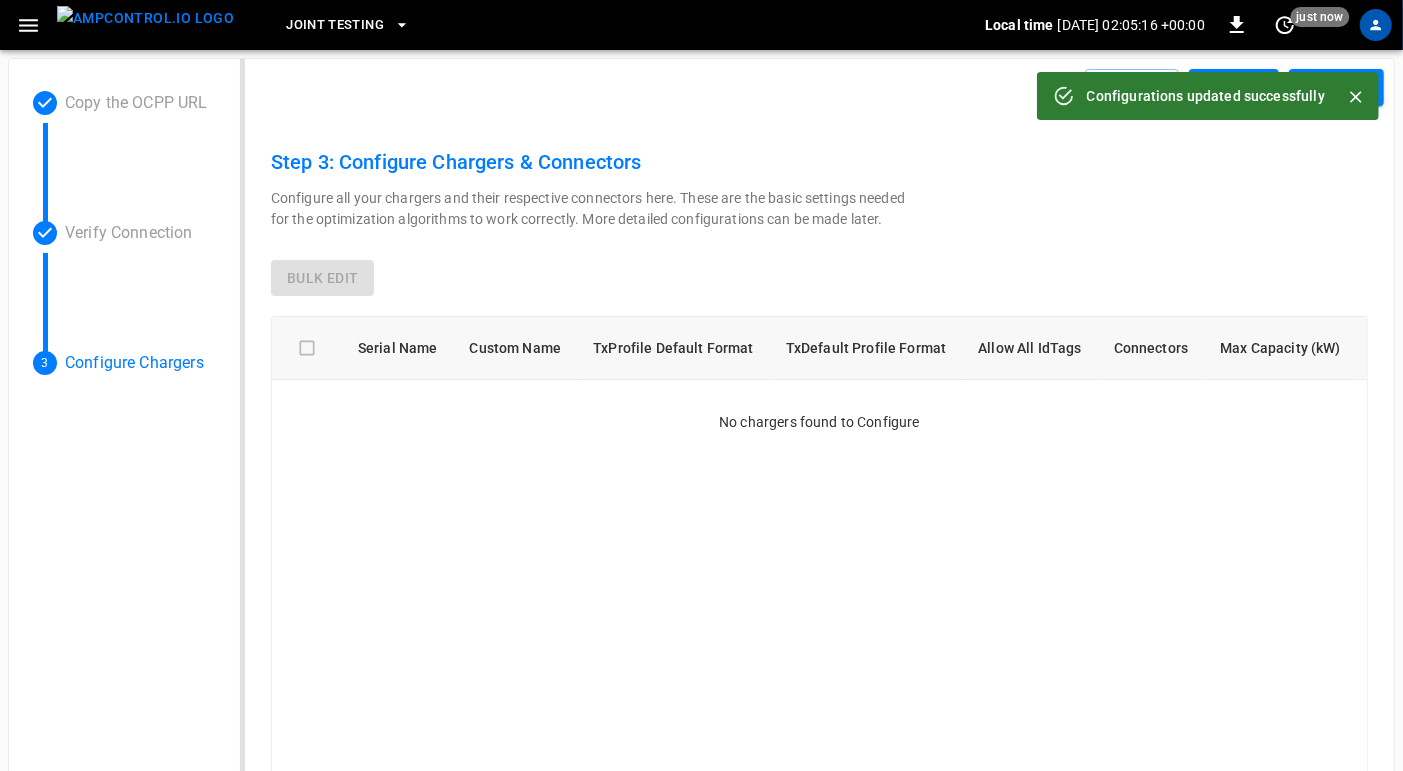 click on "Configure all your chargers and their respective connectors here. These are the basic settings needed for the optimization algorithms to work correctly. More detailed configurations can be made later." at bounding box center [819, 224] 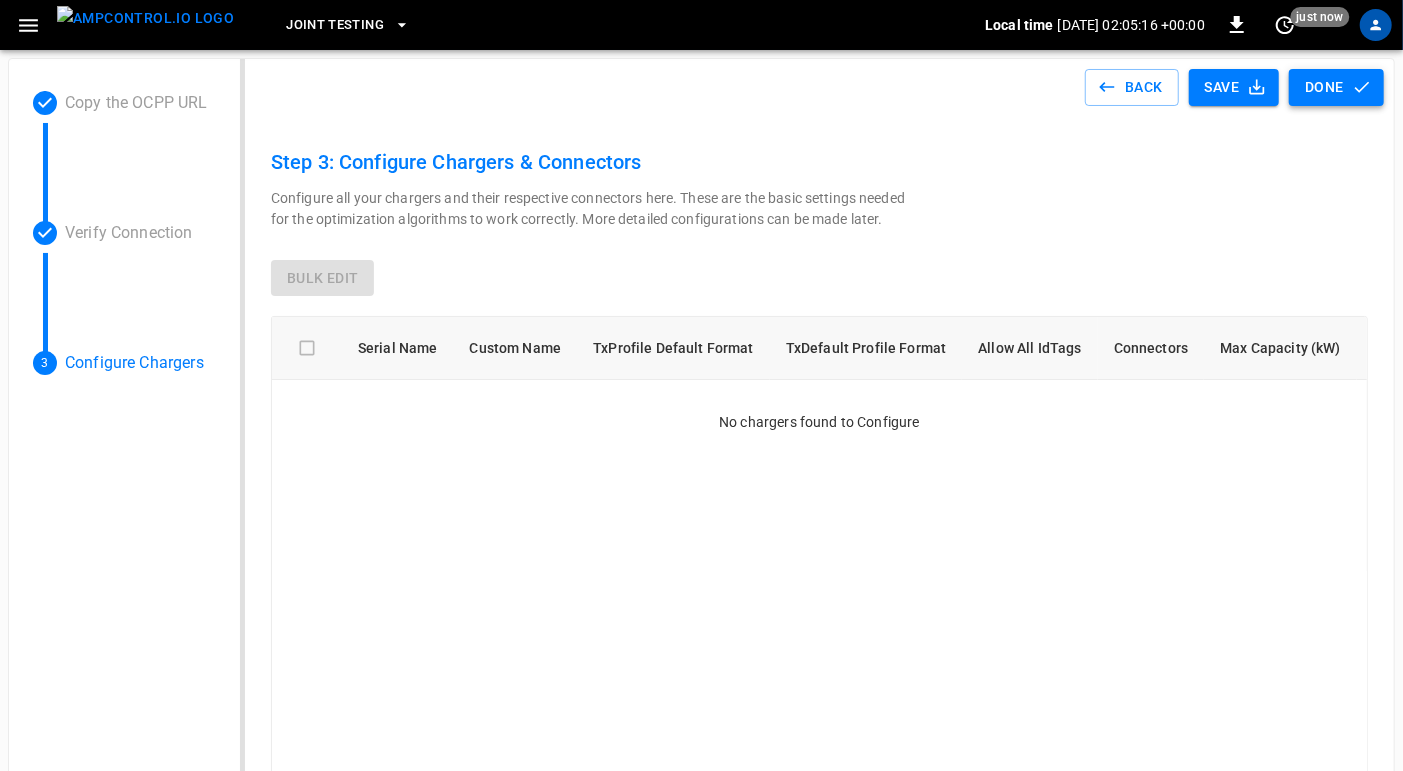 click on "Done" at bounding box center [1336, 87] 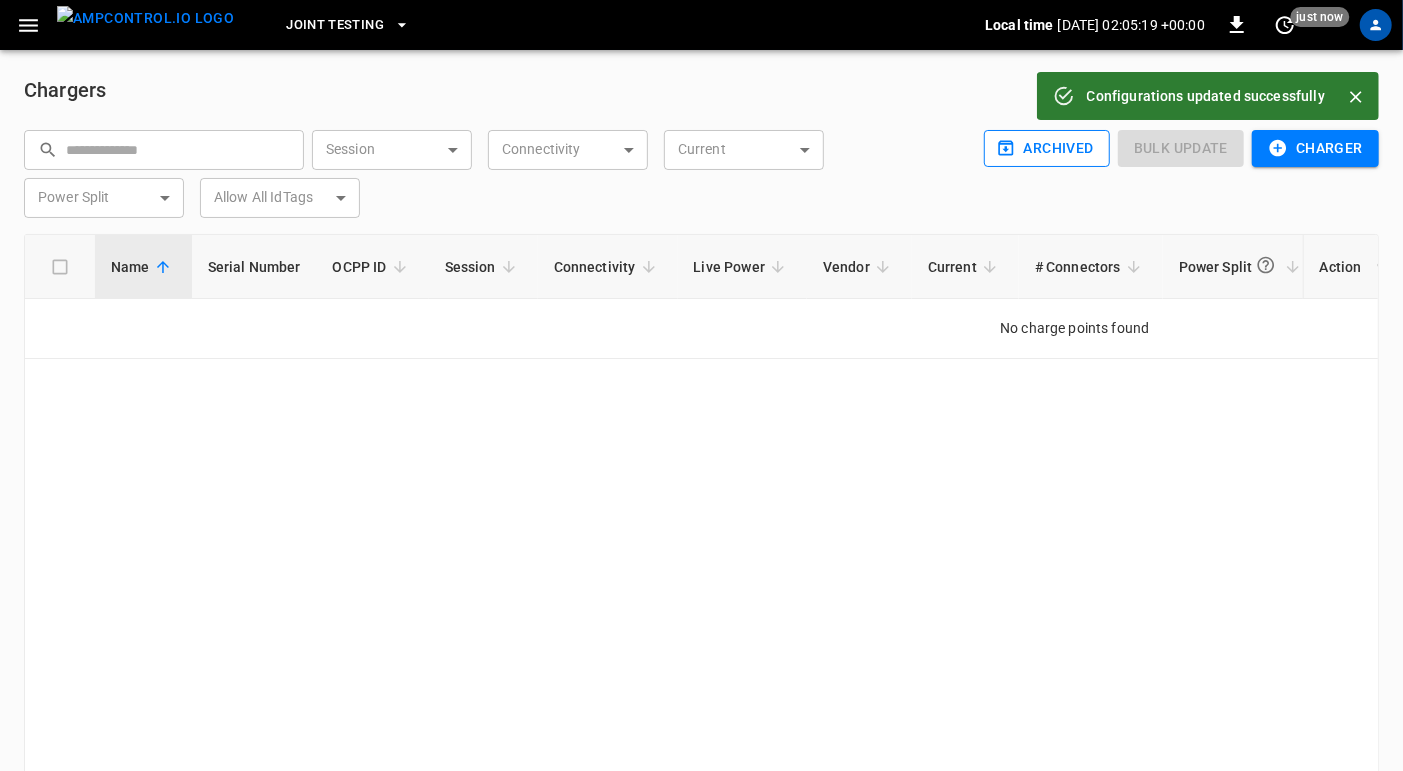 click on "Archived" at bounding box center (1047, 148) 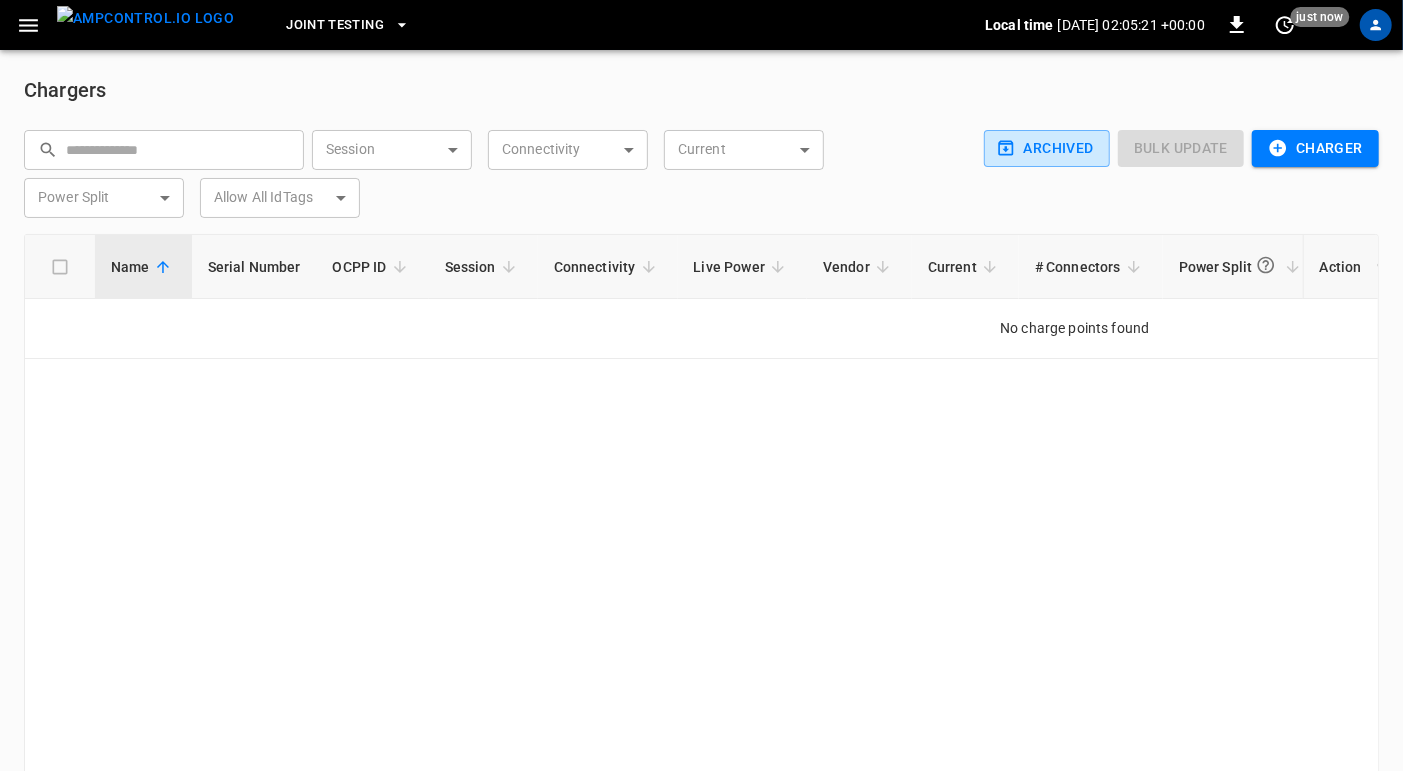 click on "Archived Bulk update Charger" at bounding box center (1177, 170) 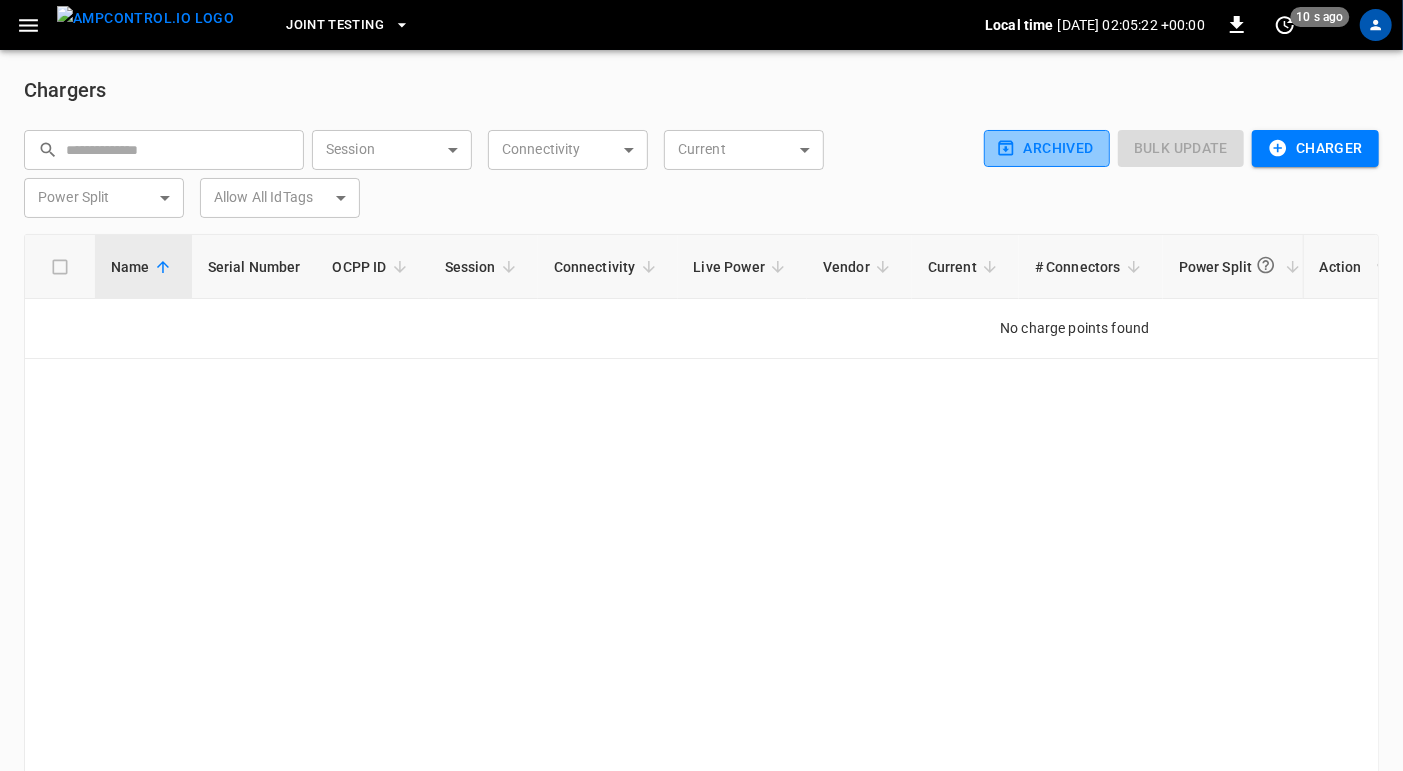 click on "Archived" at bounding box center [1047, 148] 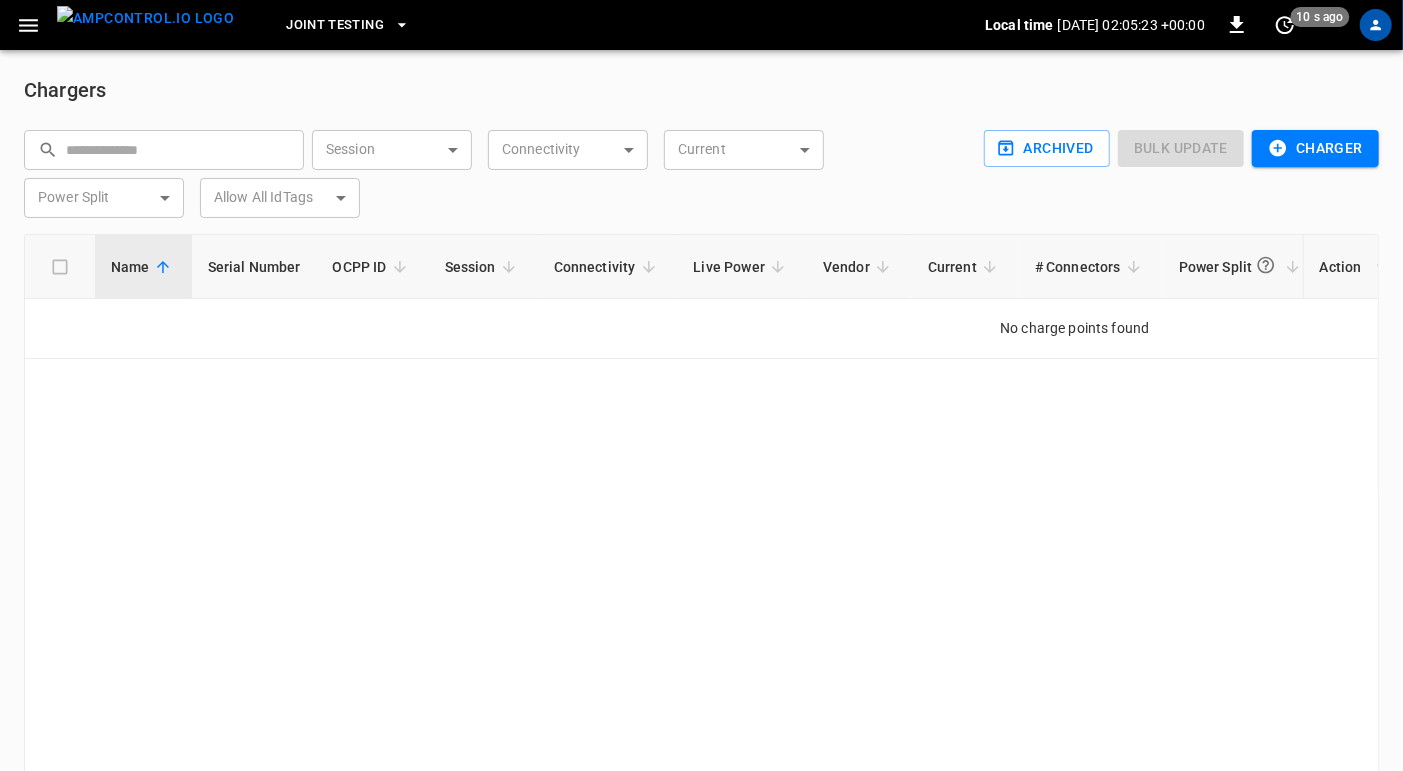 click on "Name Serial Number OCPP ID Session Connectivity Live Power Vendor Current # Connectors Power Split Max Power Allow All IdTags Firmware Version Connection Security ID Action No charge points found" at bounding box center (701, 504) 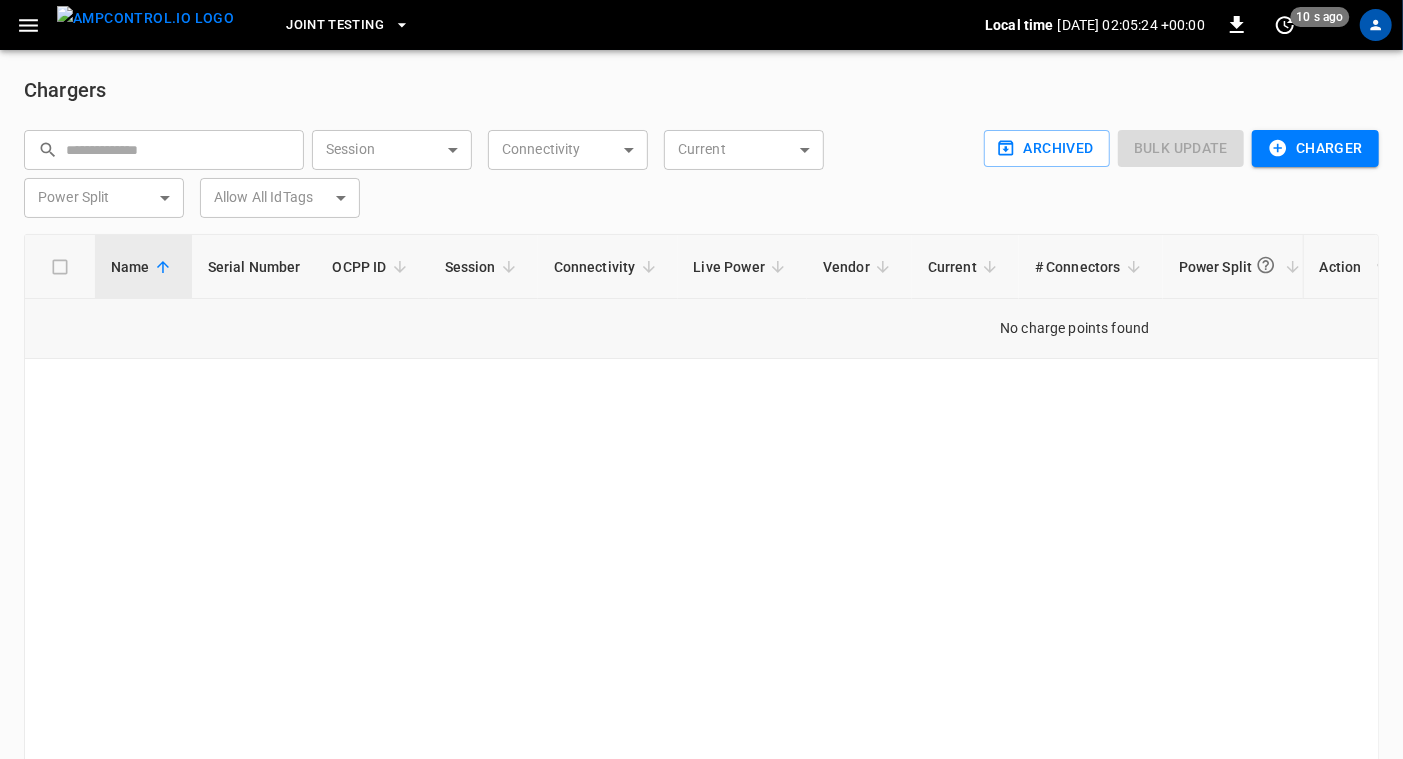 click on "No charge points found" at bounding box center (1075, 329) 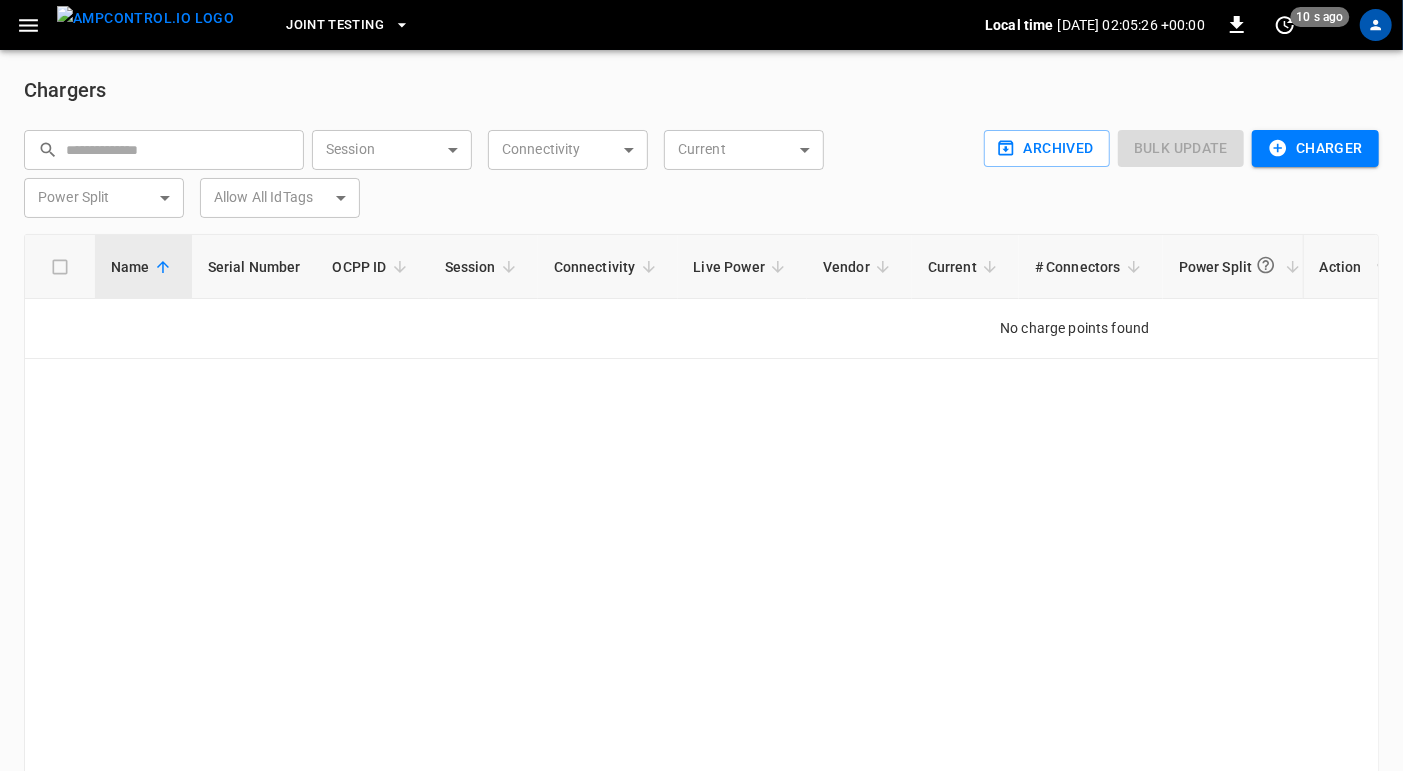 click on "Joint Testing Local time 2025-07-03 02:05:26 +00:00 0 10 s ago Chargers ​ ​ Session ​ Session Connectivity ​ Connectivity Current ​ Current Power Split ​ Power Split Allow All IdTags ​ Allow All IdTags Archived Bulk update Charger Name Serial Number OCPP ID Session Connectivity Live Power Vendor Current # Connectors Power Split Max Power Allow All IdTags Firmware Version Connection Security ID Action No charge points found 0–0 of 0 在线打开 Refresh now Update every 5 sec Update every 30 sec Off 7Gen bobo@jointcharging.com user Profile Settings Notifications Settings Logout OCPP Charger Simulated Charger" at bounding box center [701, 426] 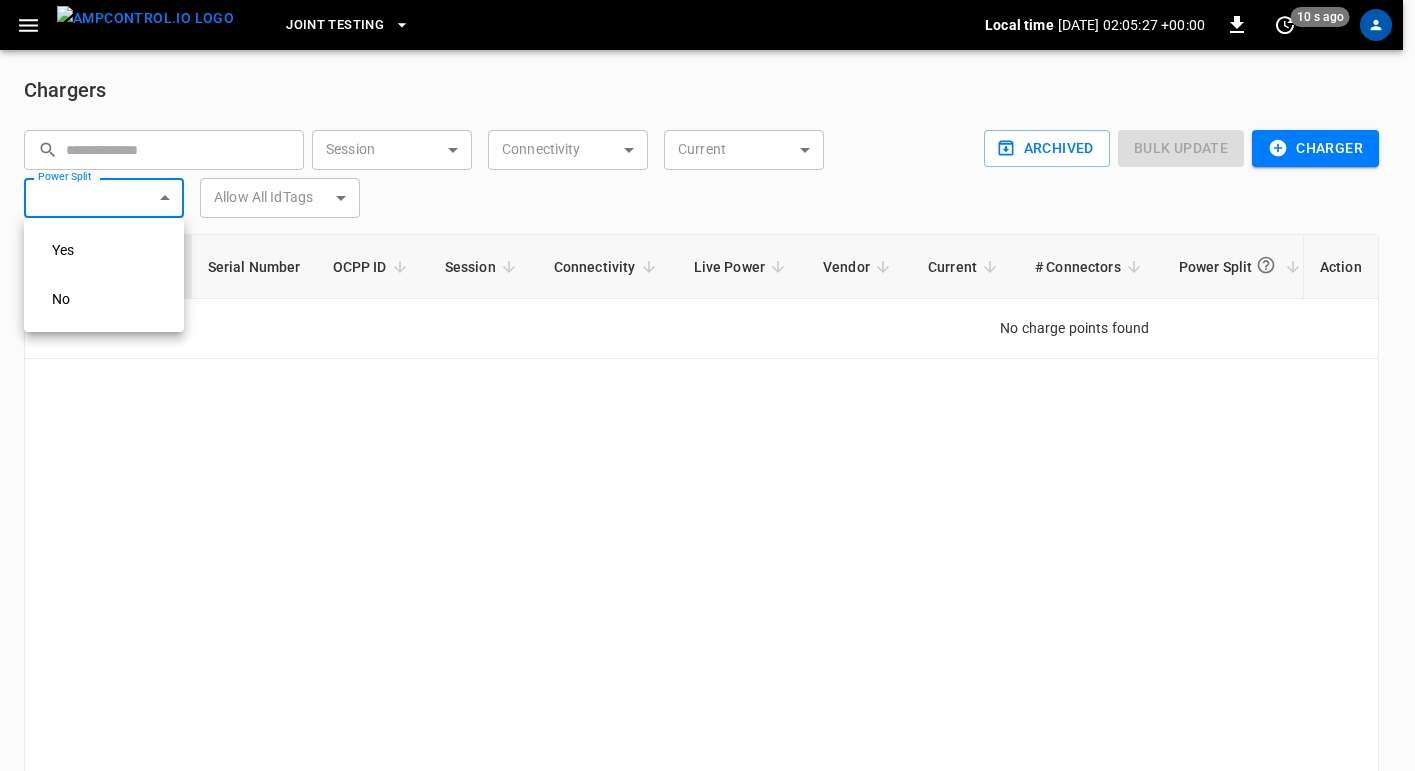 click at bounding box center [707, 385] 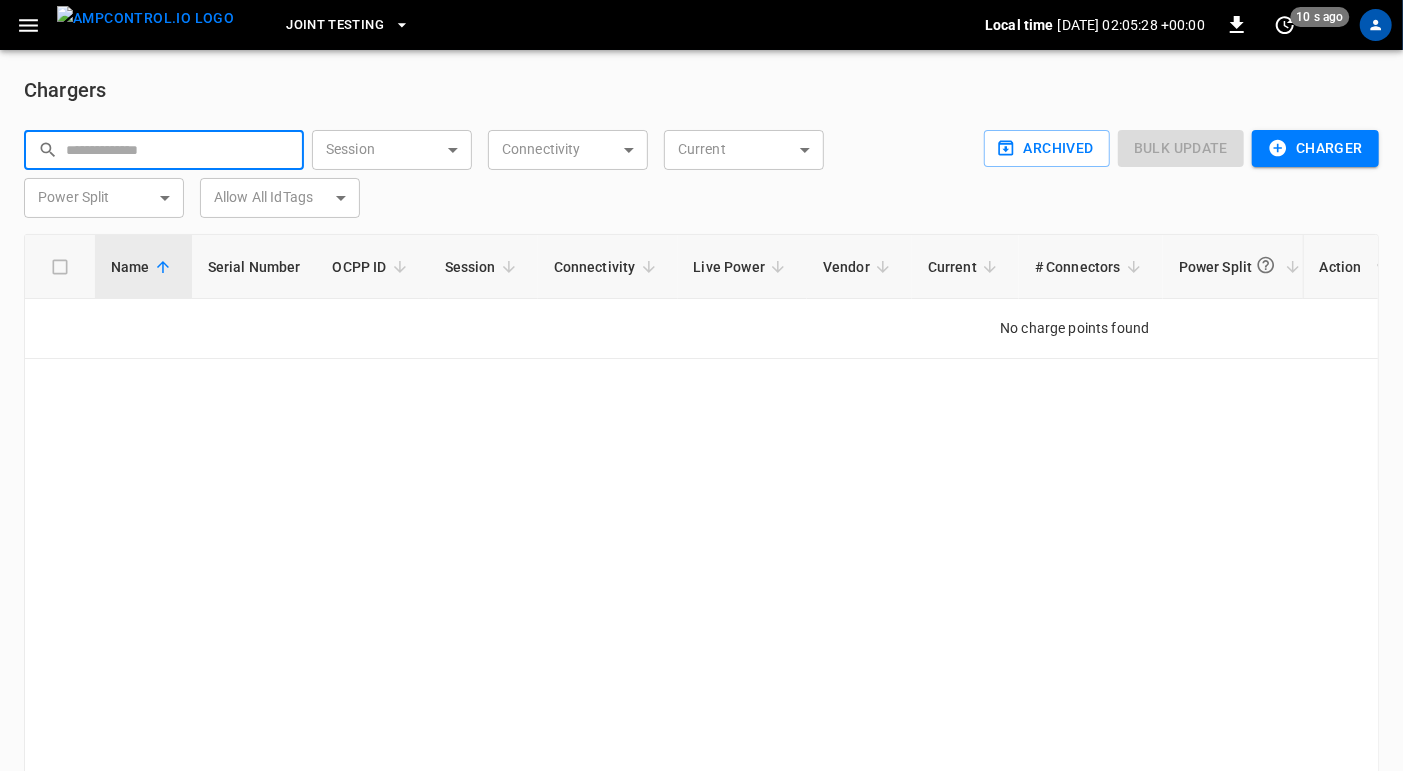 click at bounding box center (178, 149) 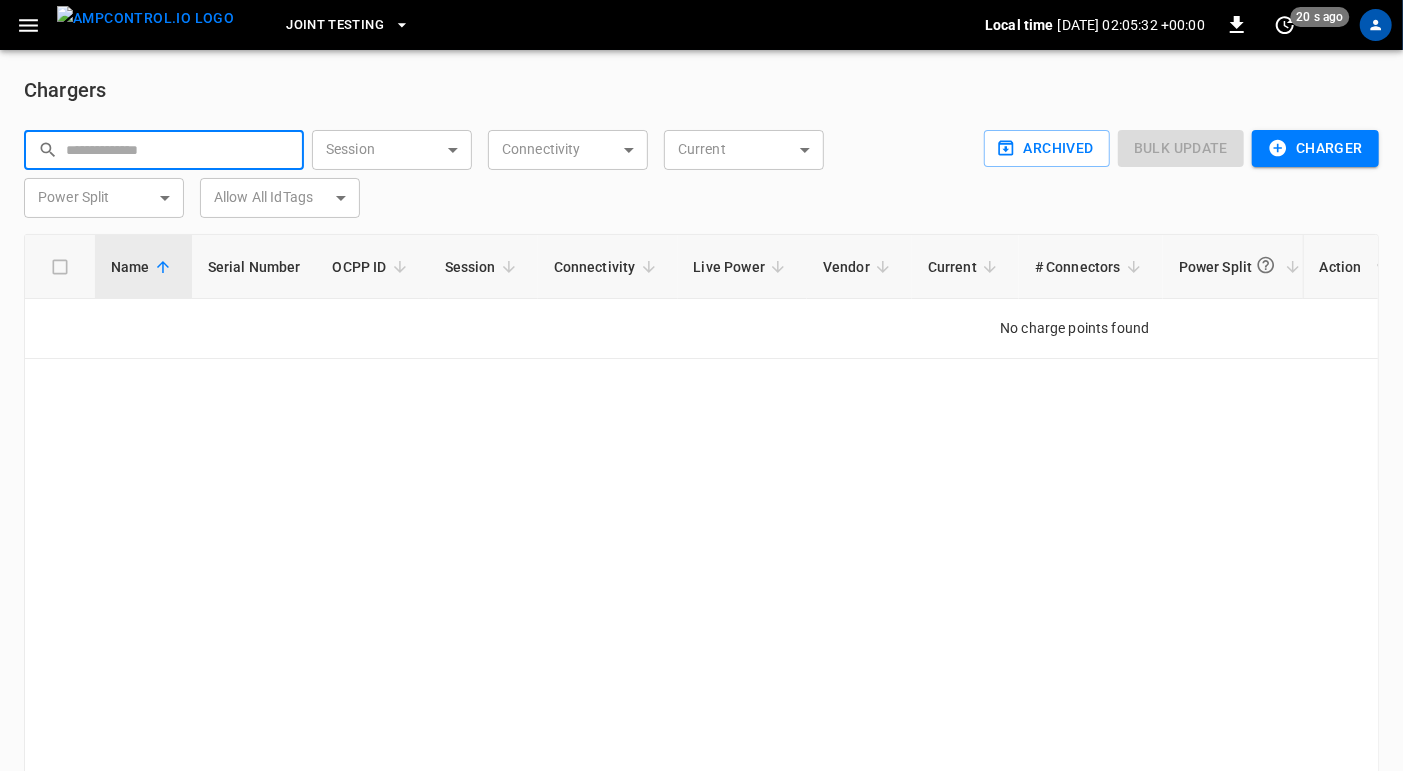 click on "Name Serial Number OCPP ID Session Connectivity Live Power Vendor Current # Connectors Power Split Max Power Allow All IdTags Firmware Version Connection Security ID Action No charge points found" at bounding box center (701, 504) 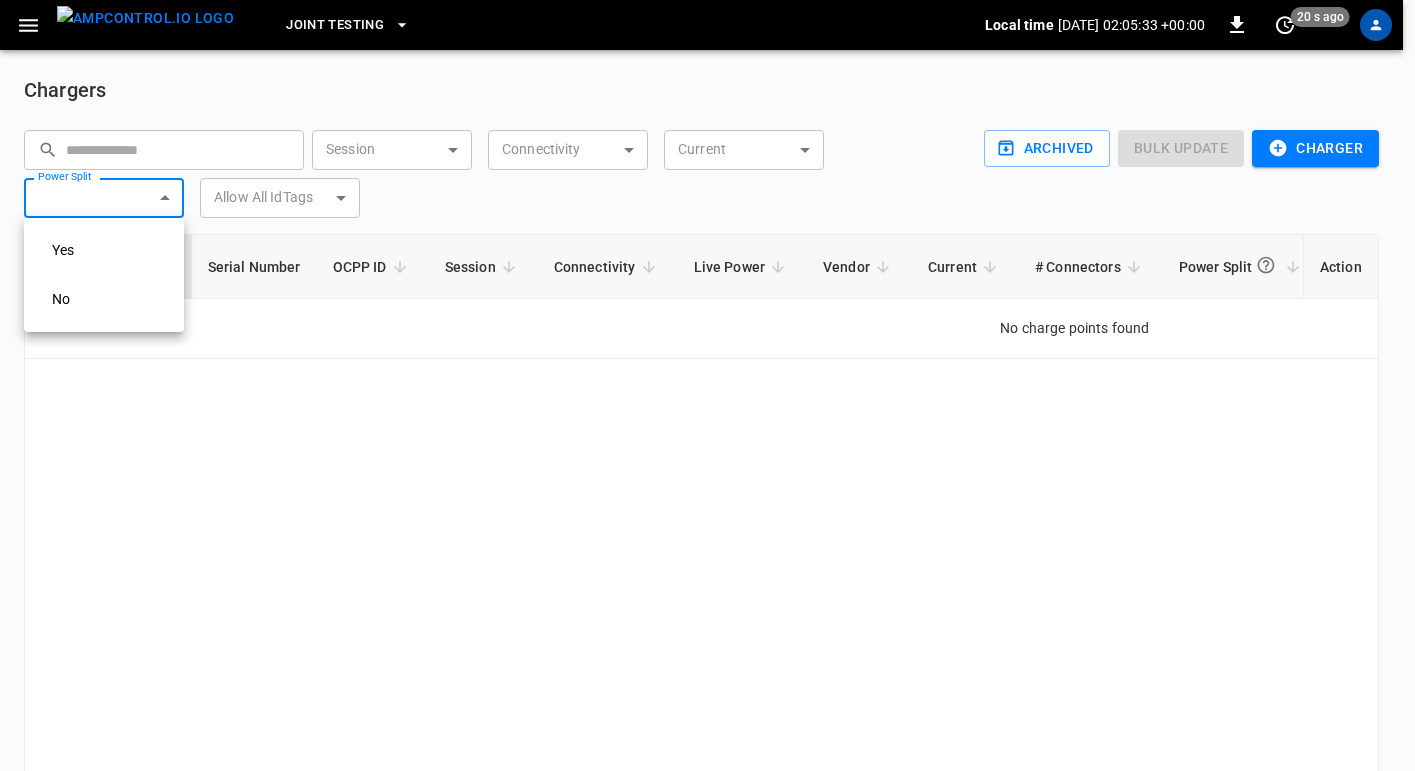 click on "Joint Testing Local time 2025-07-03 02:05:33 +00:00 0 20 s ago Chargers ​ ​ Session ​ Session Connectivity ​ Connectivity Current ​ Current Power Split ​ Power Split Allow All IdTags ​ Allow All IdTags Archived Bulk update Charger Name Serial Number OCPP ID Session Connectivity Live Power Vendor Current # Connectors Power Split Max Power Allow All IdTags Firmware Version Connection Security ID Action No charge points found 0–0 of 0 在线打开 Refresh now Update every 5 sec Update every 30 sec Off 7Gen bobo@jointcharging.com user Profile Settings Notifications Settings Logout OCPP Charger Simulated Charger Yes No" at bounding box center (707, 426) 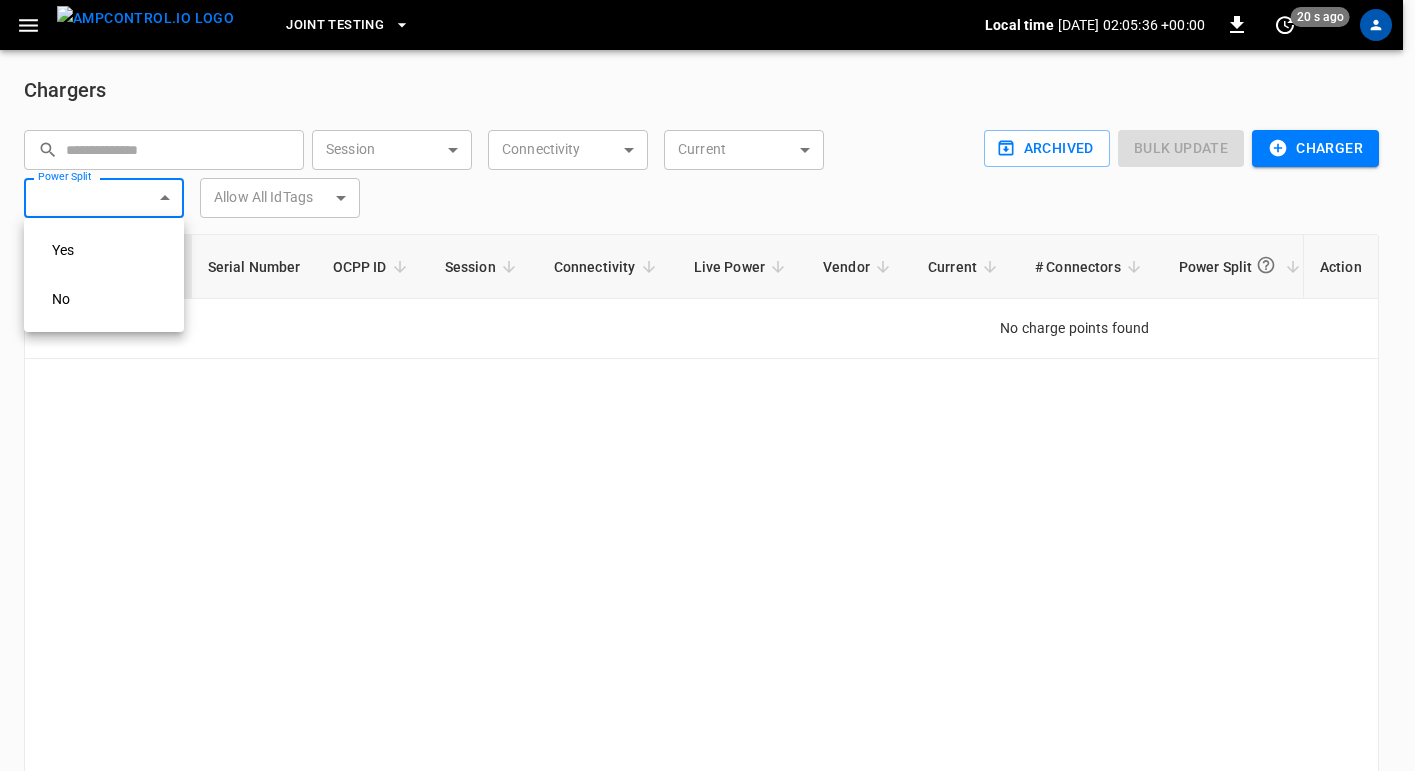 click at bounding box center (707, 385) 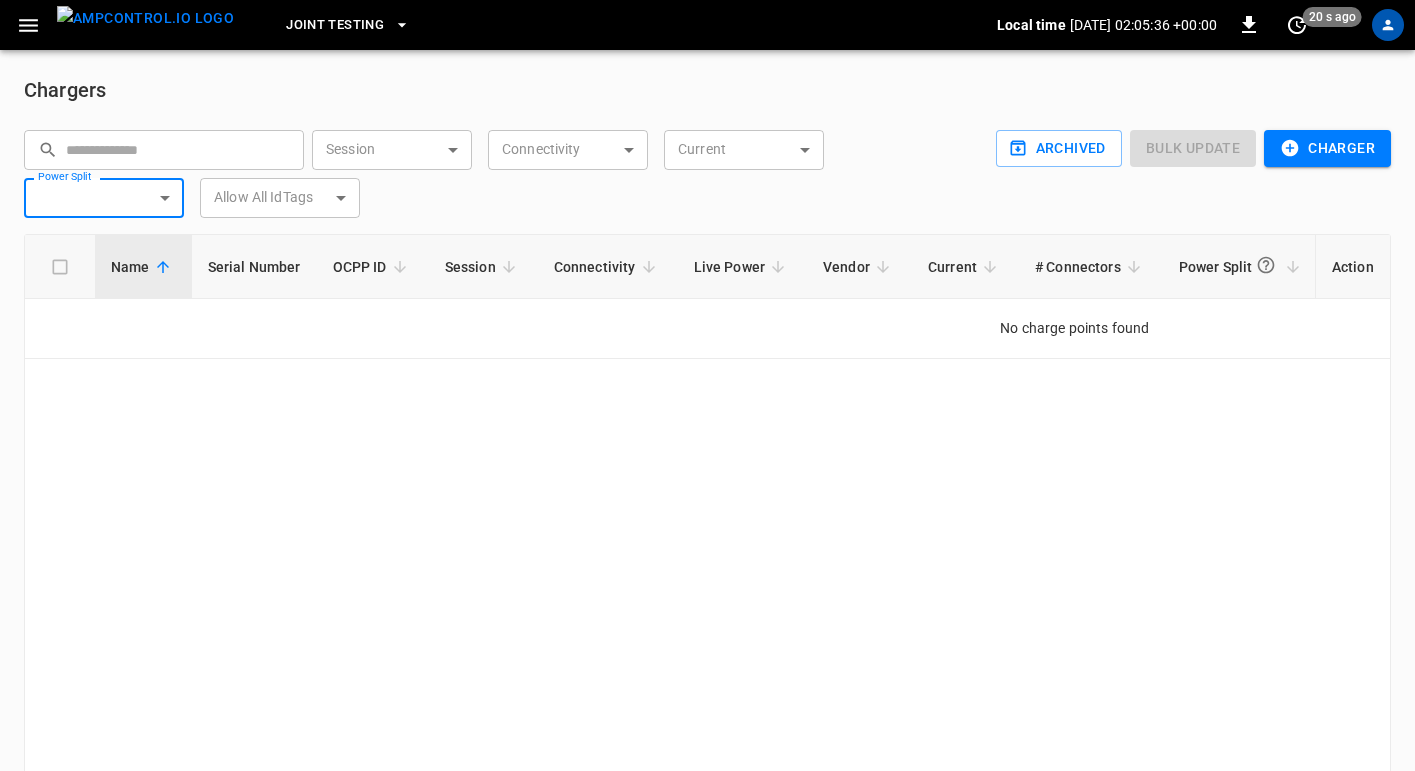 click on "Joint Testing Local time 2025-07-03 02:05:36 +00:00 0 20 s ago Chargers ​ ​ Session ​ Session Connectivity ​ Connectivity Current ​ Current Power Split ​ Power Split Allow All IdTags ​ Allow All IdTags Archived Bulk update Charger Name Serial Number OCPP ID Session Connectivity Live Power Vendor Current # Connectors Power Split Max Power Allow All IdTags Firmware Version Connection Security ID Action No charge points found 0–0 of 0 在线打开 Refresh now Update every 5 sec Update every 30 sec Off 7Gen bobo@jointcharging.com user Profile Settings Notifications Settings Logout OCPP Charger Simulated Charger" at bounding box center [707, 426] 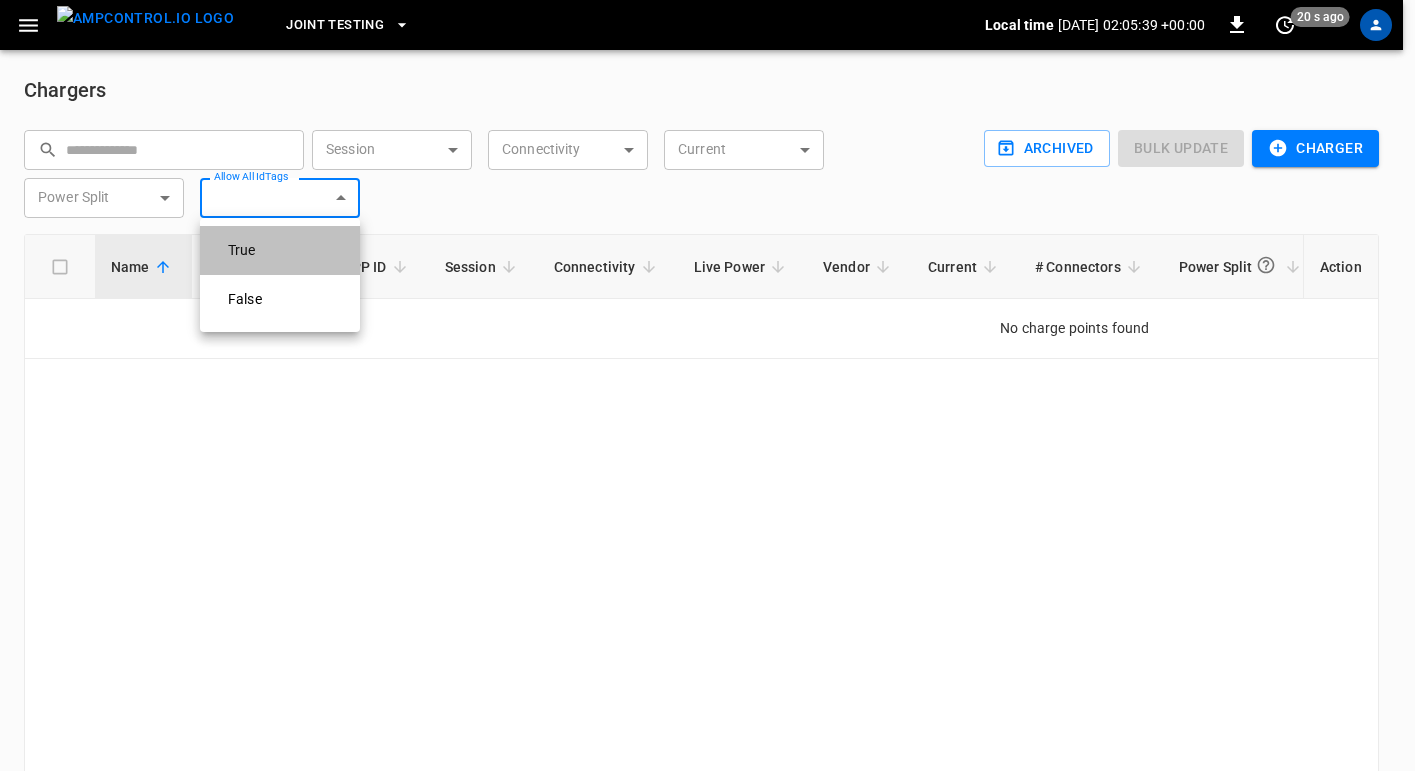 click on "True" at bounding box center (280, 250) 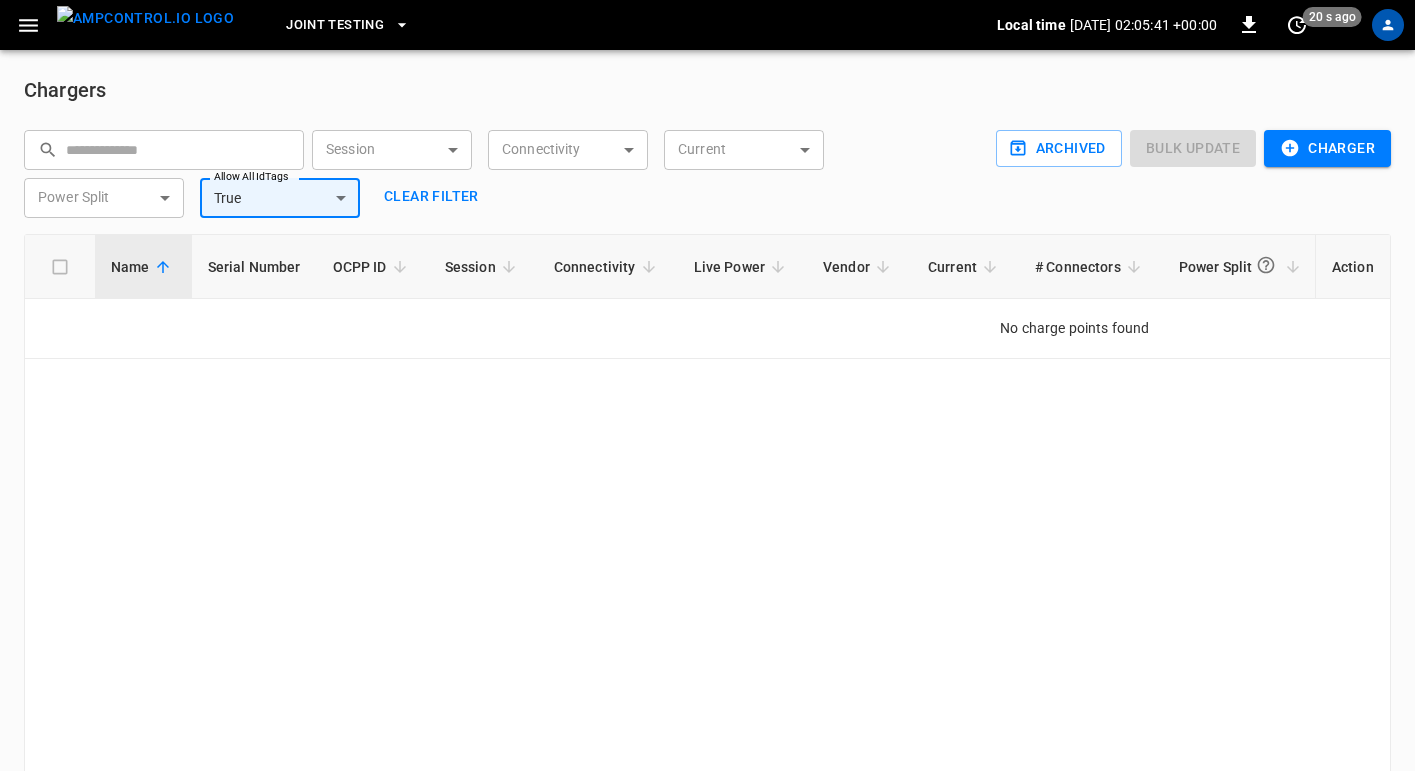 click on "Joint Testing Local time 2025-07-03 02:05:41 +00:00 0 20 s ago Chargers ​ ​ Session ​ Session Connectivity ​ Connectivity Current ​ Current Power Split ​ Power Split Allow All IdTags True **** Allow All IdTags Clear filter Archived Bulk update Charger Name Serial Number OCPP ID Session Connectivity Live Power Vendor Current # Connectors Power Split Max Power Allow All IdTags Firmware Version Connection Security ID Action No charge points found 0–0 of 0 在线打开 Update every 5 sec Update every 30 sec Off 7Gen bobo@jointcharging.com user Profile Settings Notifications Settings Logout OCPP Charger Simulated Charger" at bounding box center (707, 426) 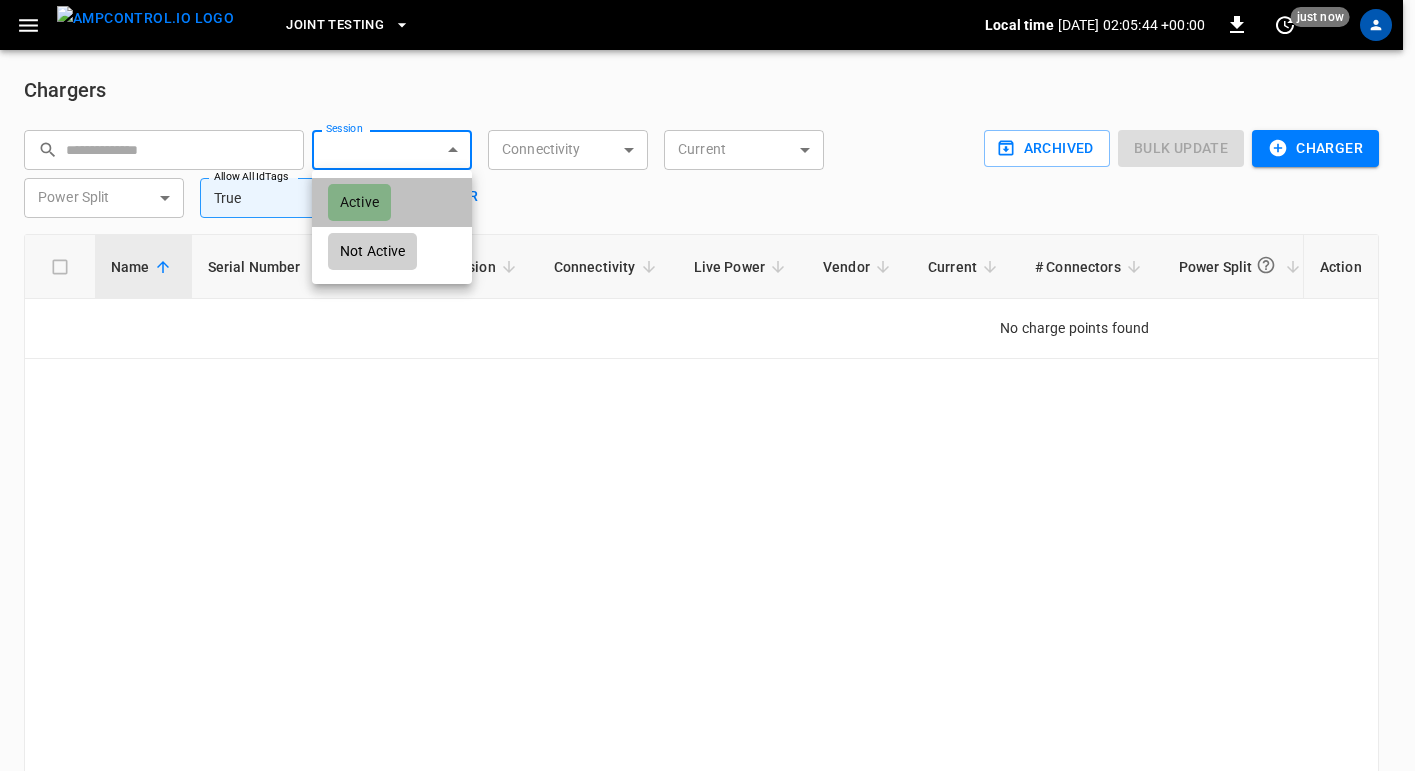 click on "Active" at bounding box center (359, 202) 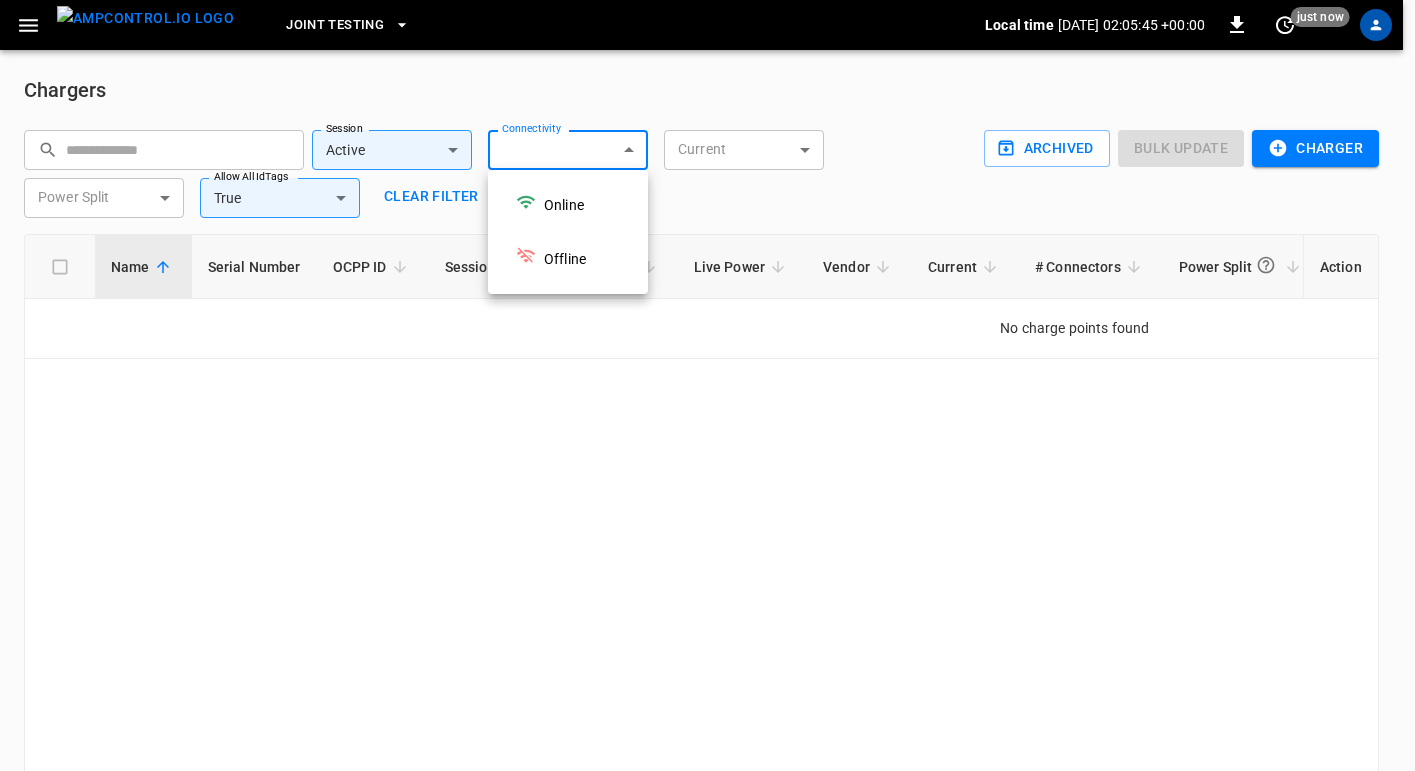click on "Joint Testing Local time 2025-07-03 02:05:45 +00:00 0 just now Chargers ​ ​ Session Active ****** Session Connectivity ​ Connectivity Current ​ Current Power Split ​ Power Split Allow All IdTags True **** Allow All IdTags Clear filter Archived Bulk update Charger Name Serial Number OCPP ID Session Connectivity Live Power Vendor Current # Connectors Power Split Max Power Allow All IdTags Firmware Version Connection Security ID Action No charge points found 0–0 of 0 在线打开 Refresh now Update every 5 sec Update every 30 sec Off 7Gen bobo@jointcharging.com user Profile Settings Notifications Settings Logout OCPP Charger Simulated Charger Online Offline" at bounding box center [707, 426] 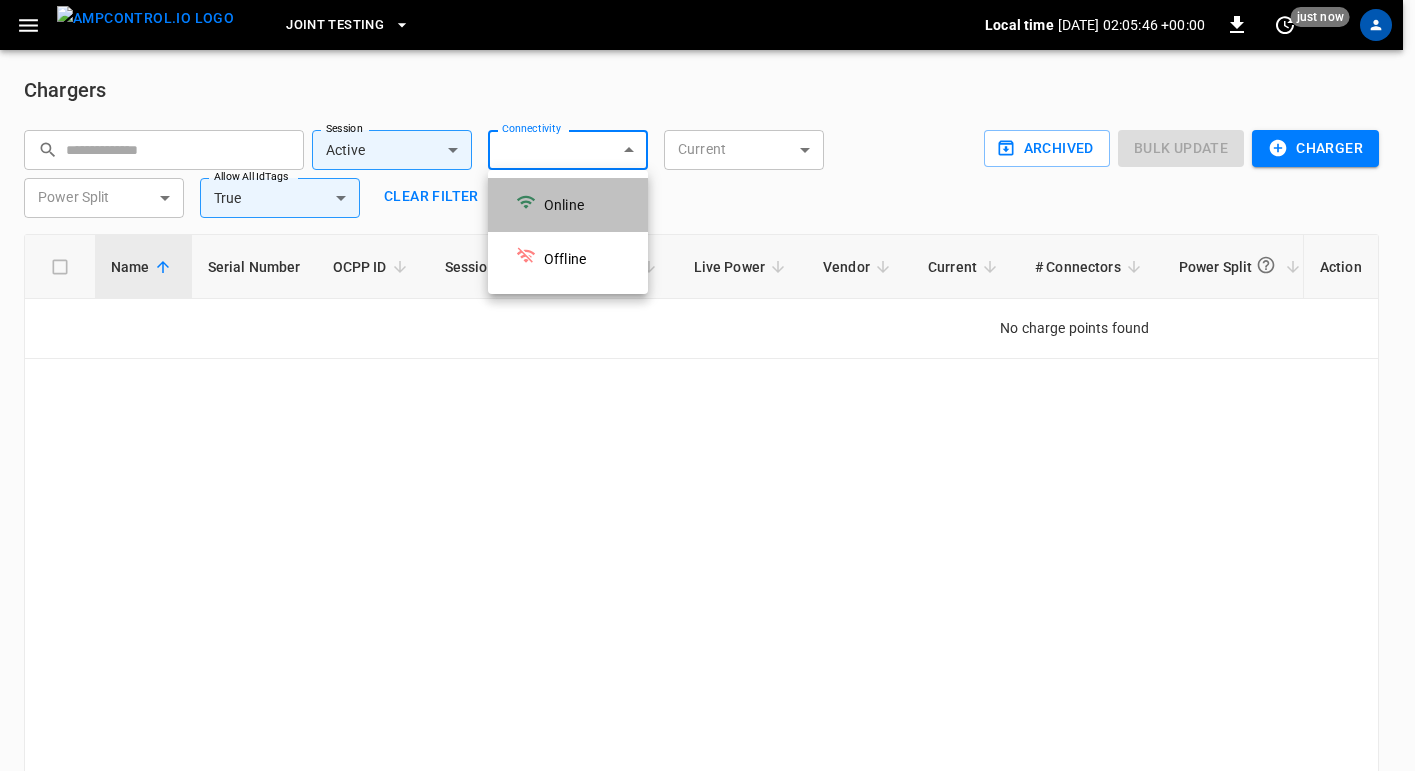 click on "Online" at bounding box center [568, 205] 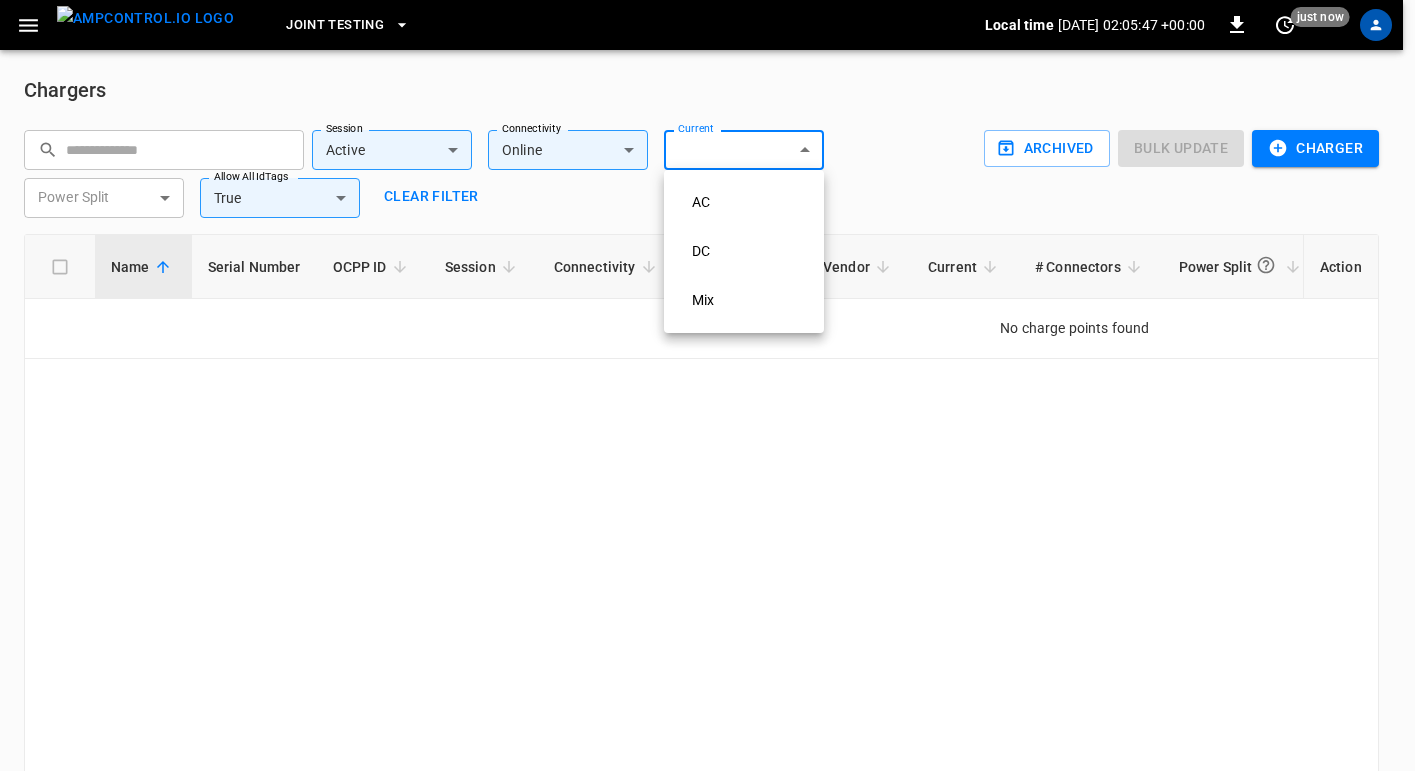 click on "Joint Testing Local time 2025-07-03 02:05:47 +00:00 0 just now Chargers ​ ​ Session Active ****** Session Connectivity Online ****** Connectivity Current ​ Current Power Split ​ Power Split Allow All IdTags True **** Allow All IdTags Clear filter Archived Bulk update Charger Name Serial Number OCPP ID Session Connectivity Live Power Vendor Current # Connectors Power Split Max Power Allow All IdTags Firmware Version Connection Security ID Action No charge points found 0–0 of 0 在线打开 Refresh now Update every 5 sec Update every 30 sec Off 7Gen bobo@jointcharging.com user Profile Settings Notifications Settings Logout OCPP Charger Simulated Charger AC DC Mix" at bounding box center [707, 426] 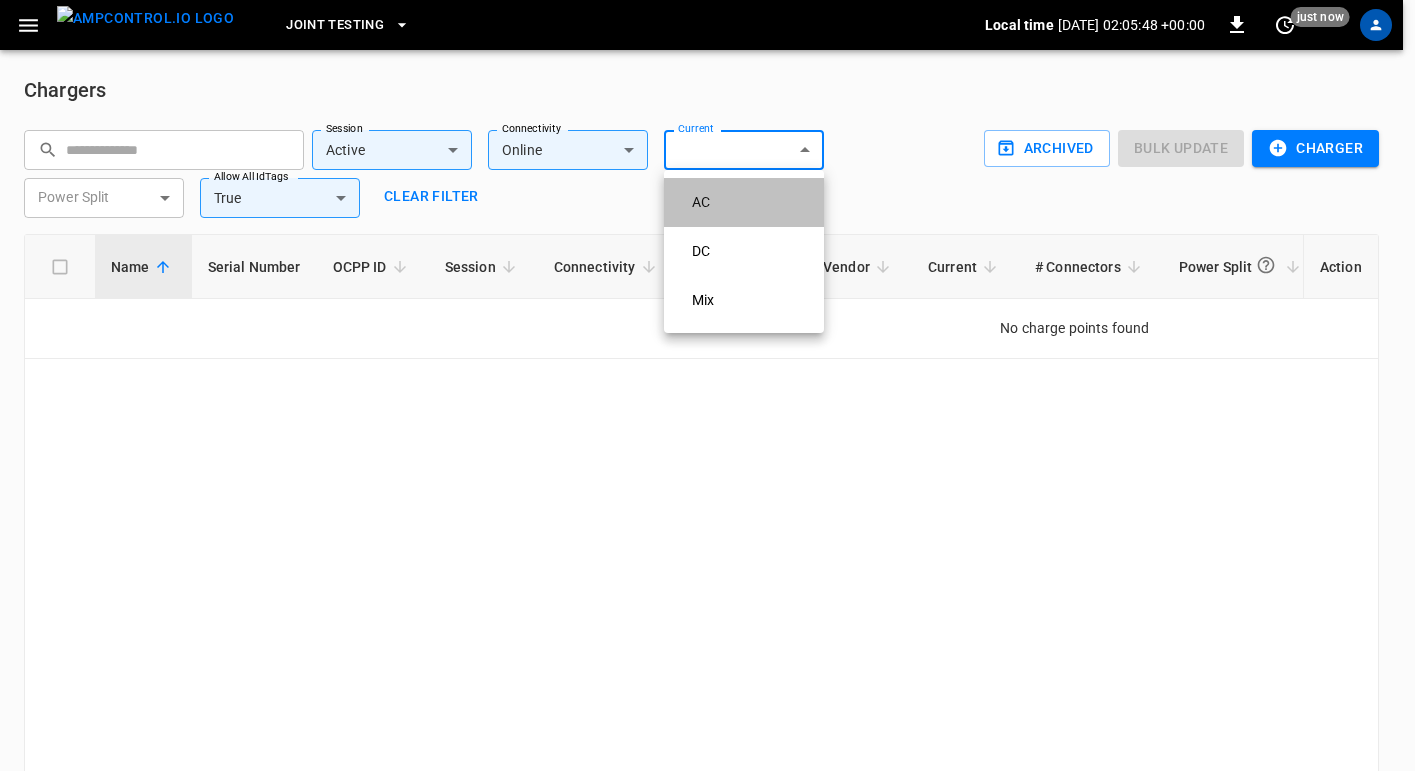 click on "AC" at bounding box center [701, 202] 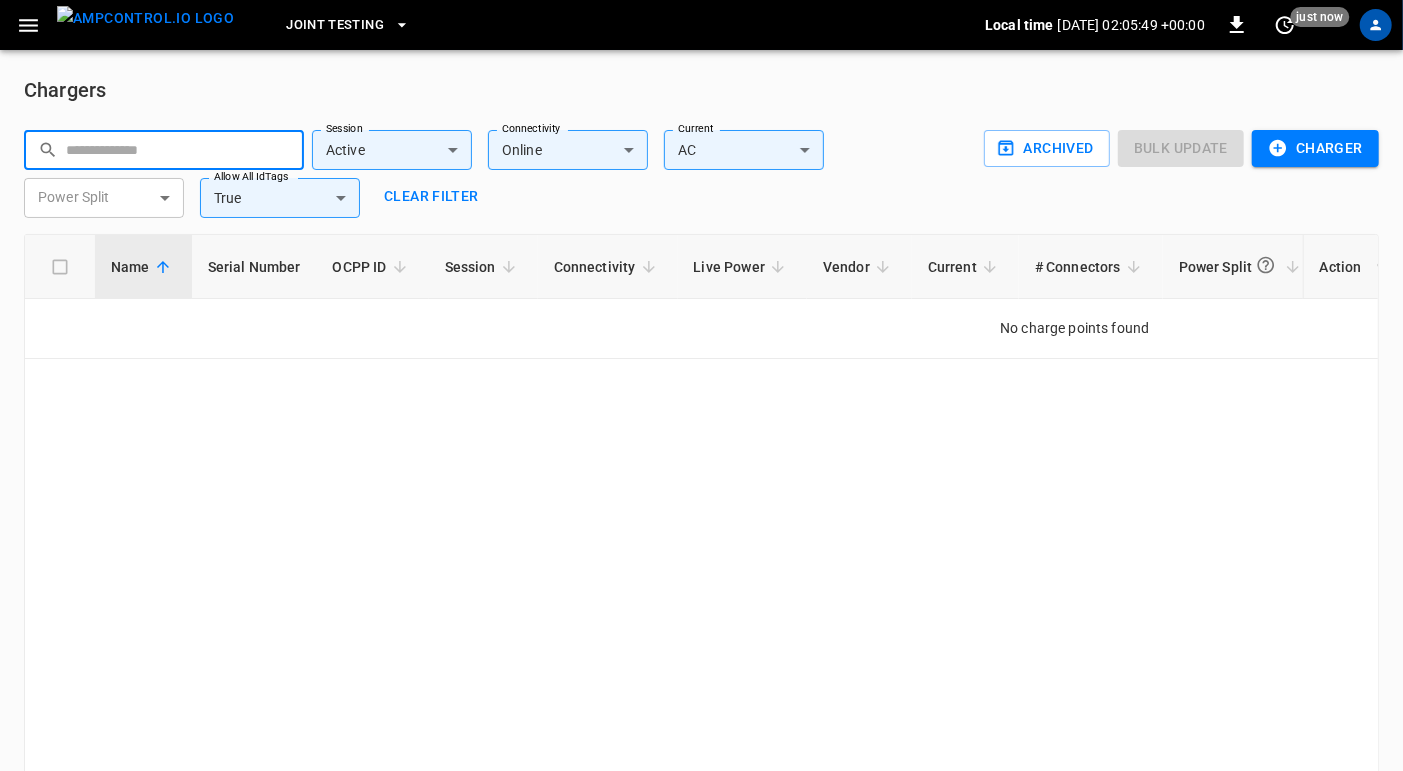 click at bounding box center [178, 149] 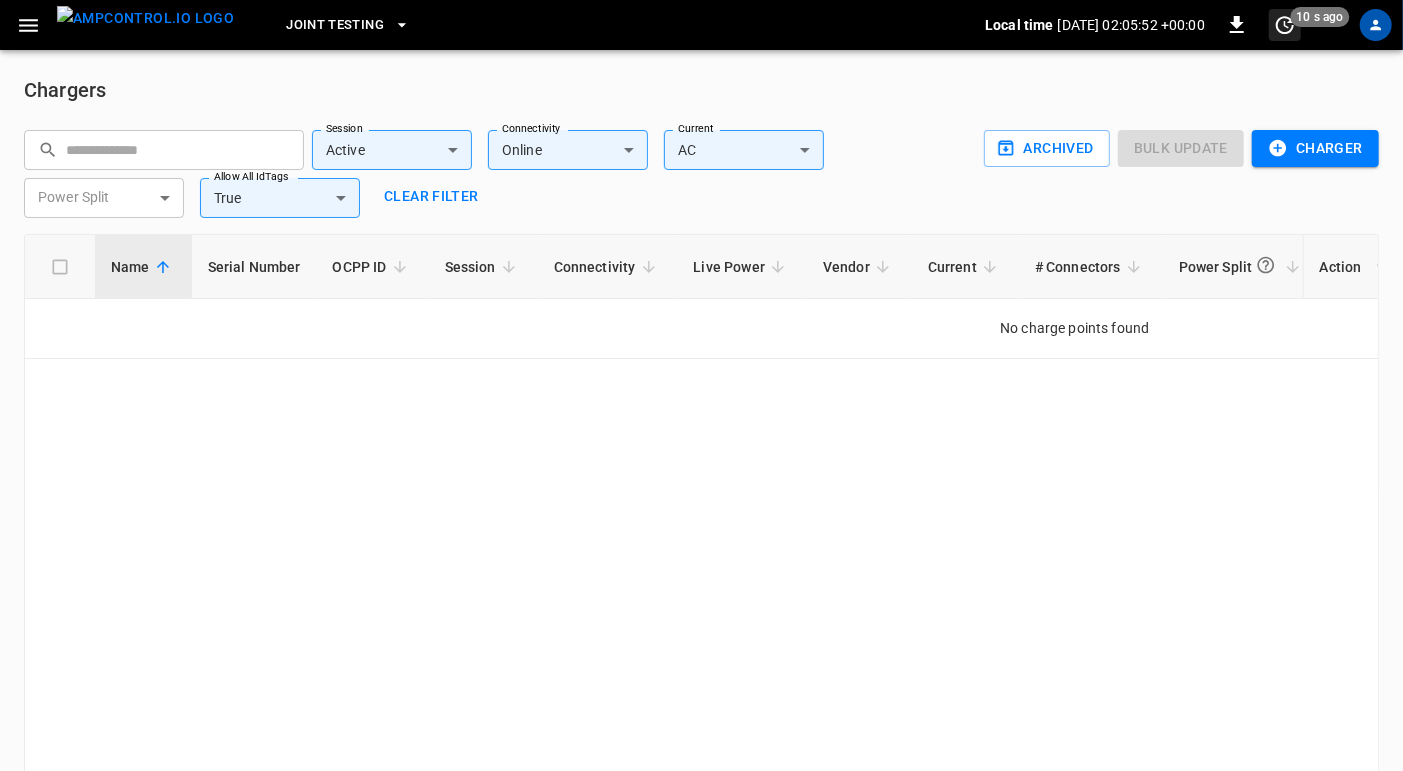 click on "10 s ago" at bounding box center [1320, 17] 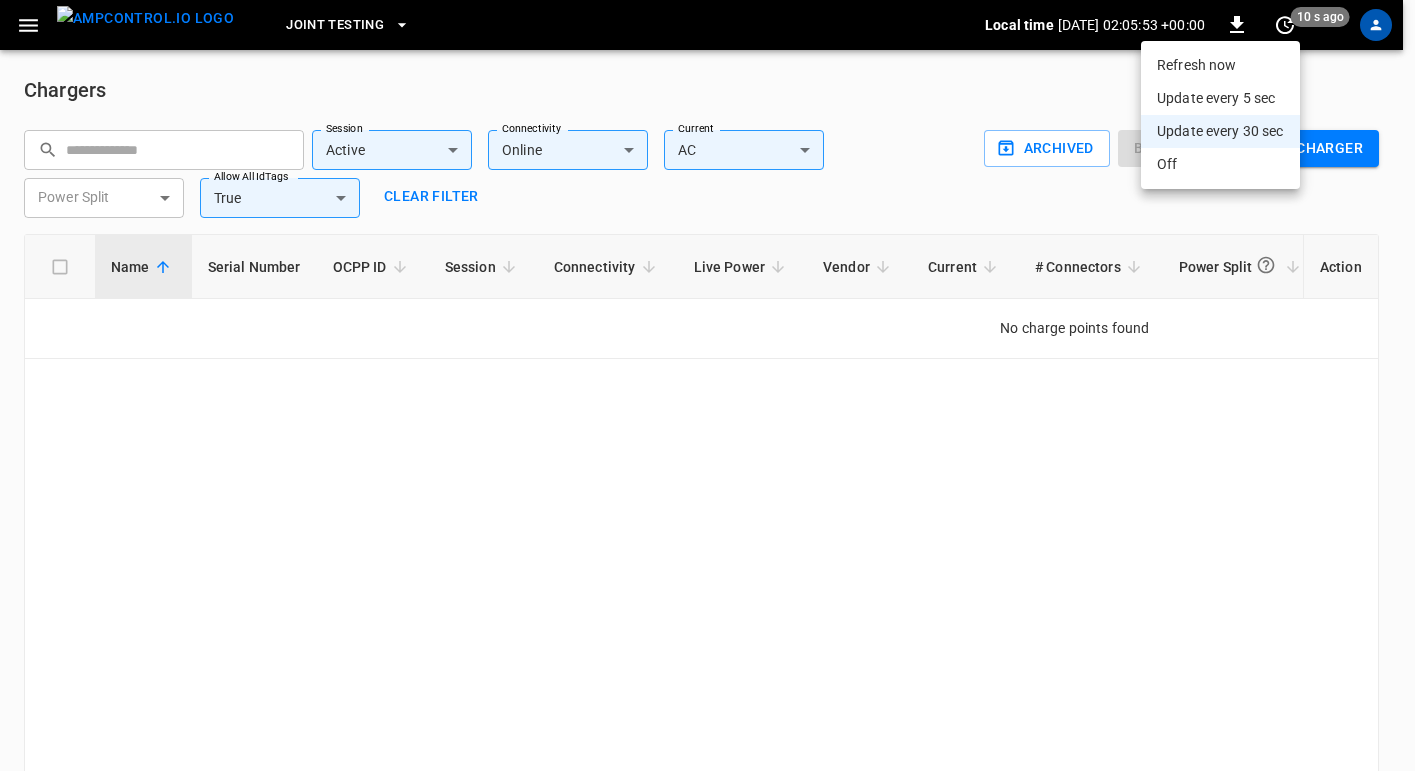 click at bounding box center (707, 385) 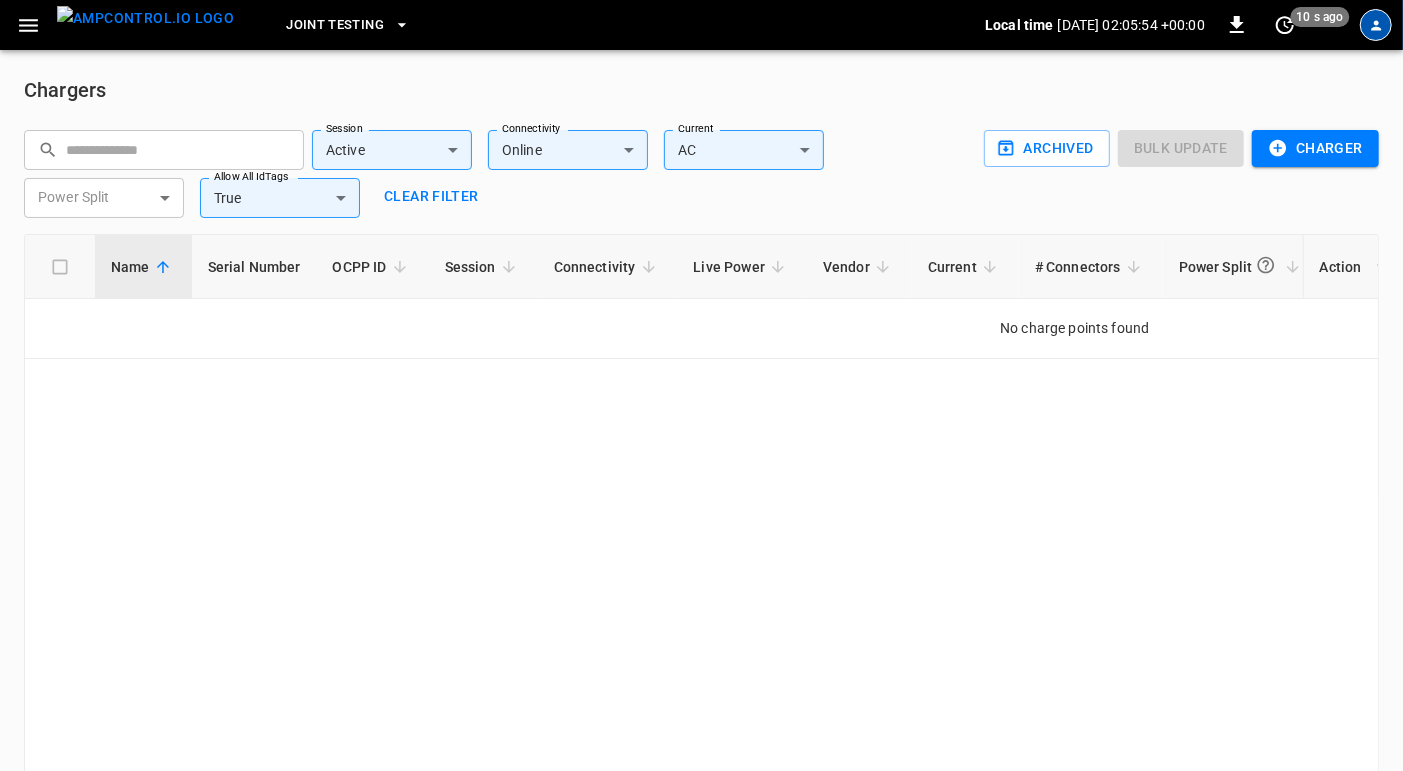 click 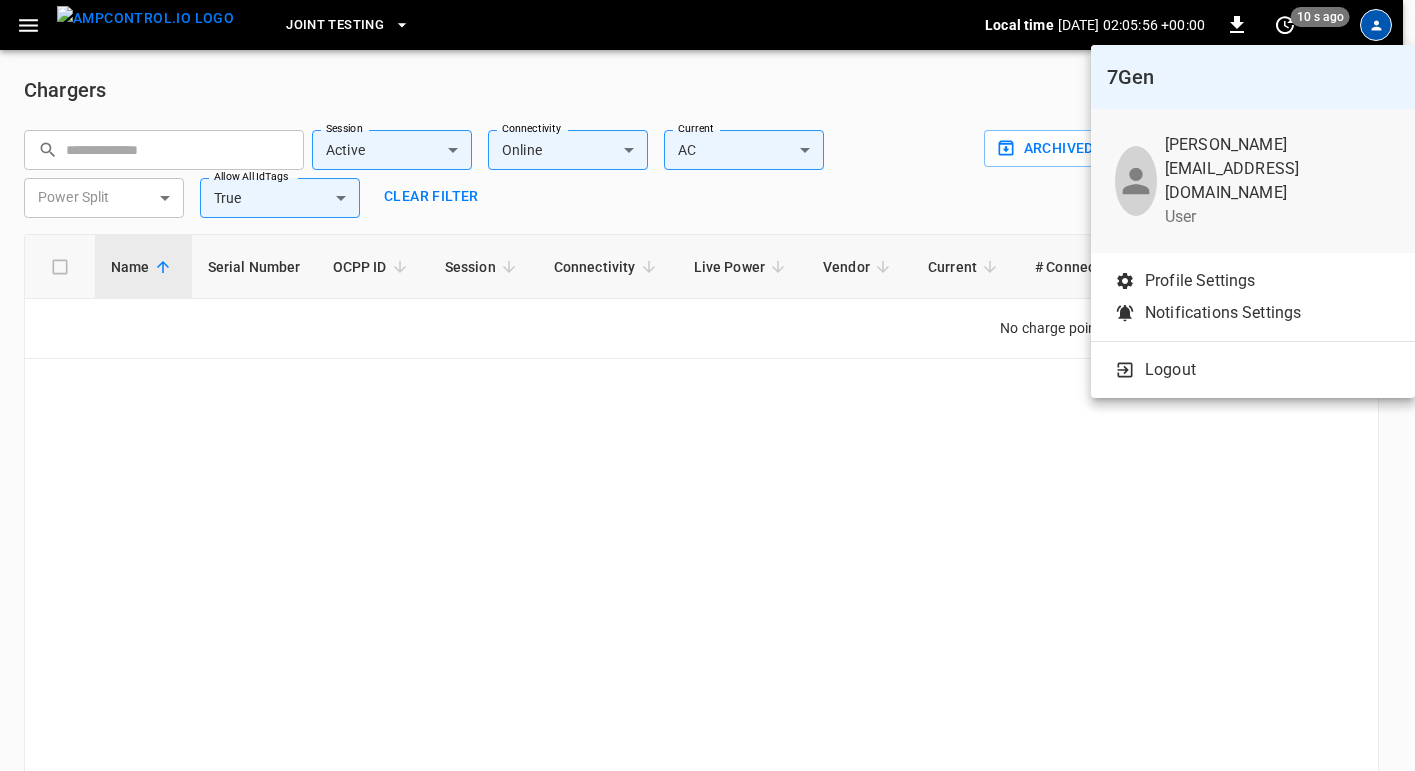 click at bounding box center (1136, 181) 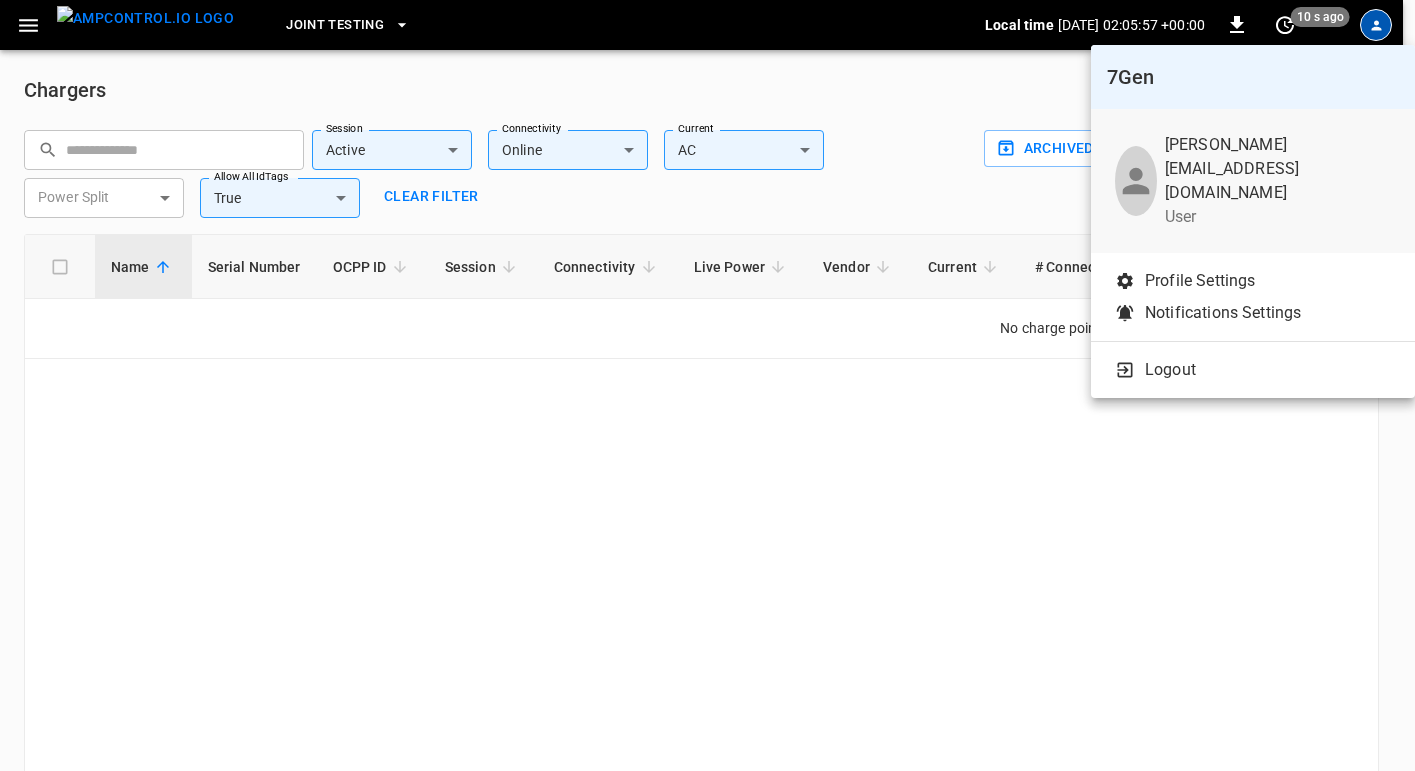 click on "user" at bounding box center (1278, 217) 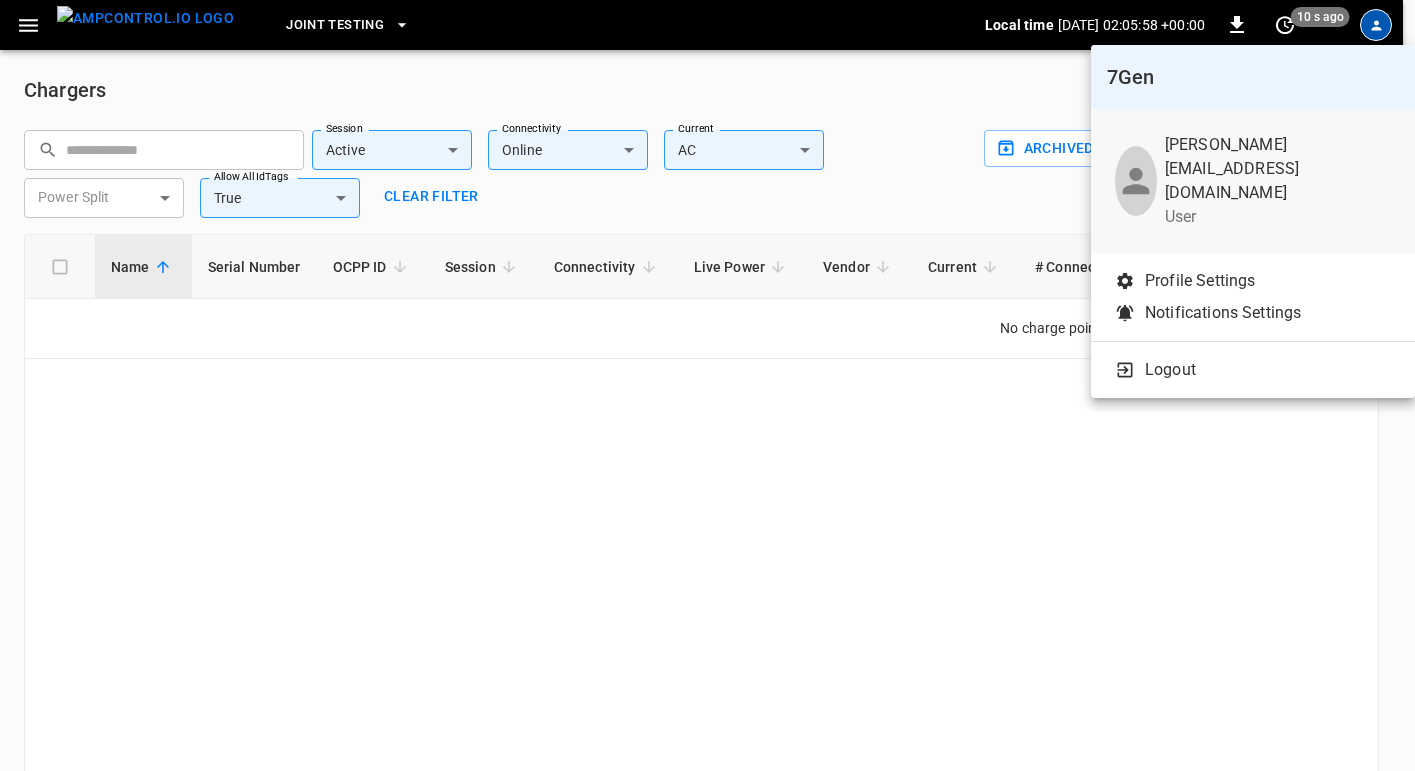 click at bounding box center (707, 385) 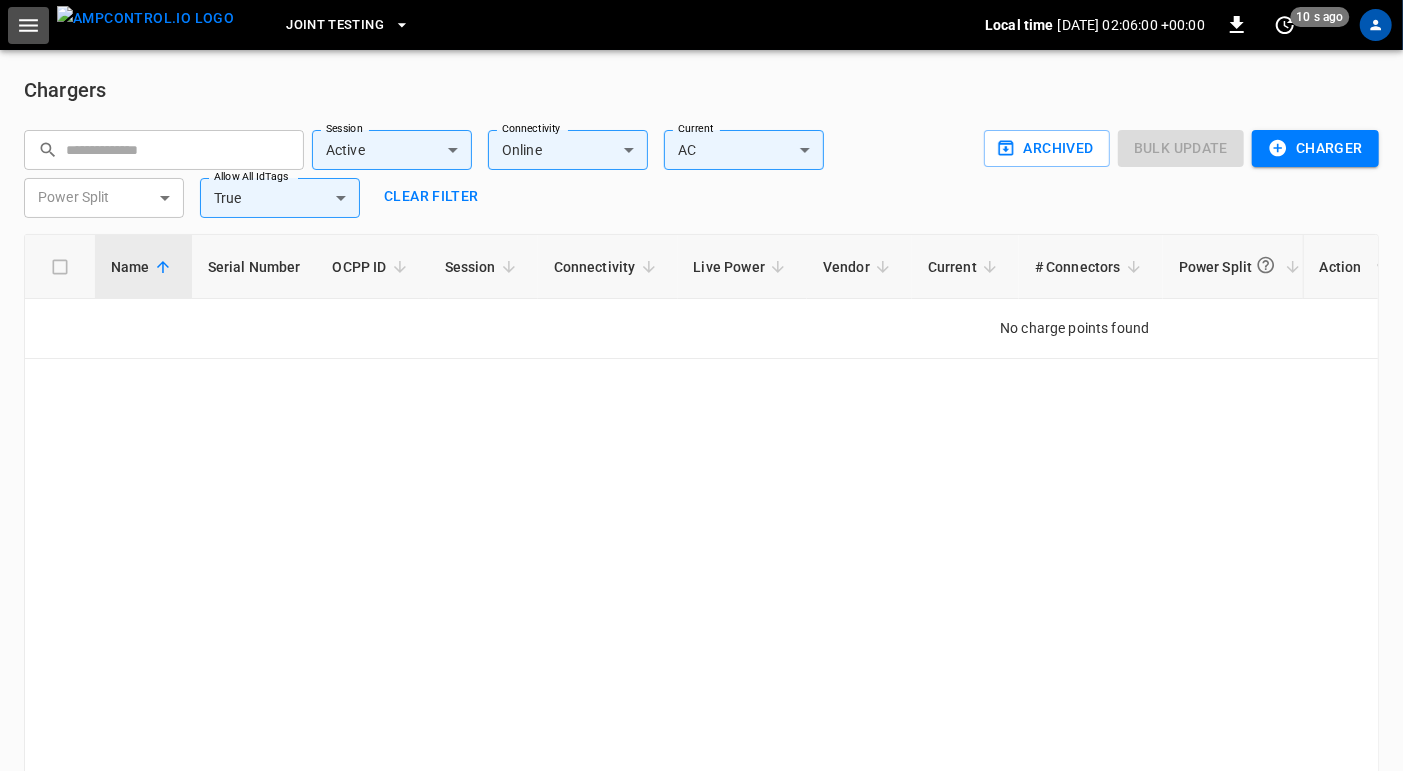 click 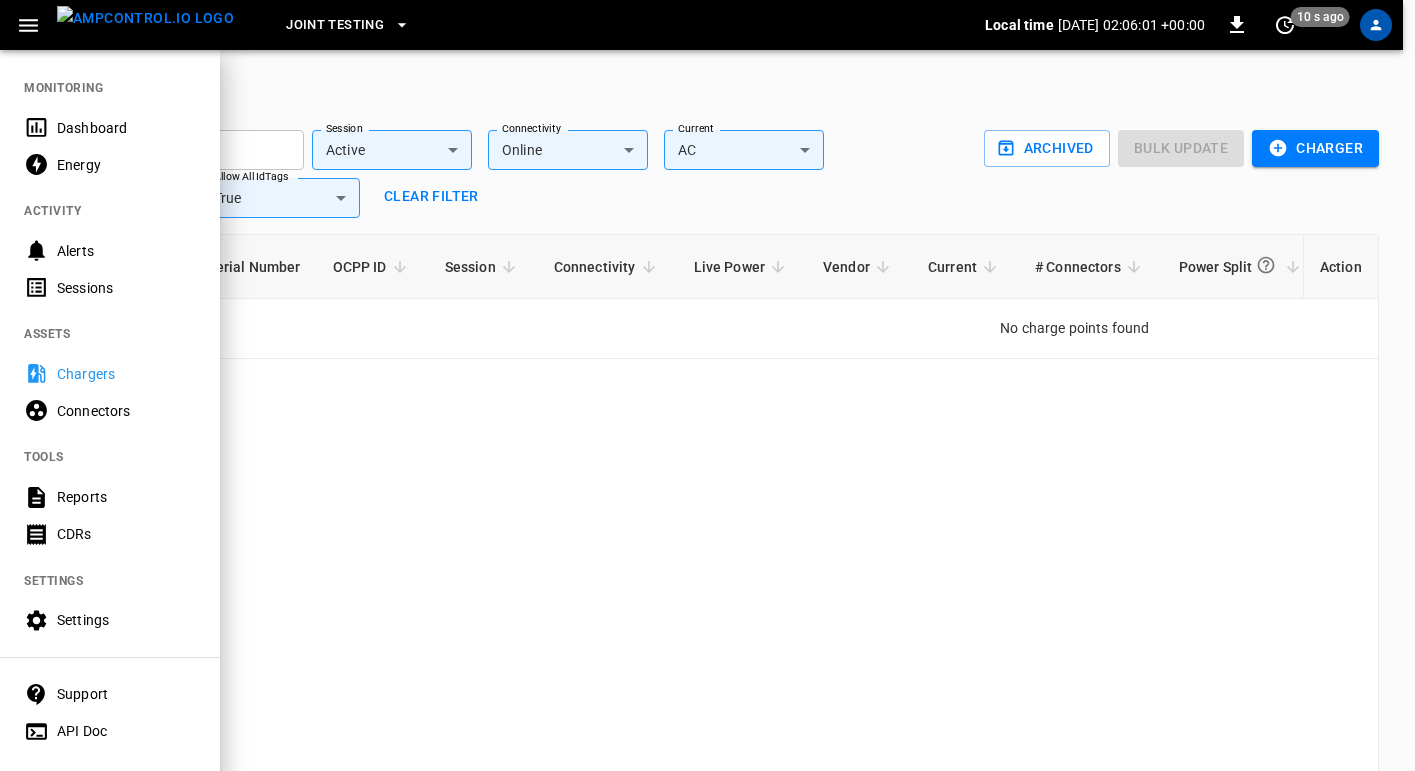 click at bounding box center [707, 385] 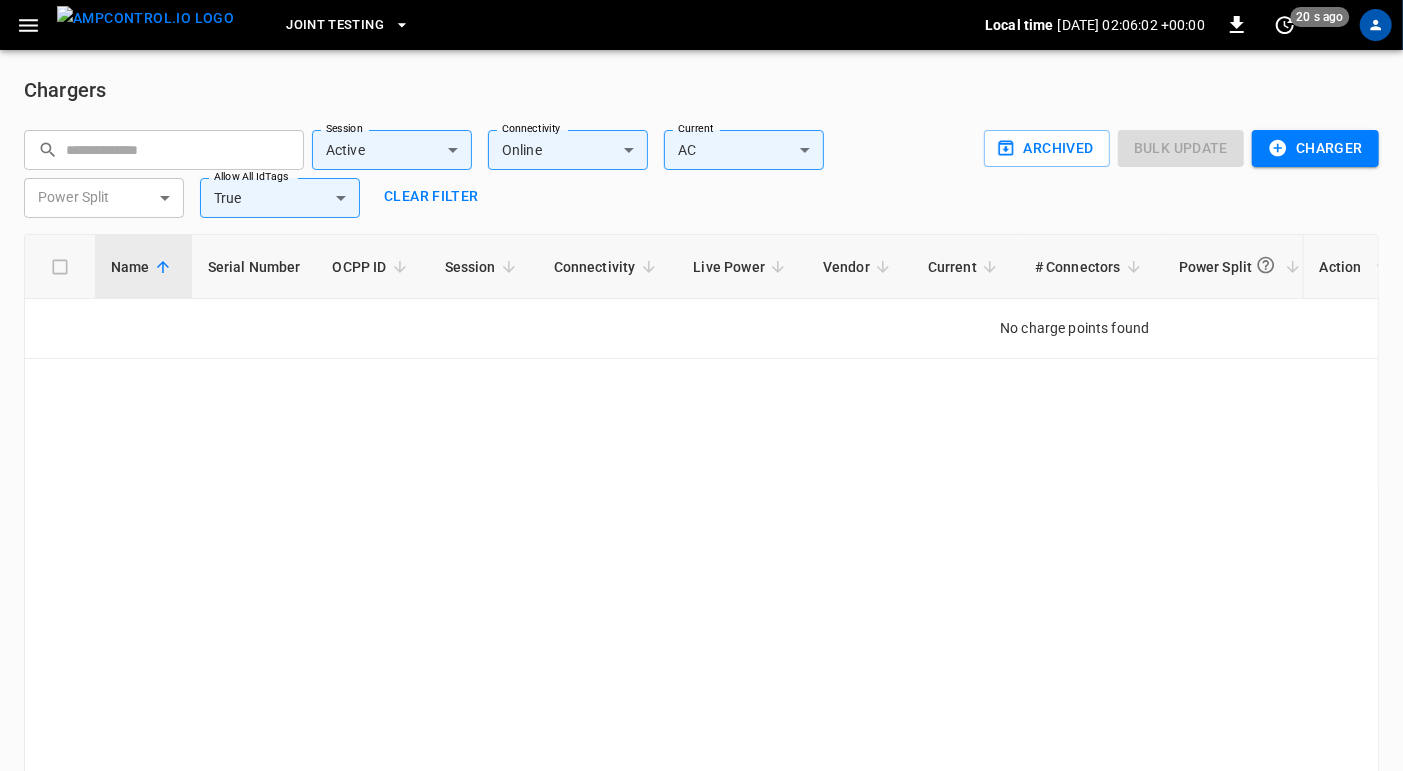 type 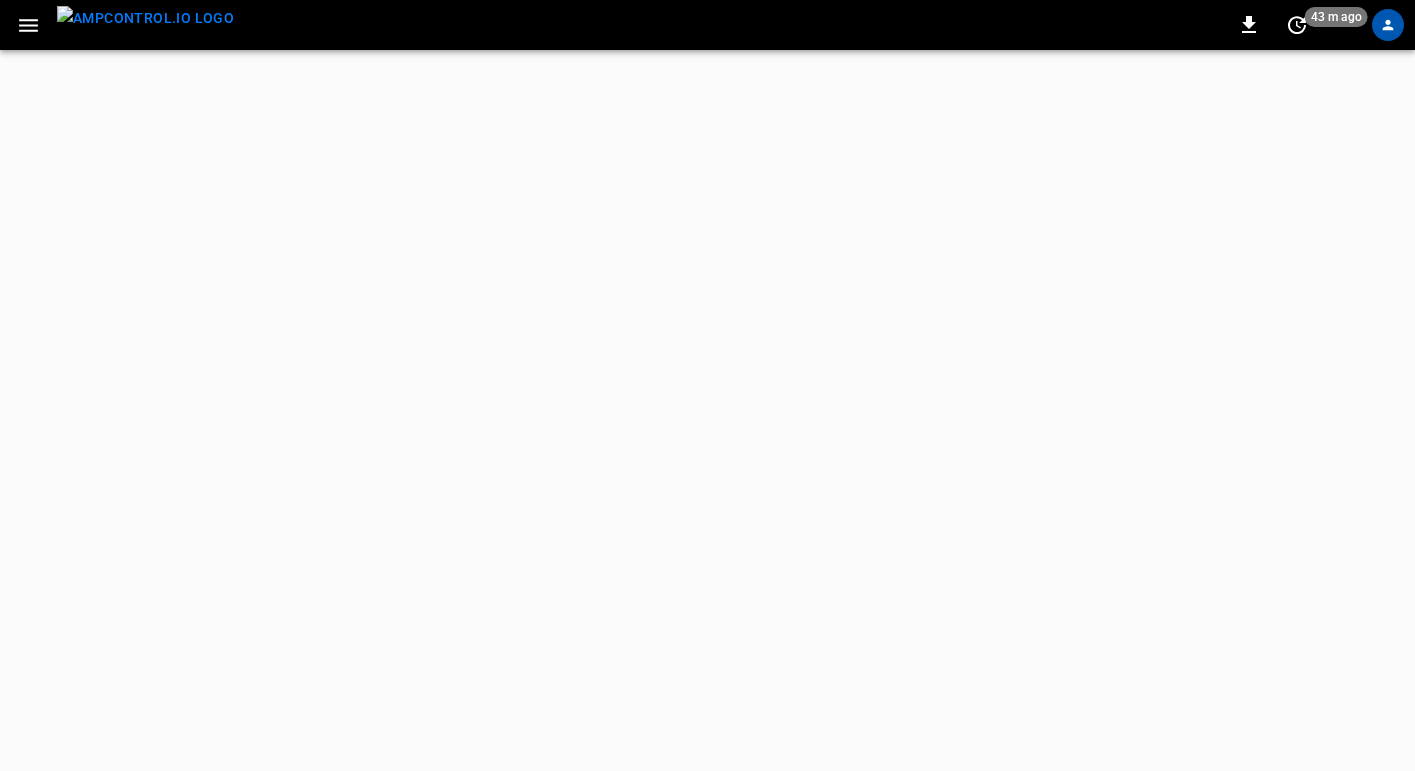 scroll, scrollTop: 0, scrollLeft: 0, axis: both 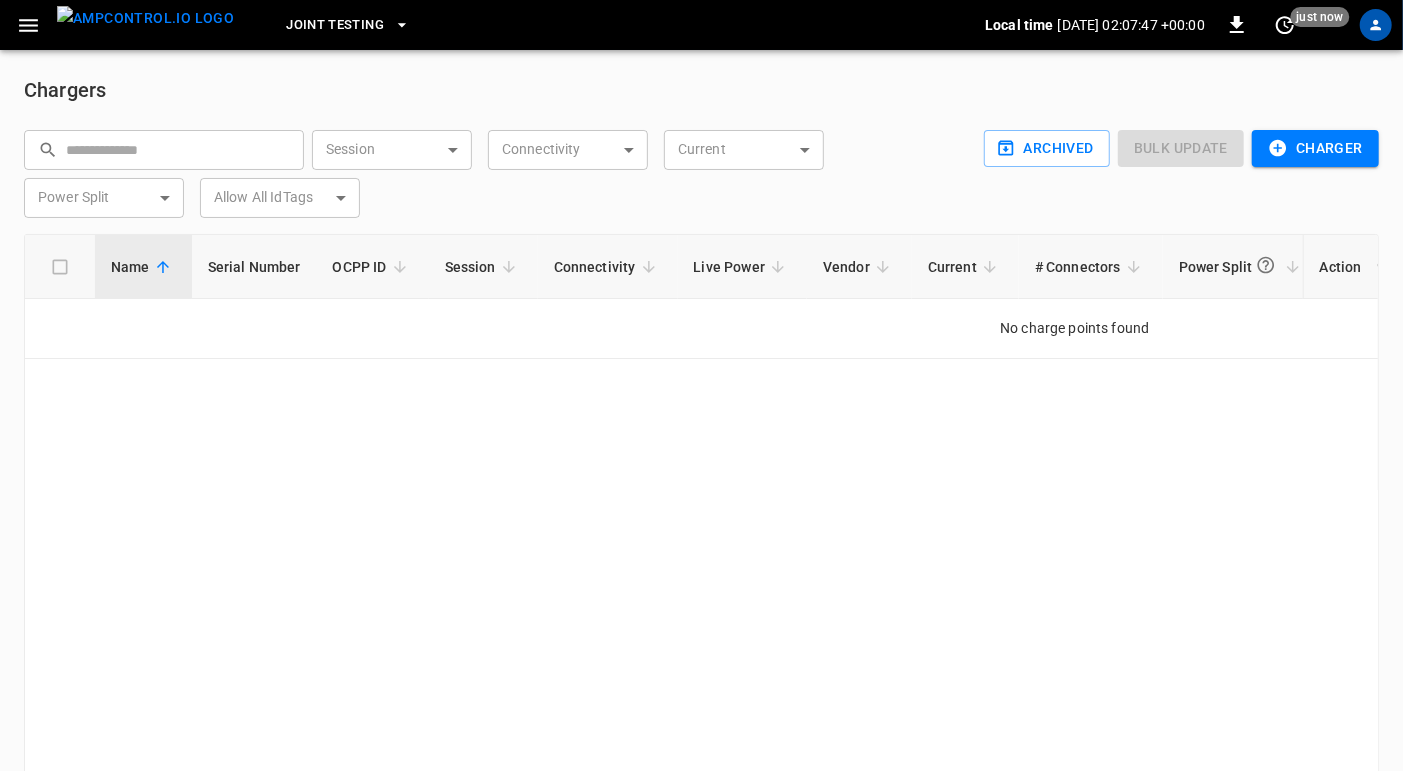 click at bounding box center [145, 18] 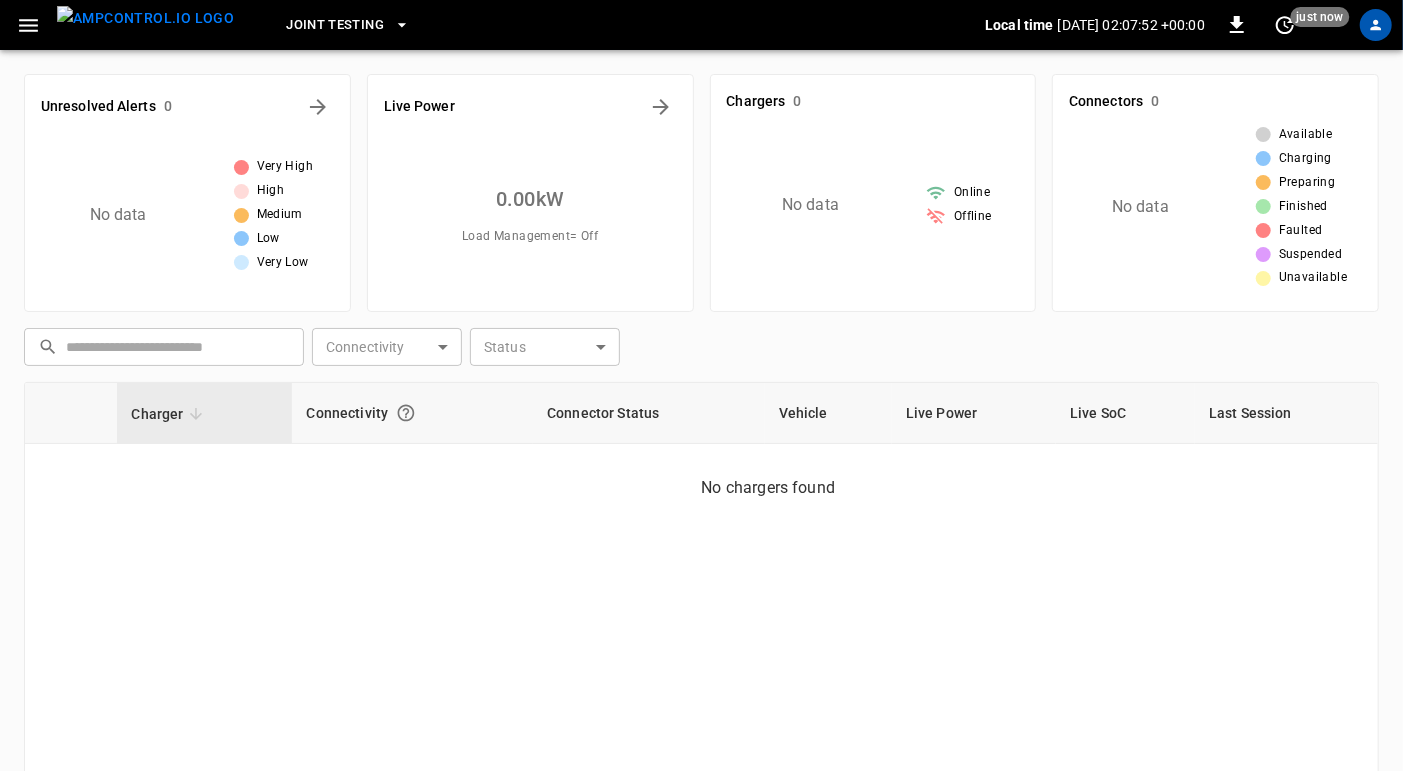 click on "Available" at bounding box center [1306, 135] 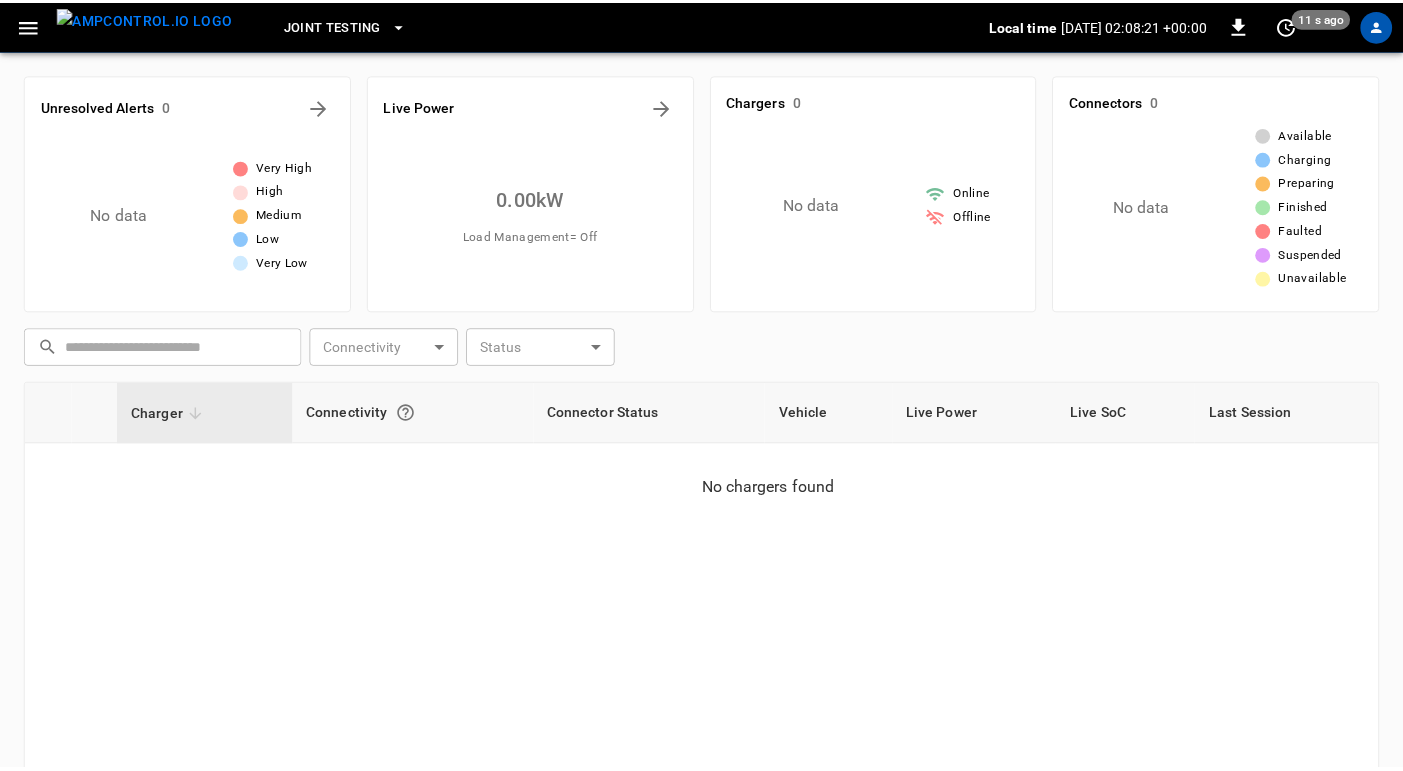 scroll, scrollTop: 0, scrollLeft: 0, axis: both 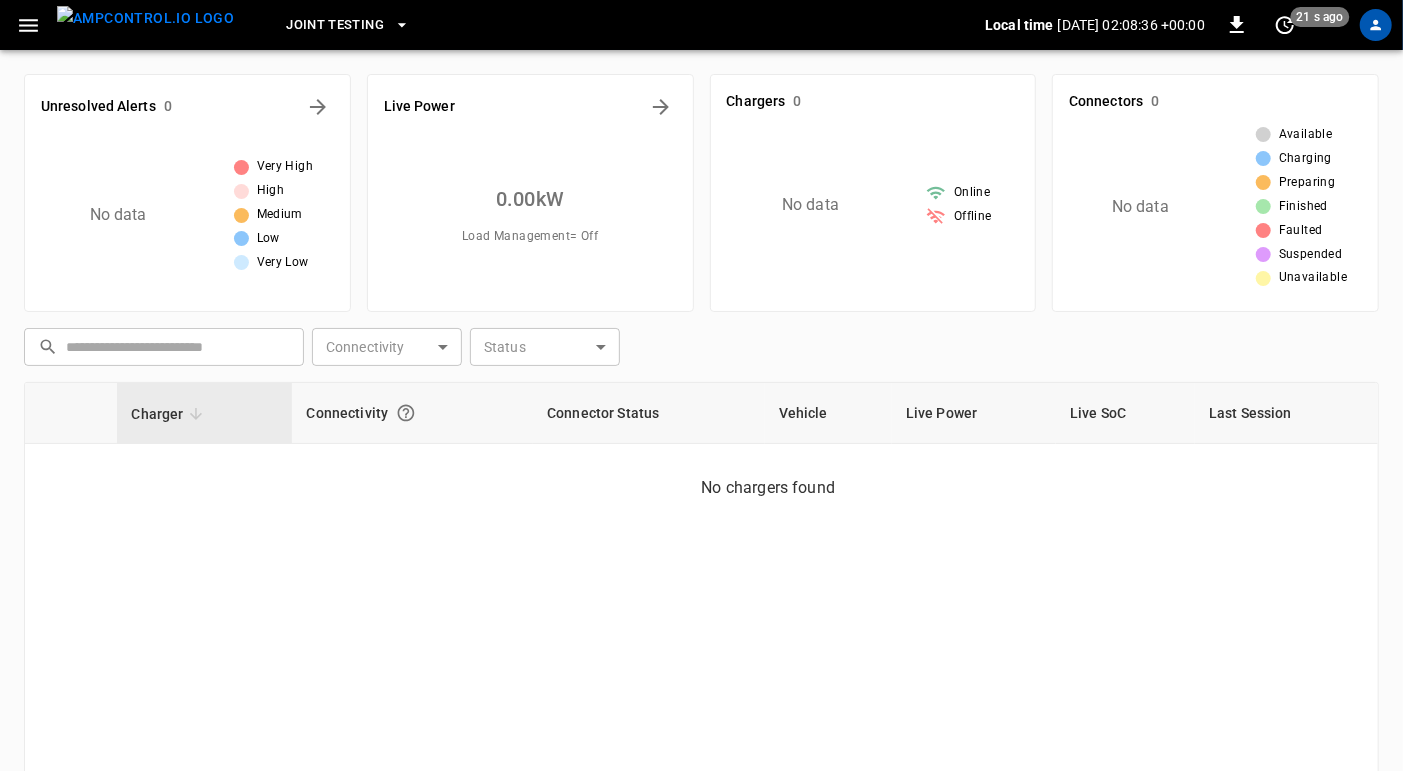 click at bounding box center (145, 18) 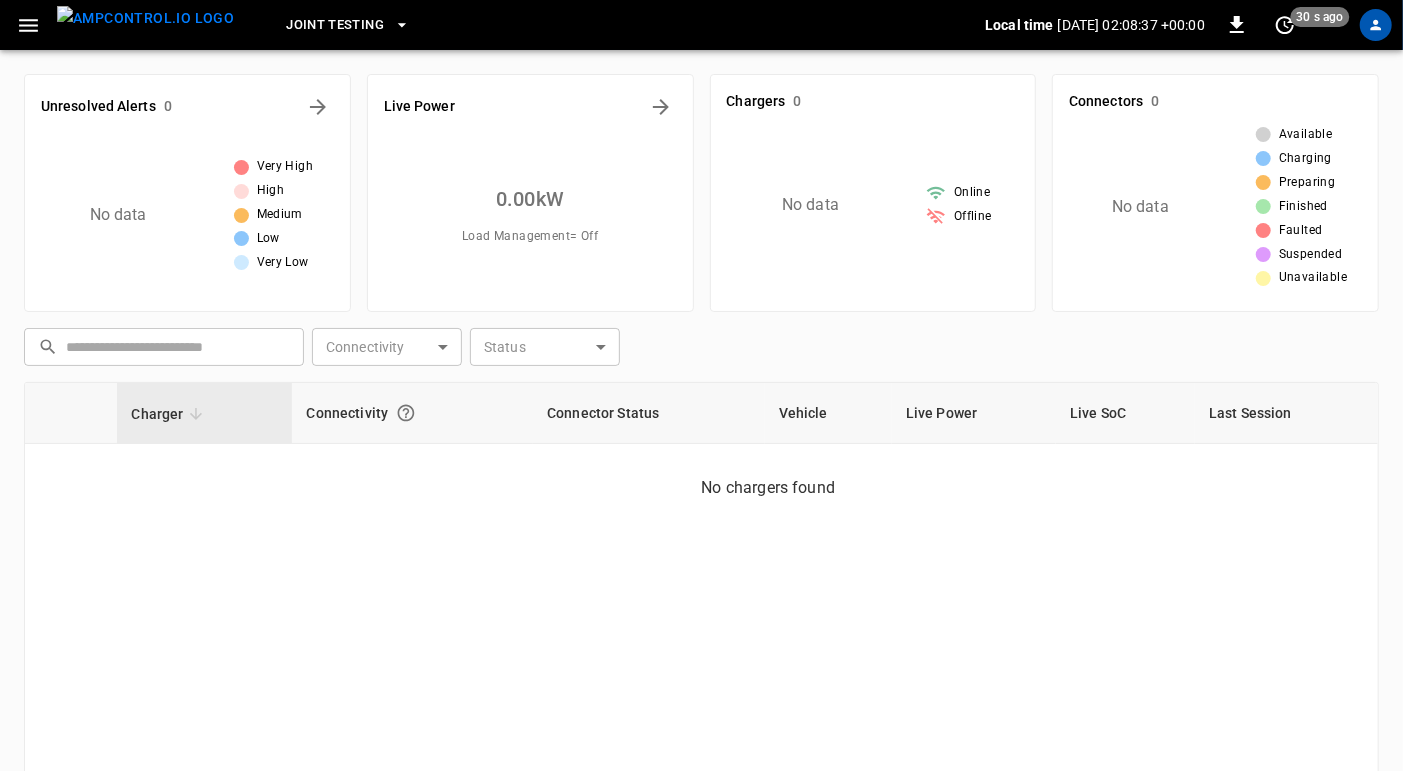 click at bounding box center [145, 18] 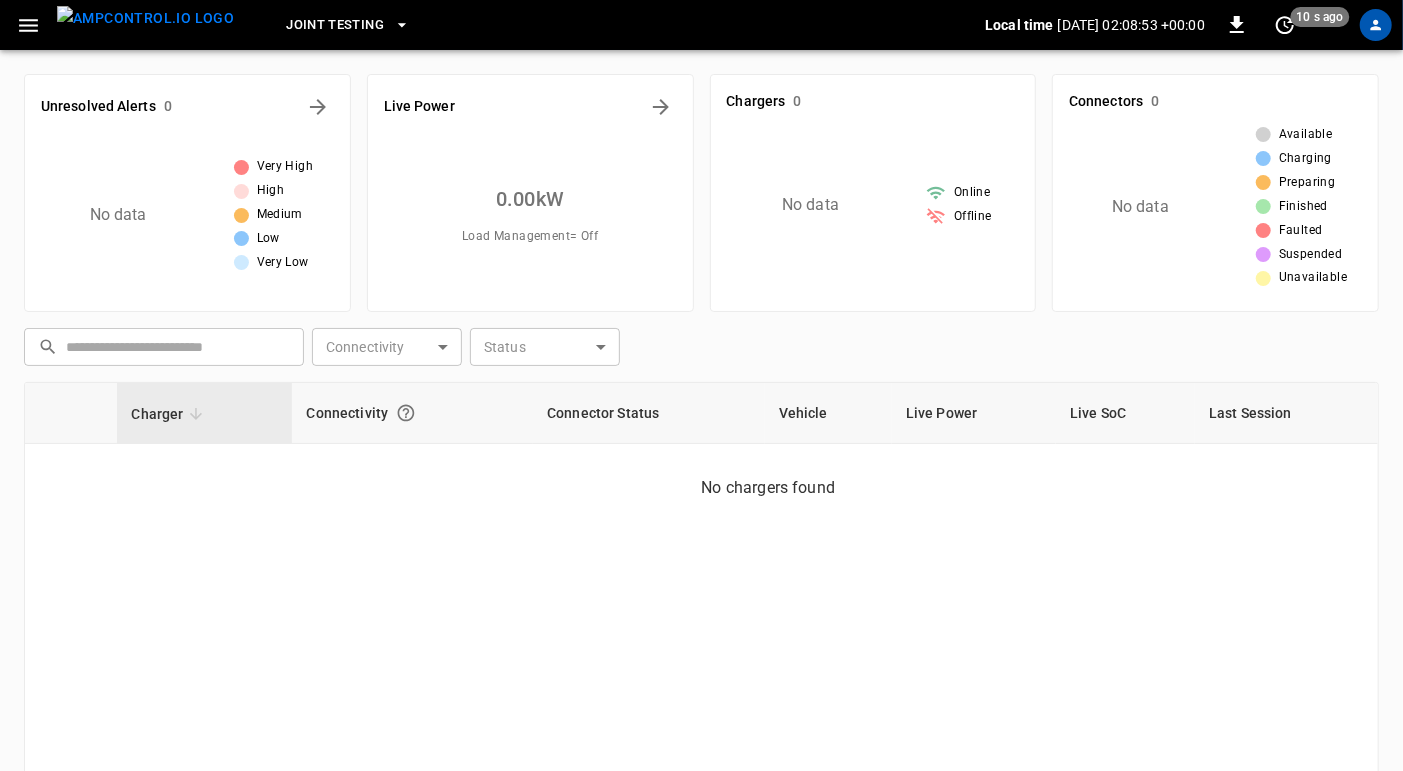 click on "Charger Connectivity Connector Status Vehicle Live Power Live SoC Last Session No chargers found" at bounding box center (701, 652) 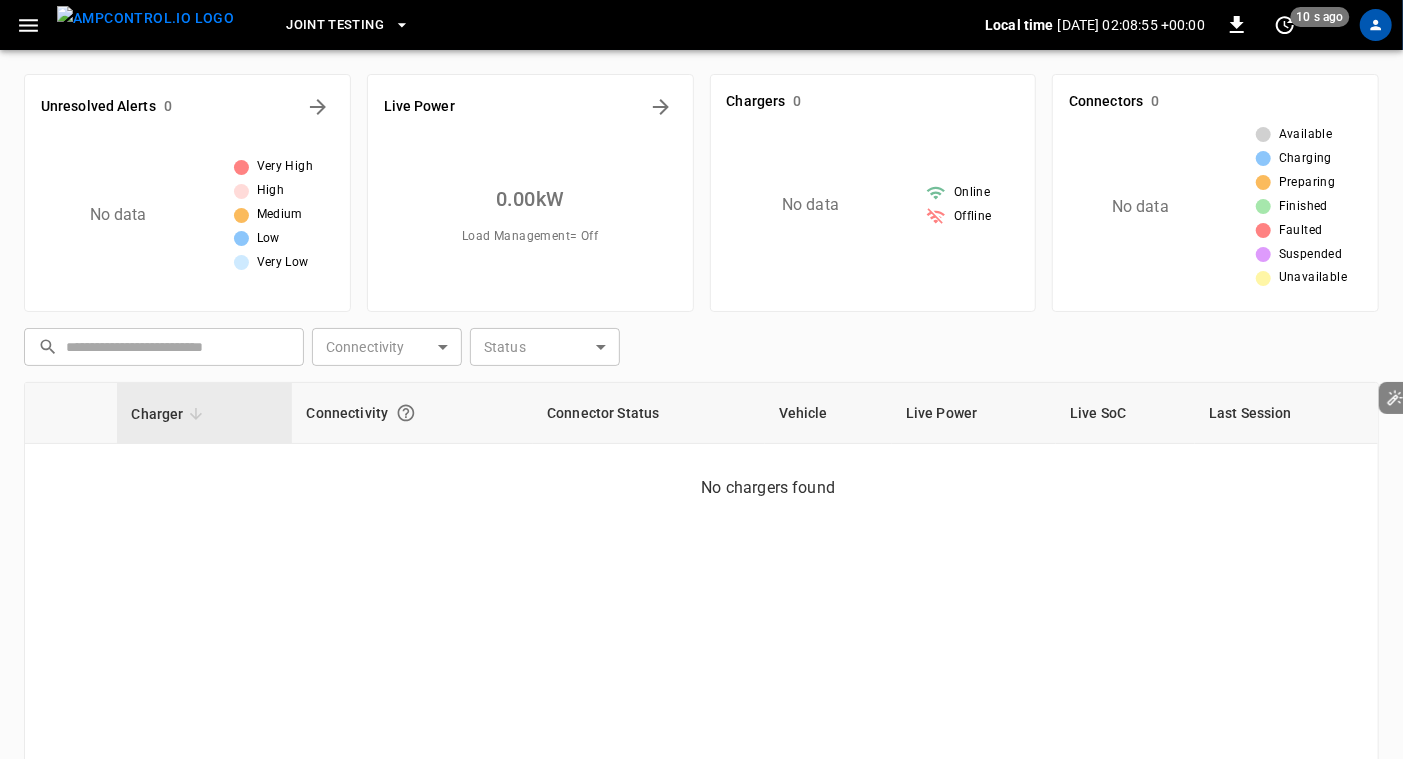 click on "Connectivity" at bounding box center [412, 413] 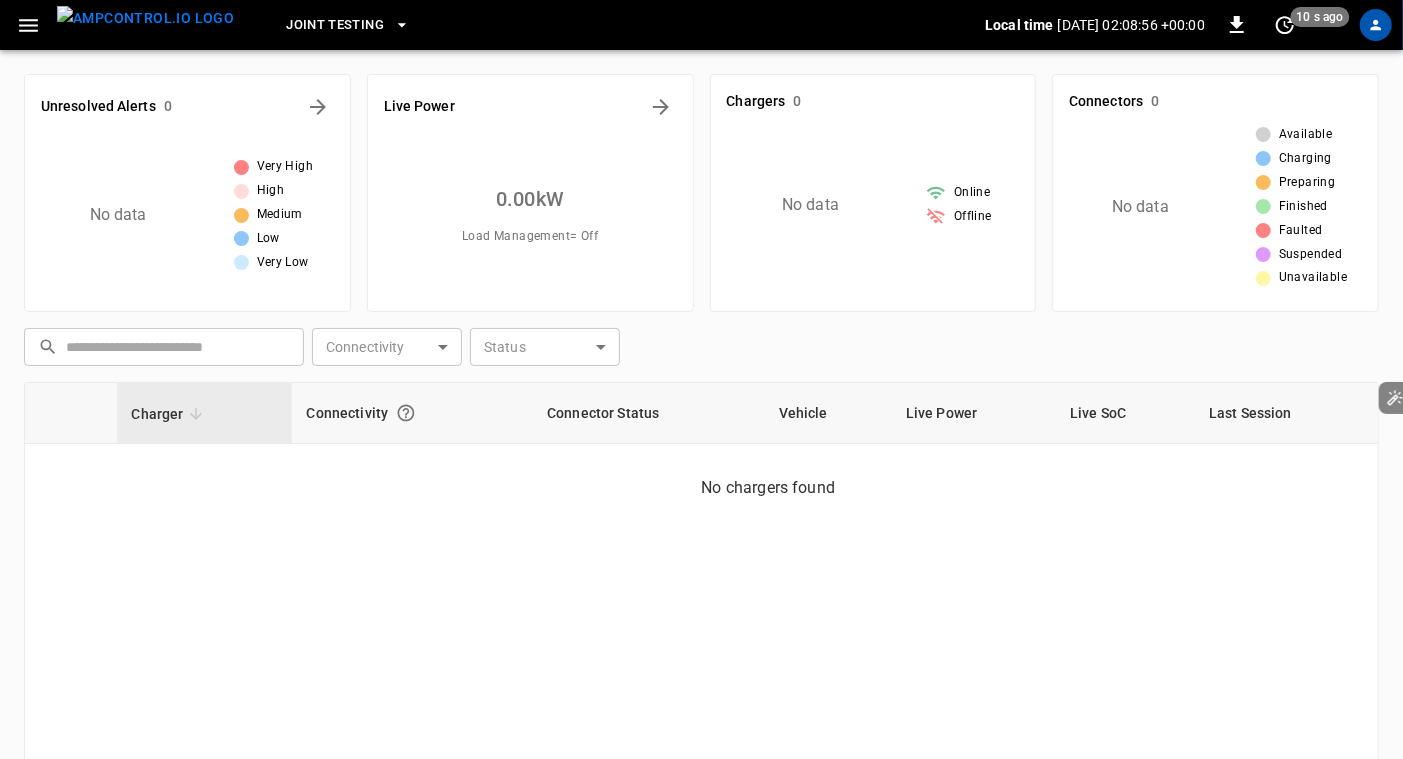 click on "Connectivity" at bounding box center (412, 413) 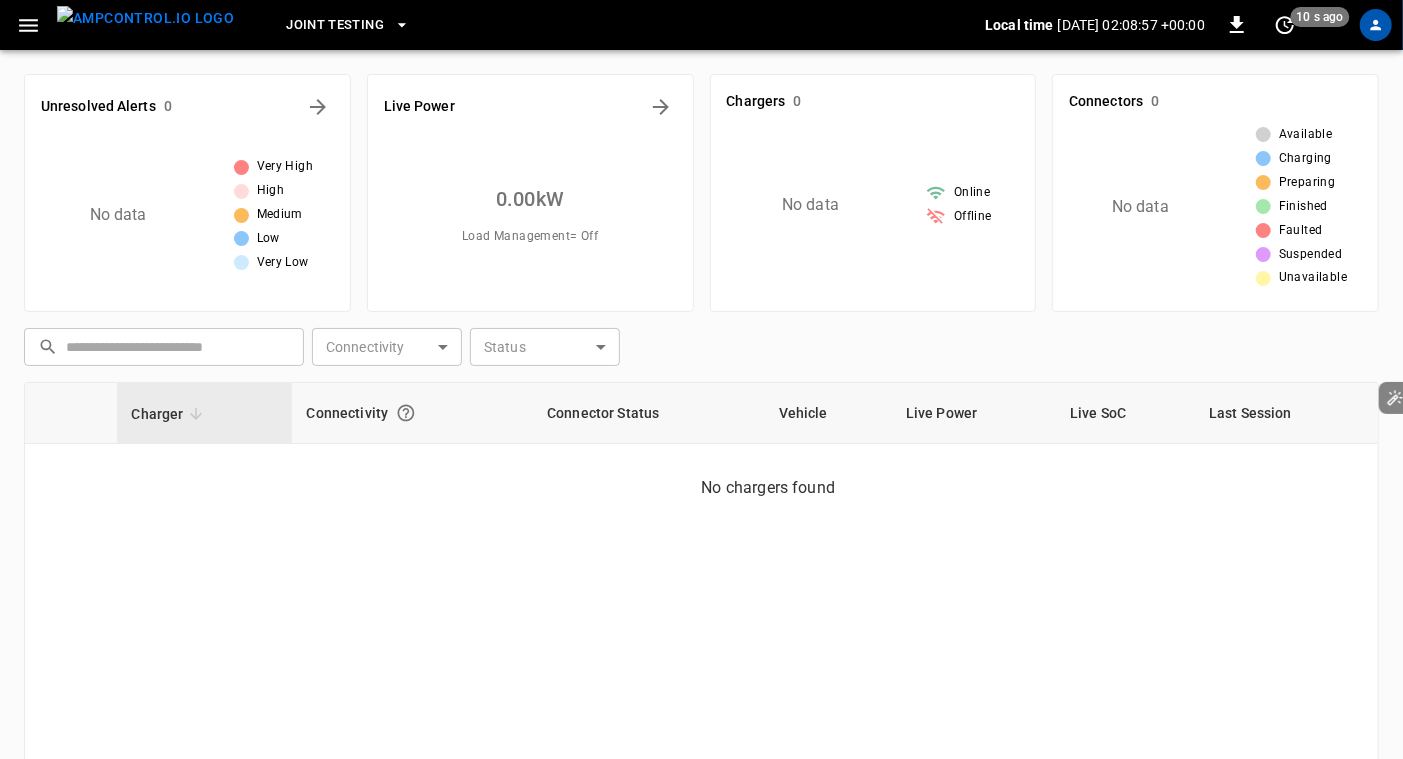drag, startPoint x: 665, startPoint y: 399, endPoint x: 643, endPoint y: 425, distance: 34.058773 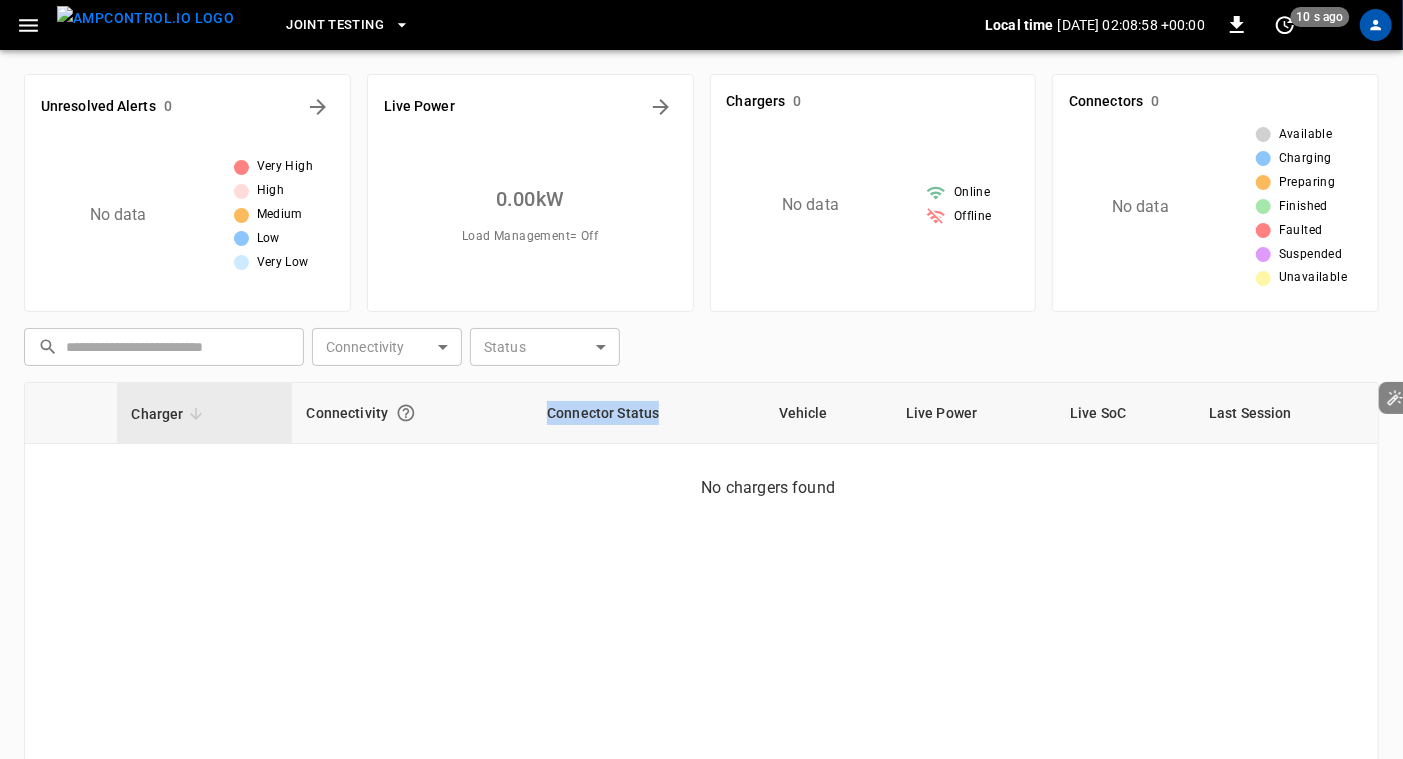 drag, startPoint x: 671, startPoint y: 414, endPoint x: 462, endPoint y: 388, distance: 210.61102 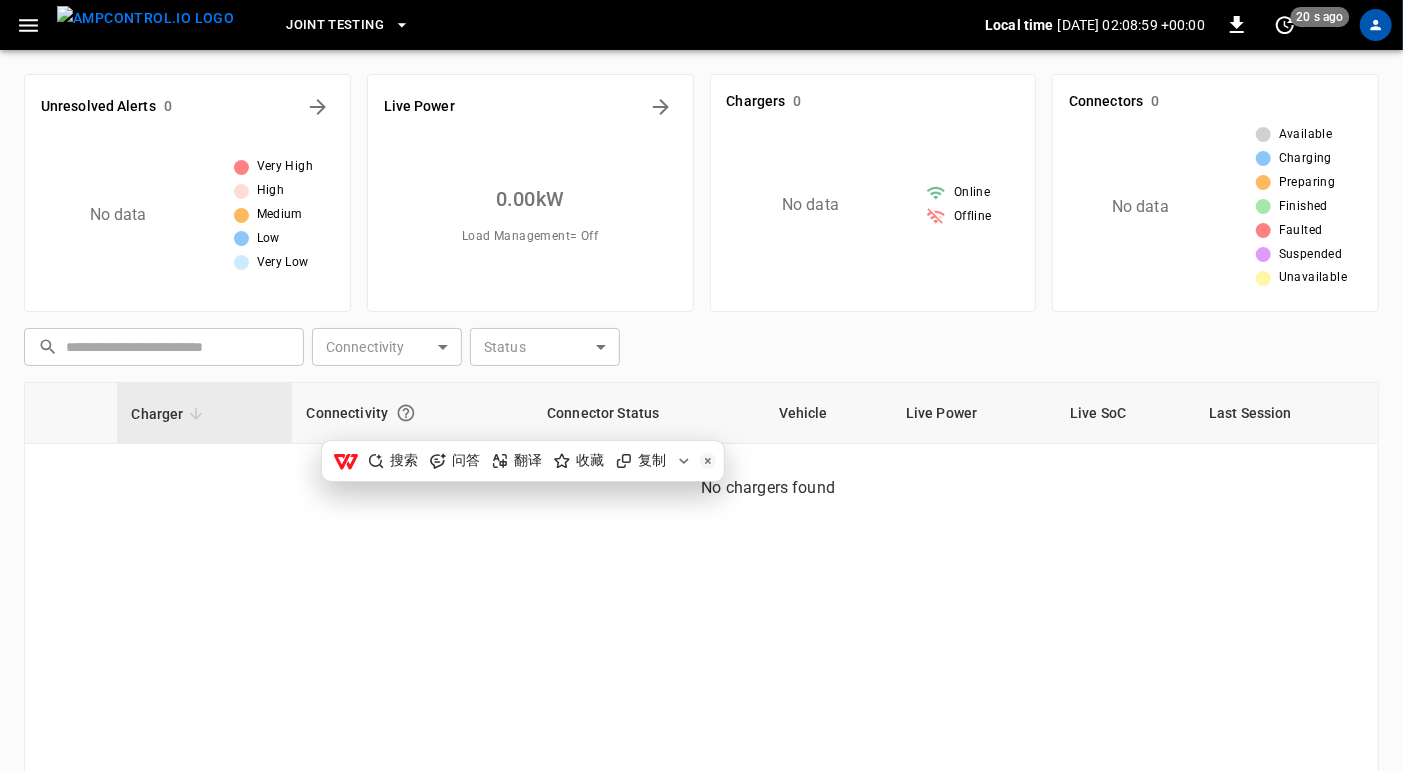click on "Charger Connectivity Connector Status Vehicle Live Power Live SoC Last Session No chargers found" at bounding box center [701, 652] 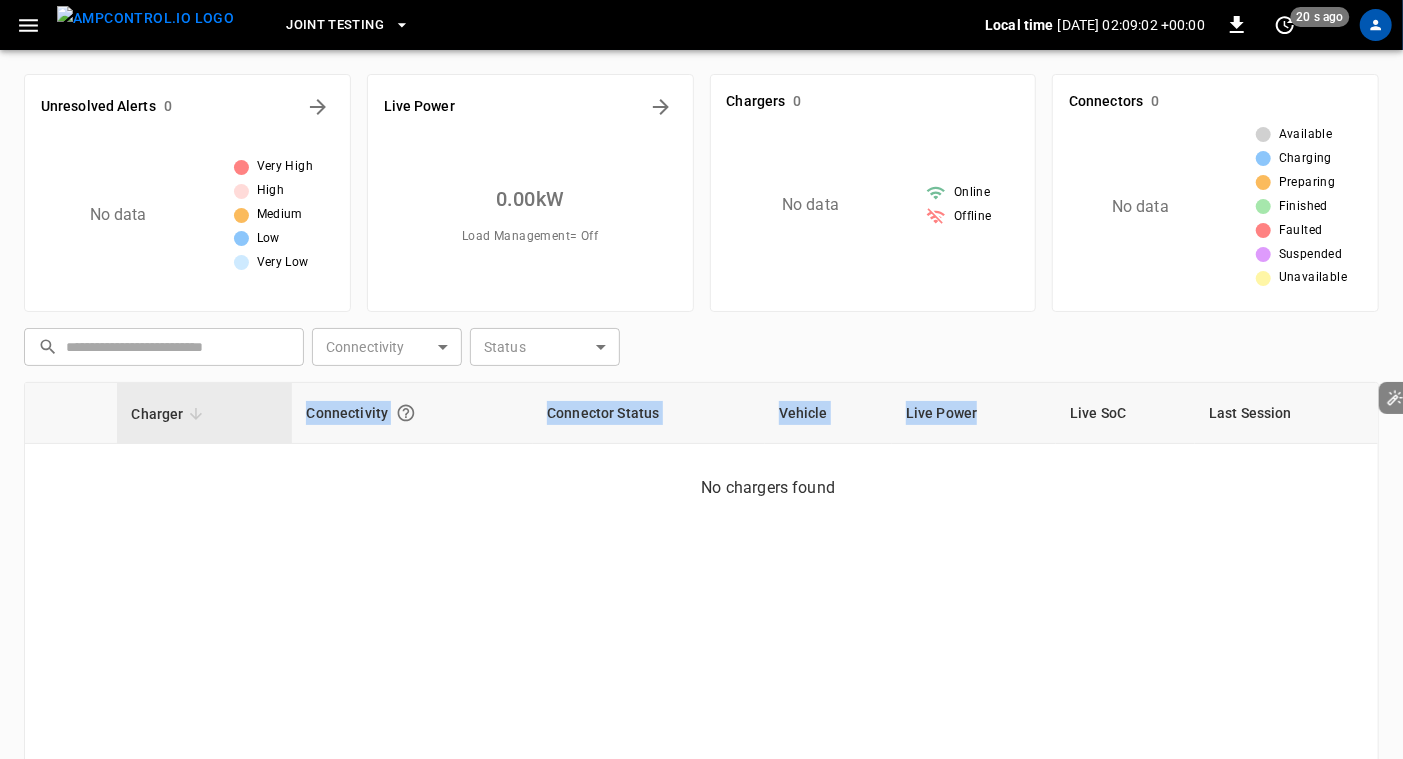 drag, startPoint x: 987, startPoint y: 423, endPoint x: 101, endPoint y: 415, distance: 886.03613 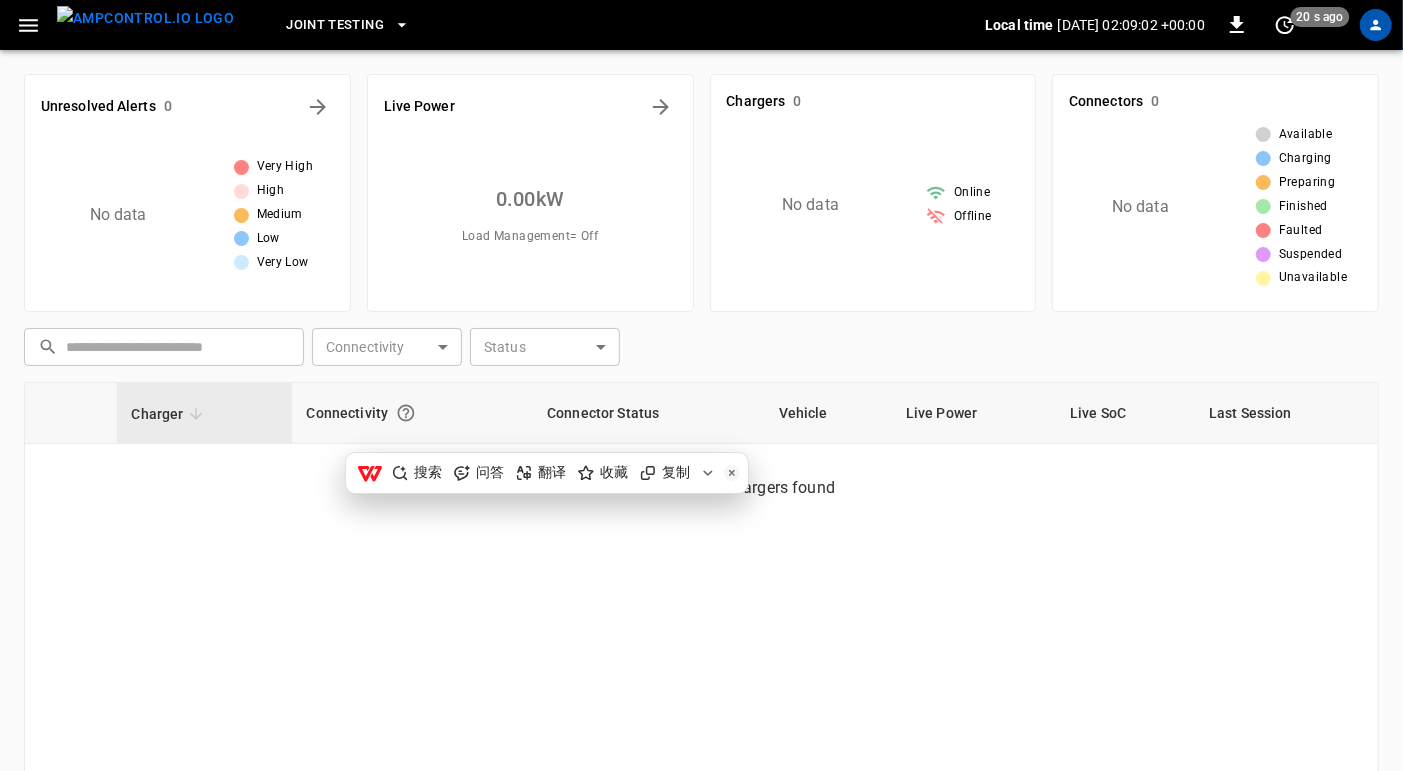 click on "Charger Connectivity Connector Status Vehicle Live Power Live SoC Last Session No chargers found" at bounding box center [701, 652] 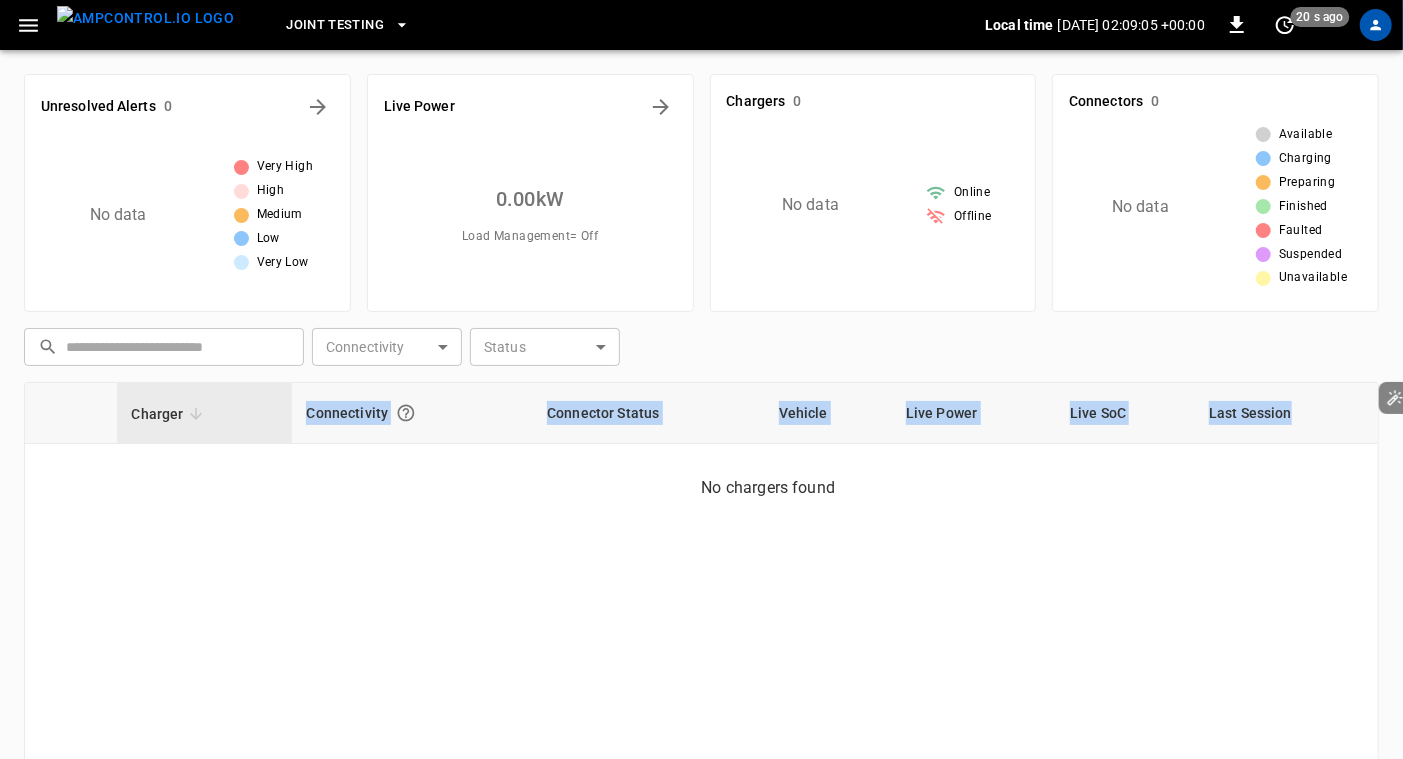 drag, startPoint x: 1308, startPoint y: 418, endPoint x: 283, endPoint y: 432, distance: 1025.0956 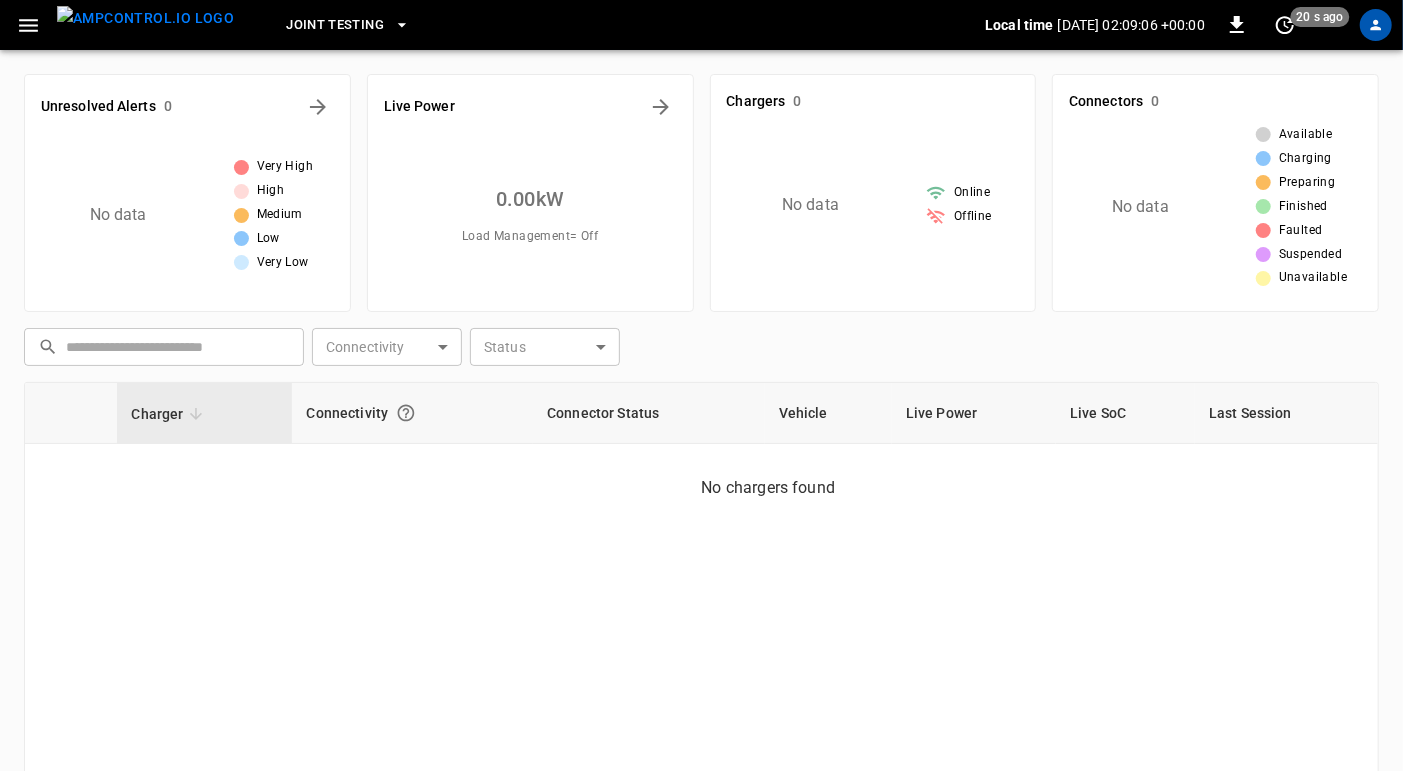 click on "Charger Connectivity Connector Status Vehicle Live Power Live SoC Last Session No chargers found" at bounding box center [701, 652] 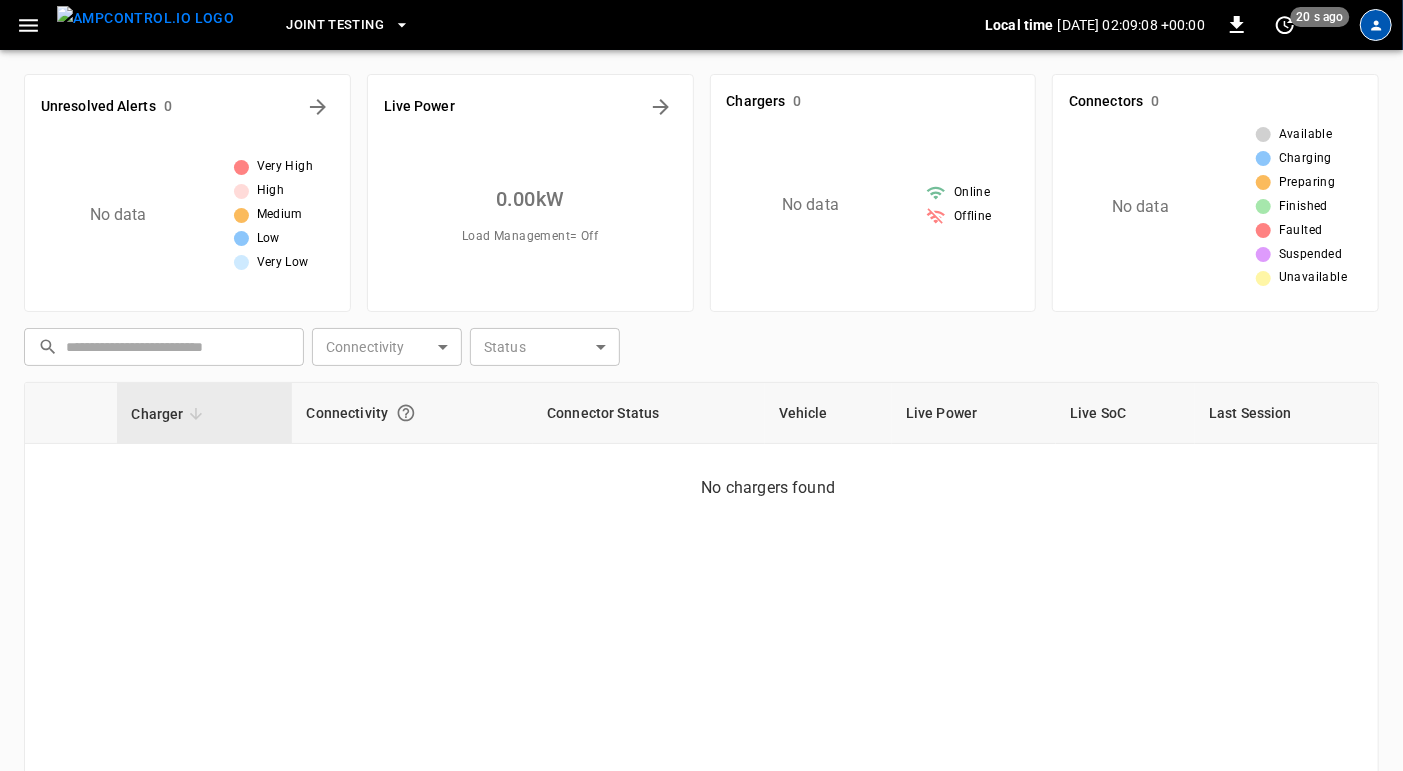 click 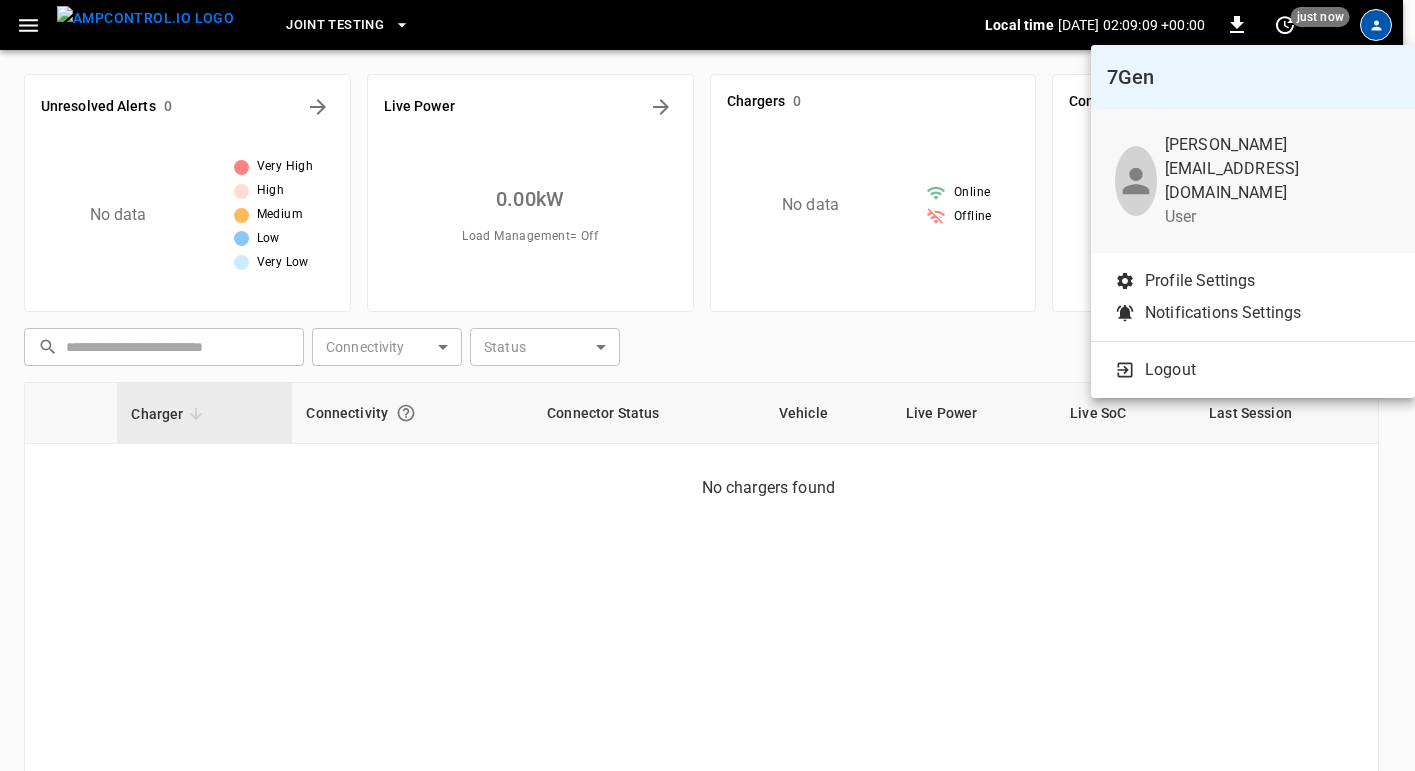 click at bounding box center (707, 385) 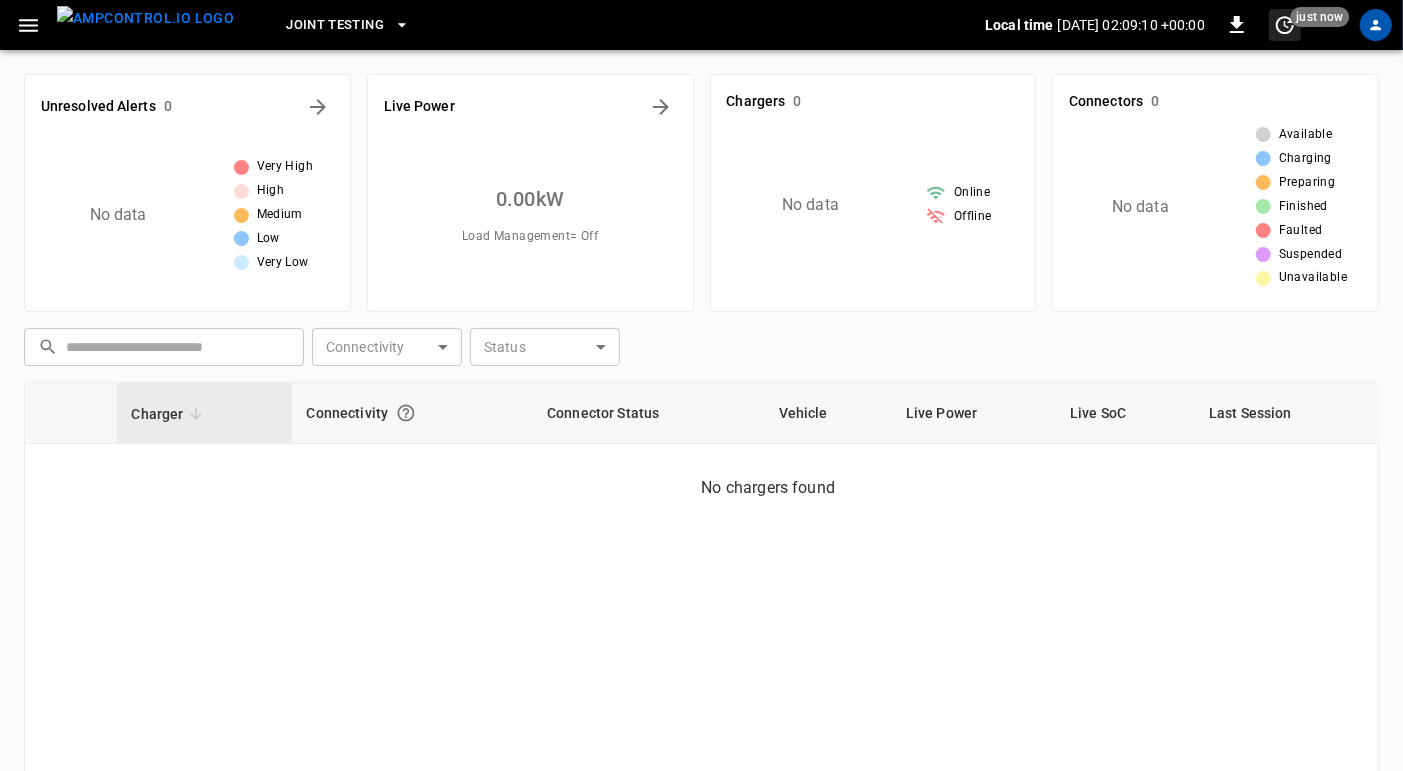 click 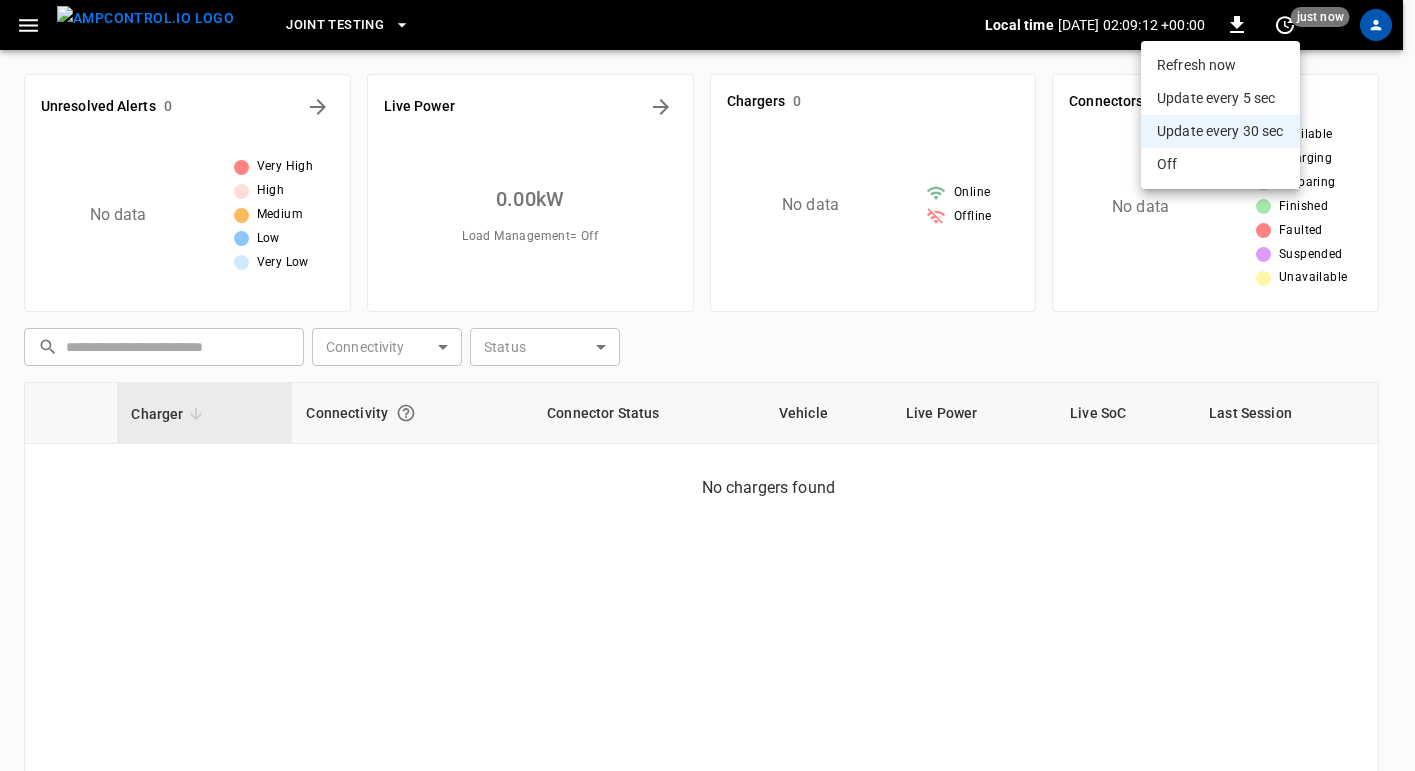 click at bounding box center (707, 385) 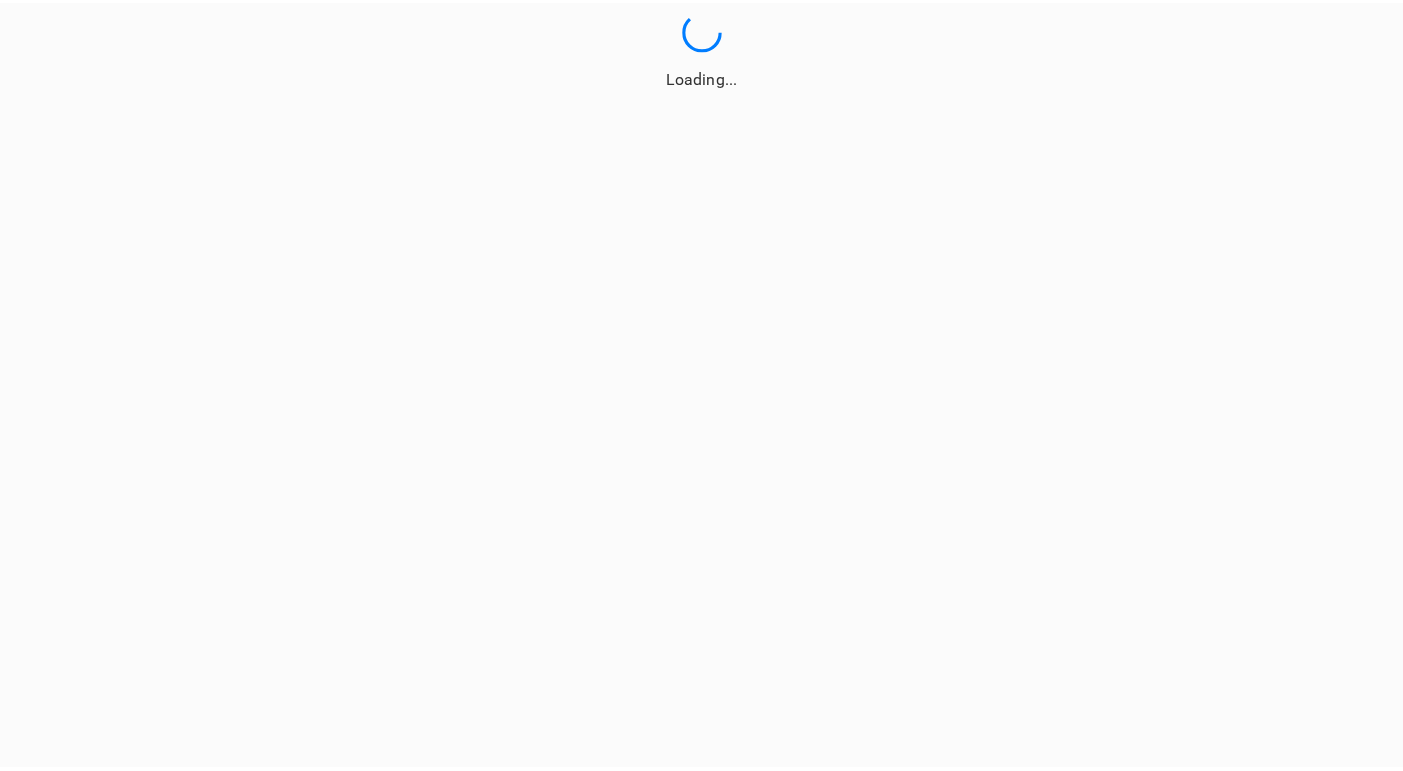 scroll, scrollTop: 0, scrollLeft: 0, axis: both 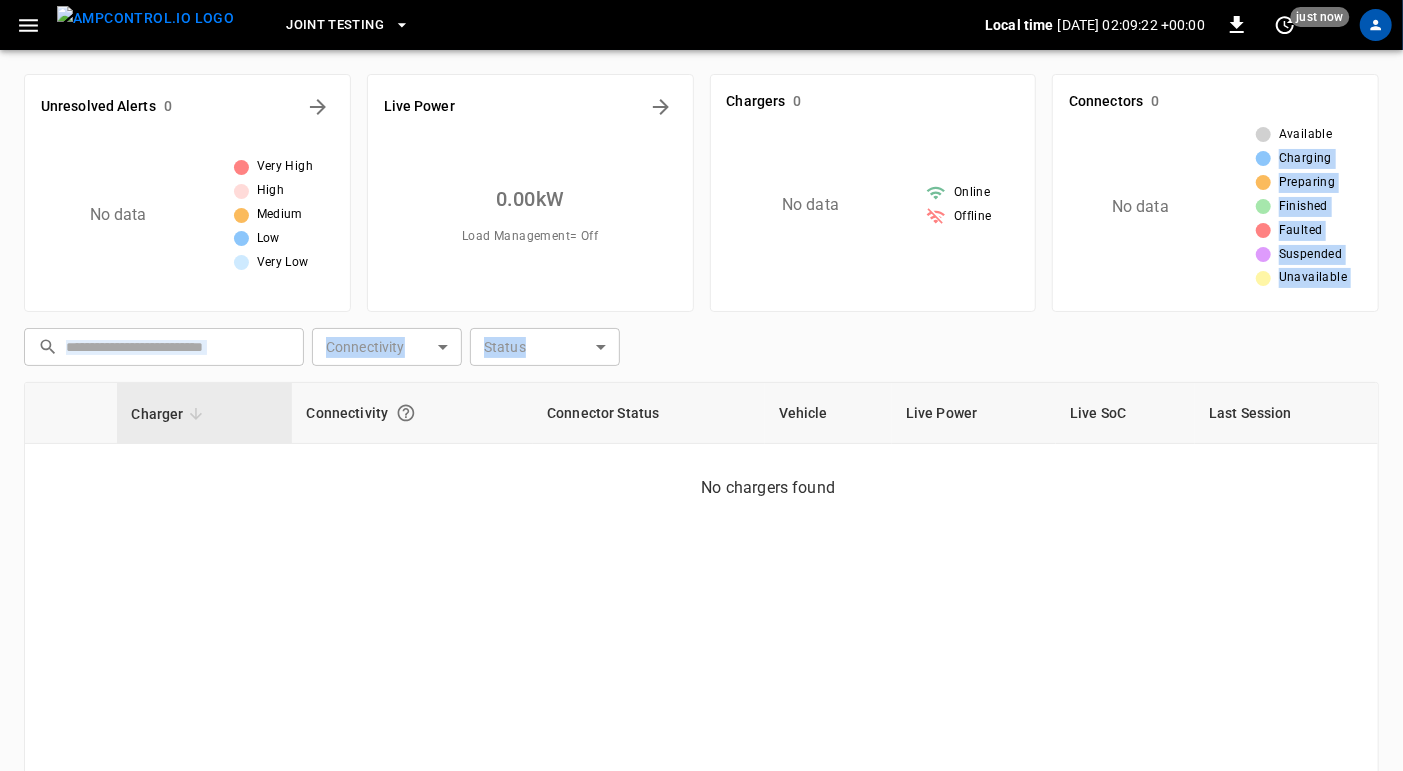 drag, startPoint x: 1335, startPoint y: 136, endPoint x: 1275, endPoint y: 321, distance: 194.4865 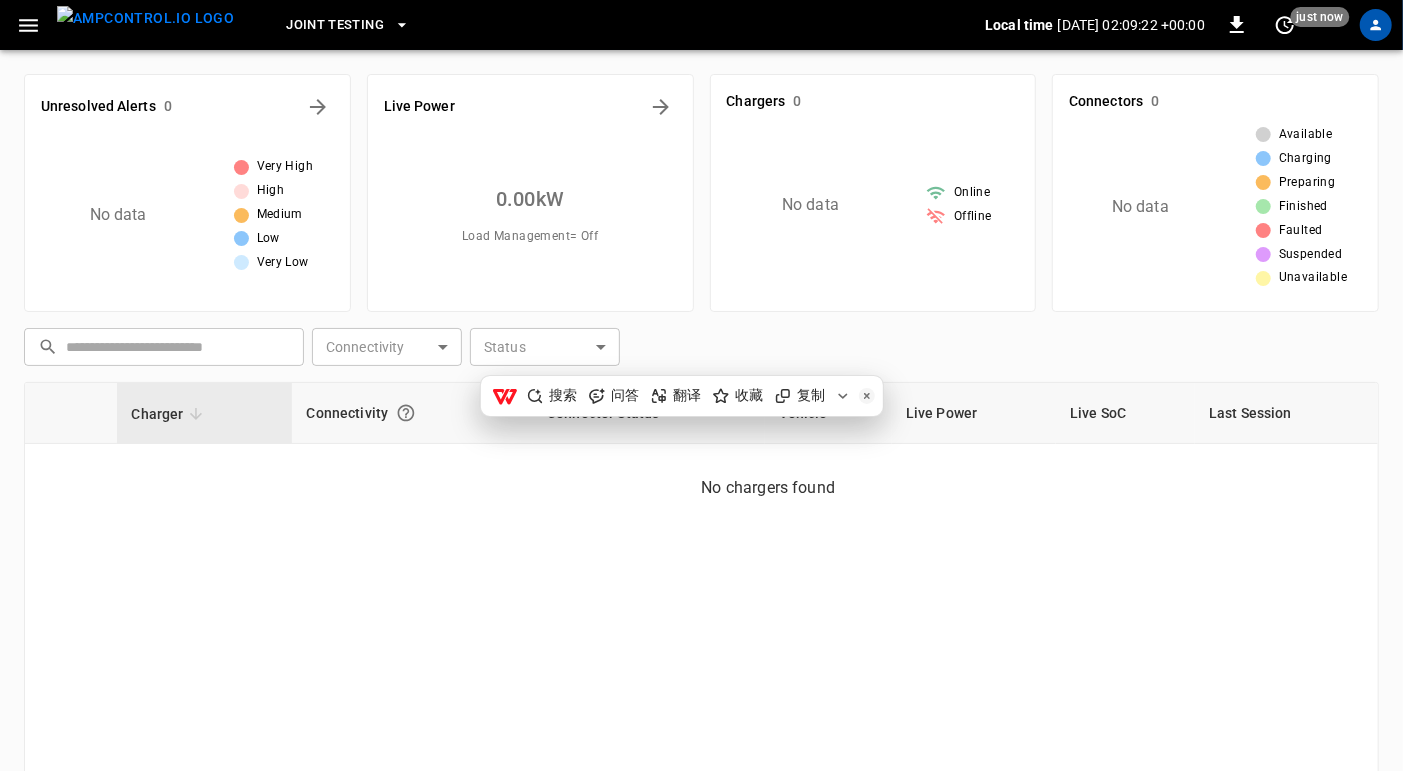 click on "Charger Connectivity Connector Status Vehicle Live Power Live SoC Last Session No chargers found" at bounding box center (701, 652) 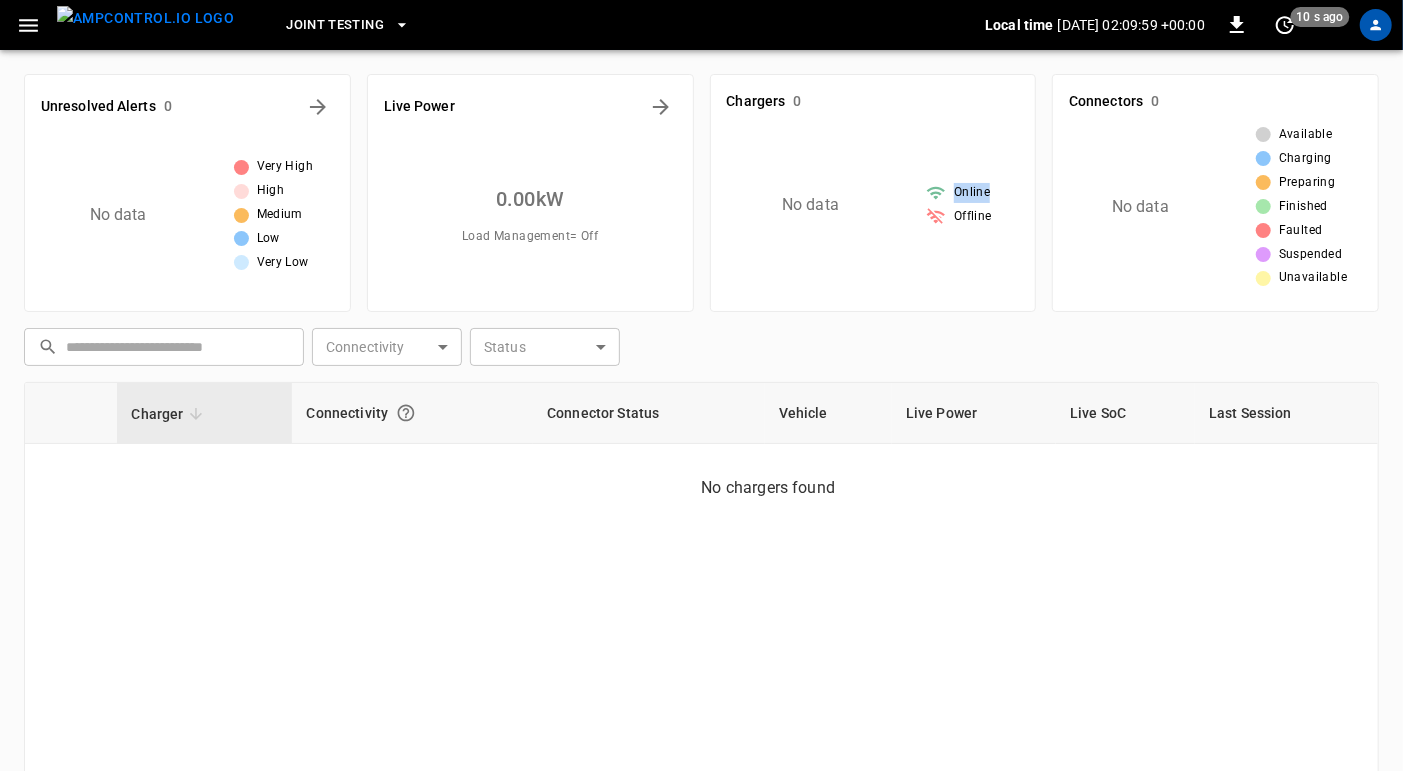 drag, startPoint x: 953, startPoint y: 193, endPoint x: 999, endPoint y: 185, distance: 46.69047 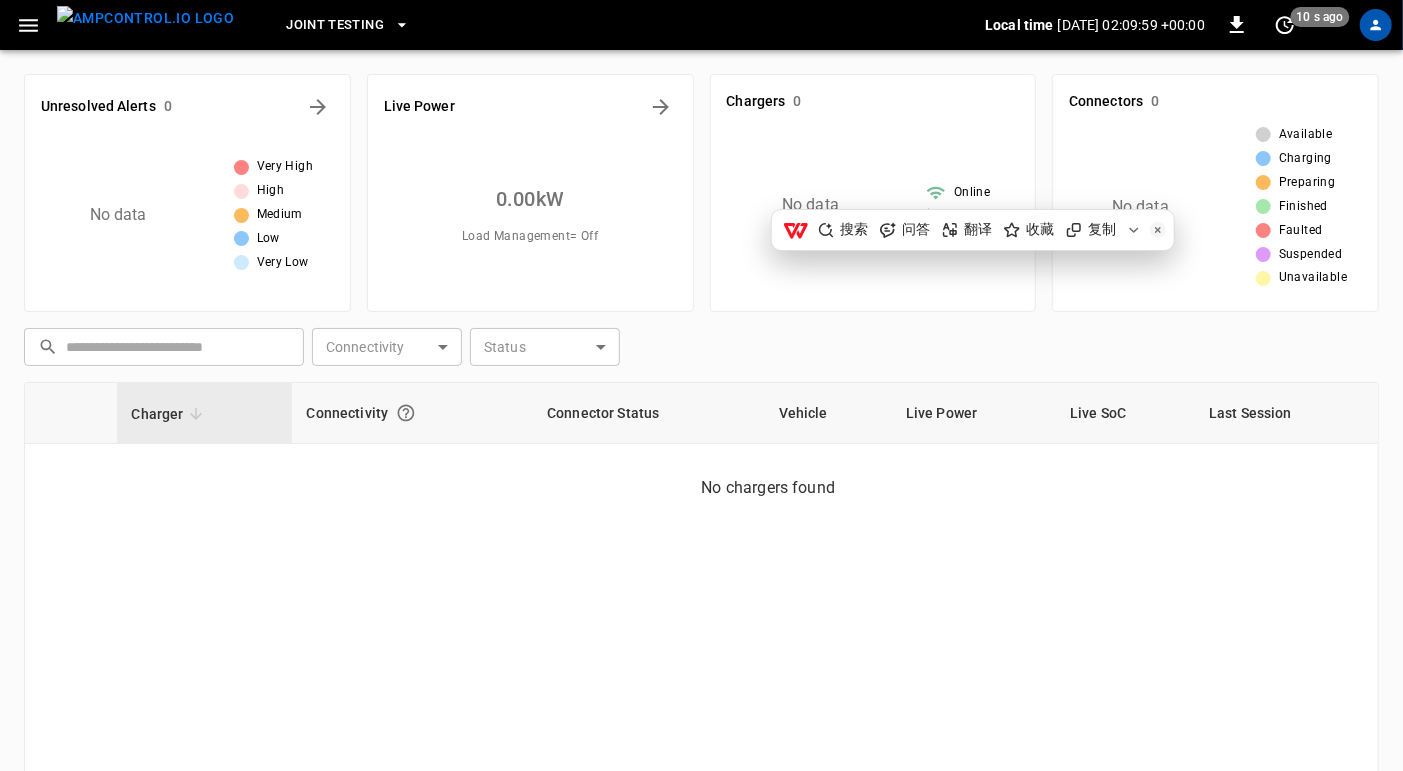 drag, startPoint x: 999, startPoint y: 185, endPoint x: 1000, endPoint y: 264, distance: 79.00633 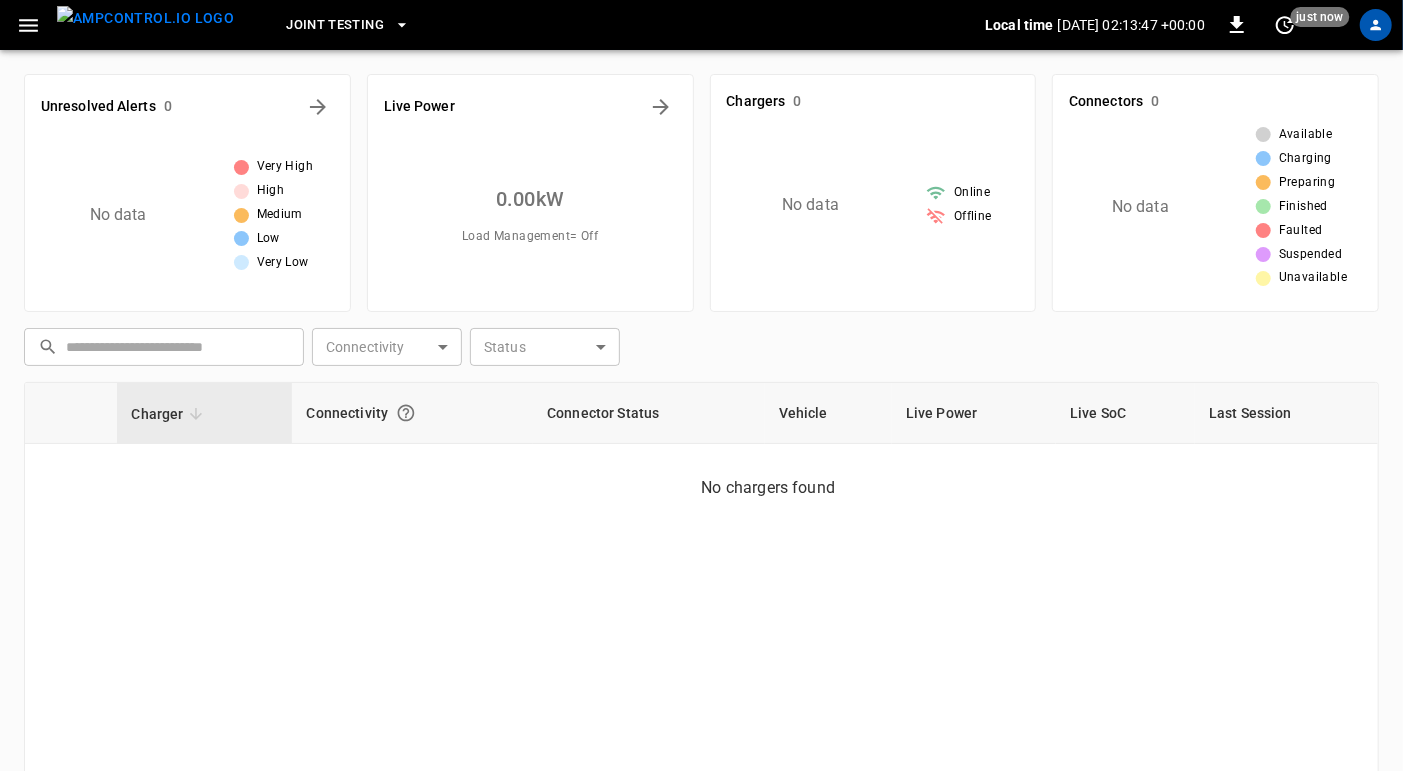 click on "Charger Connectivity Connector Status Vehicle Live Power Live SoC Last Session No chargers found" at bounding box center (701, 652) 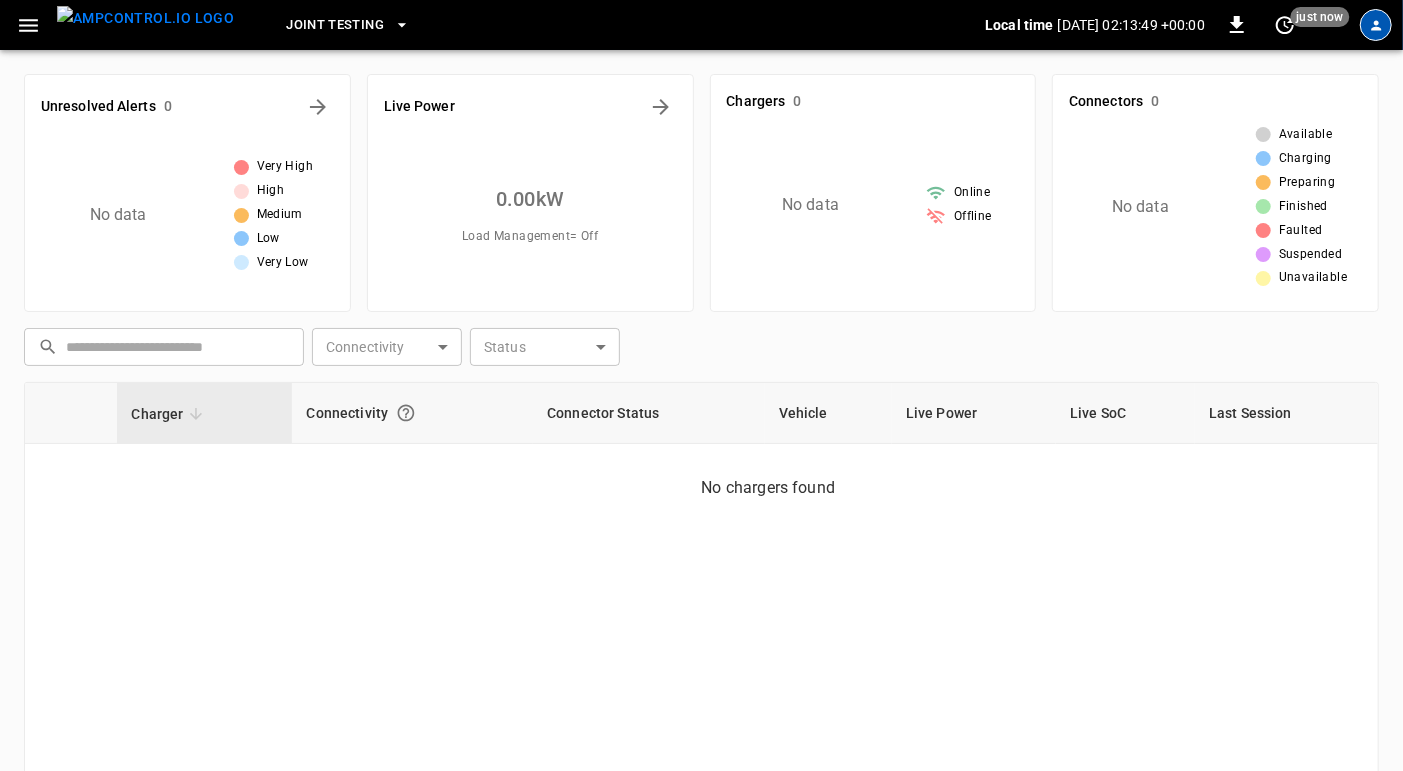 click 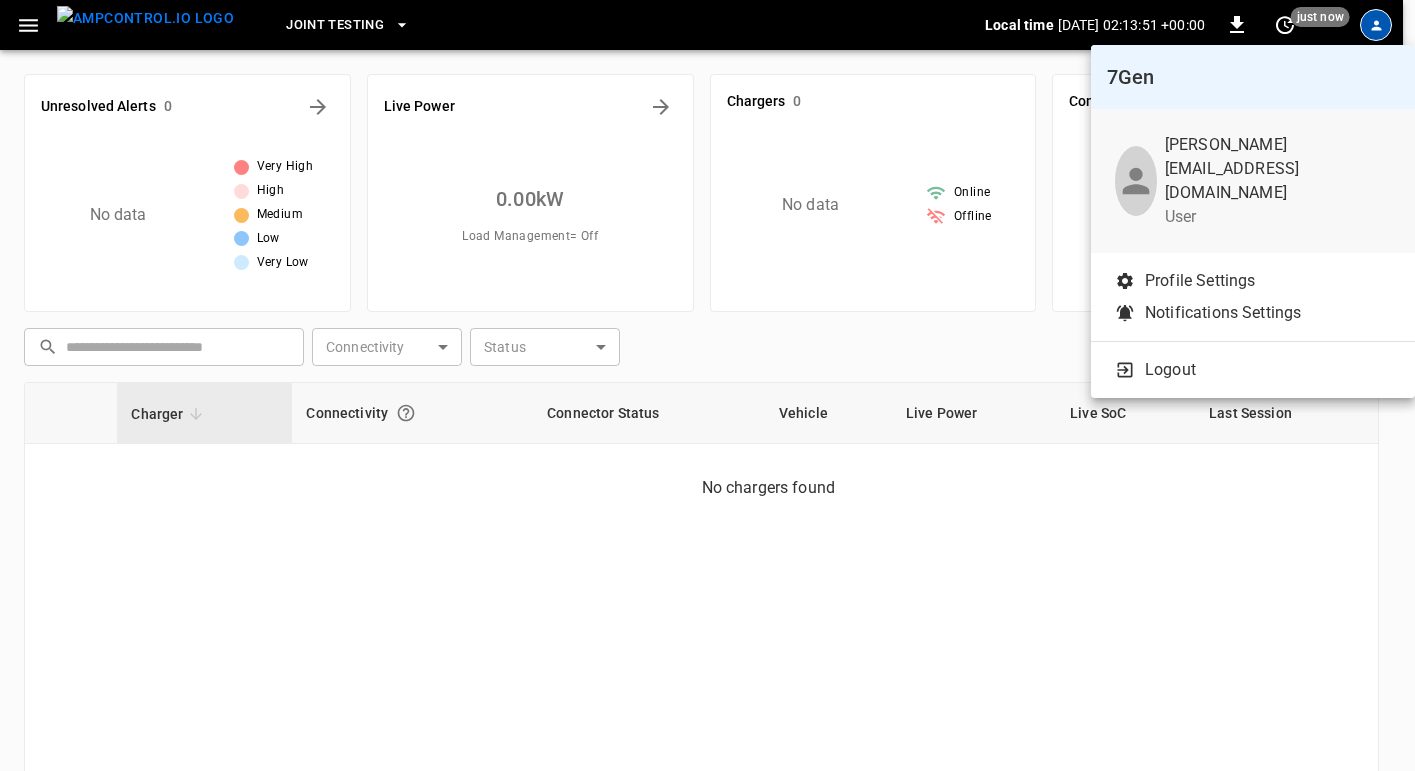 click at bounding box center [707, 385] 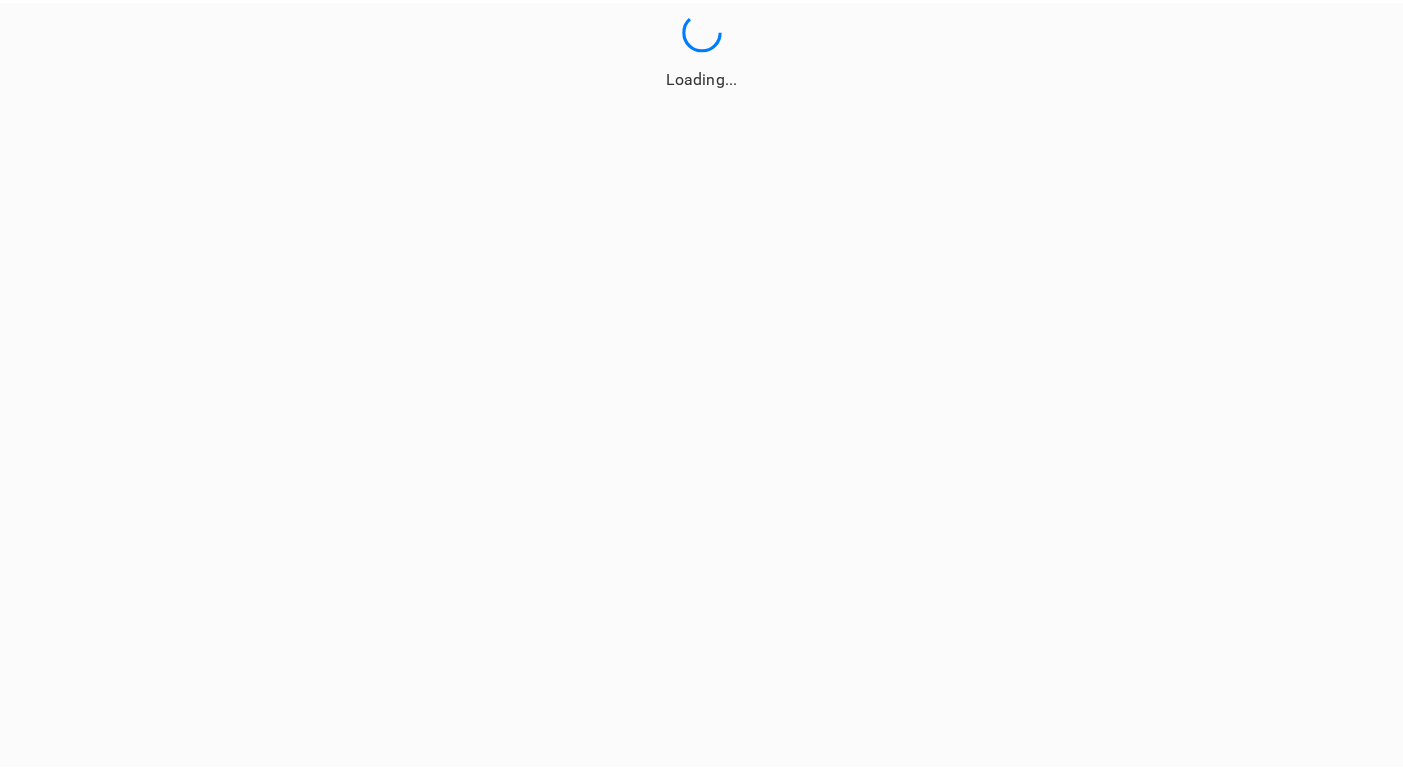 scroll, scrollTop: 0, scrollLeft: 0, axis: both 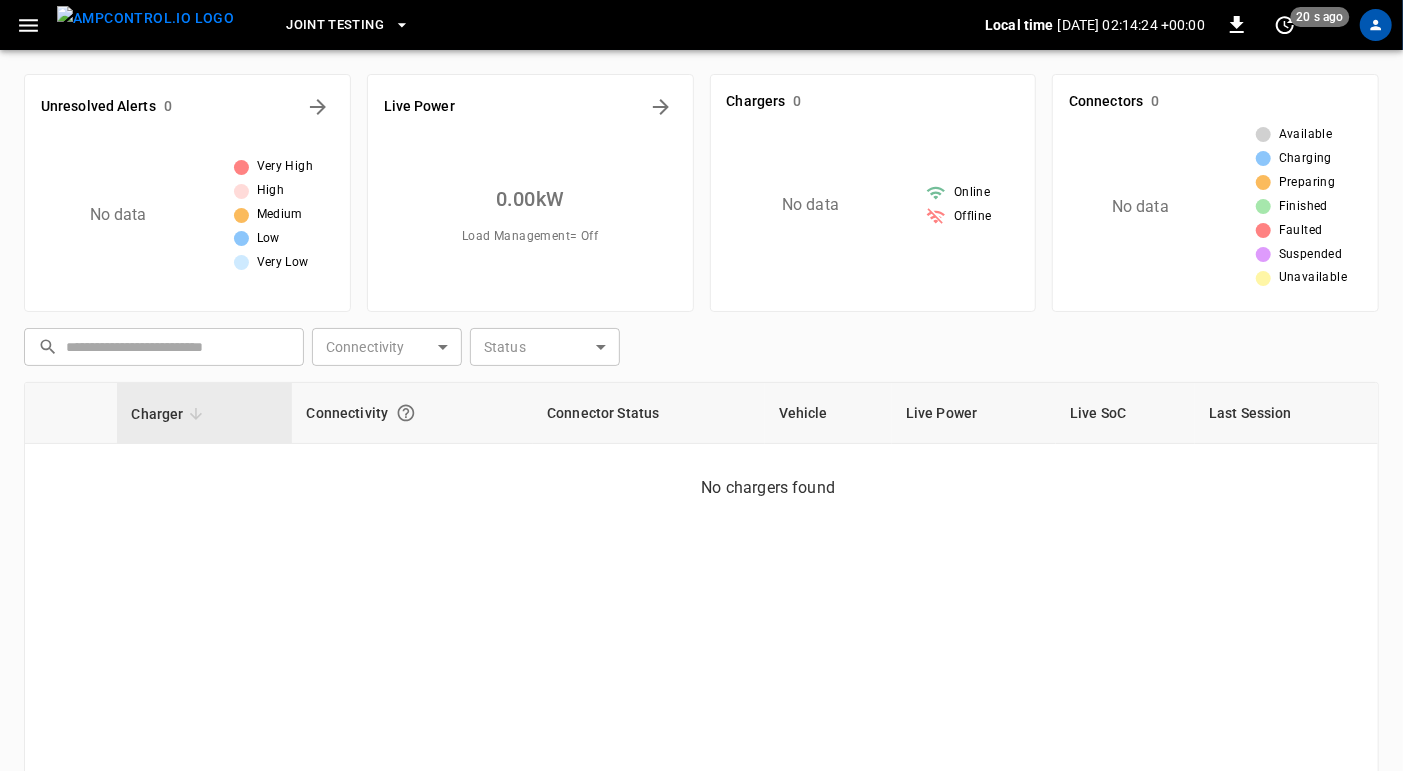 click on "Charger Connectivity Connector Status Vehicle Live Power Live SoC Last Session No chargers found" at bounding box center [701, 652] 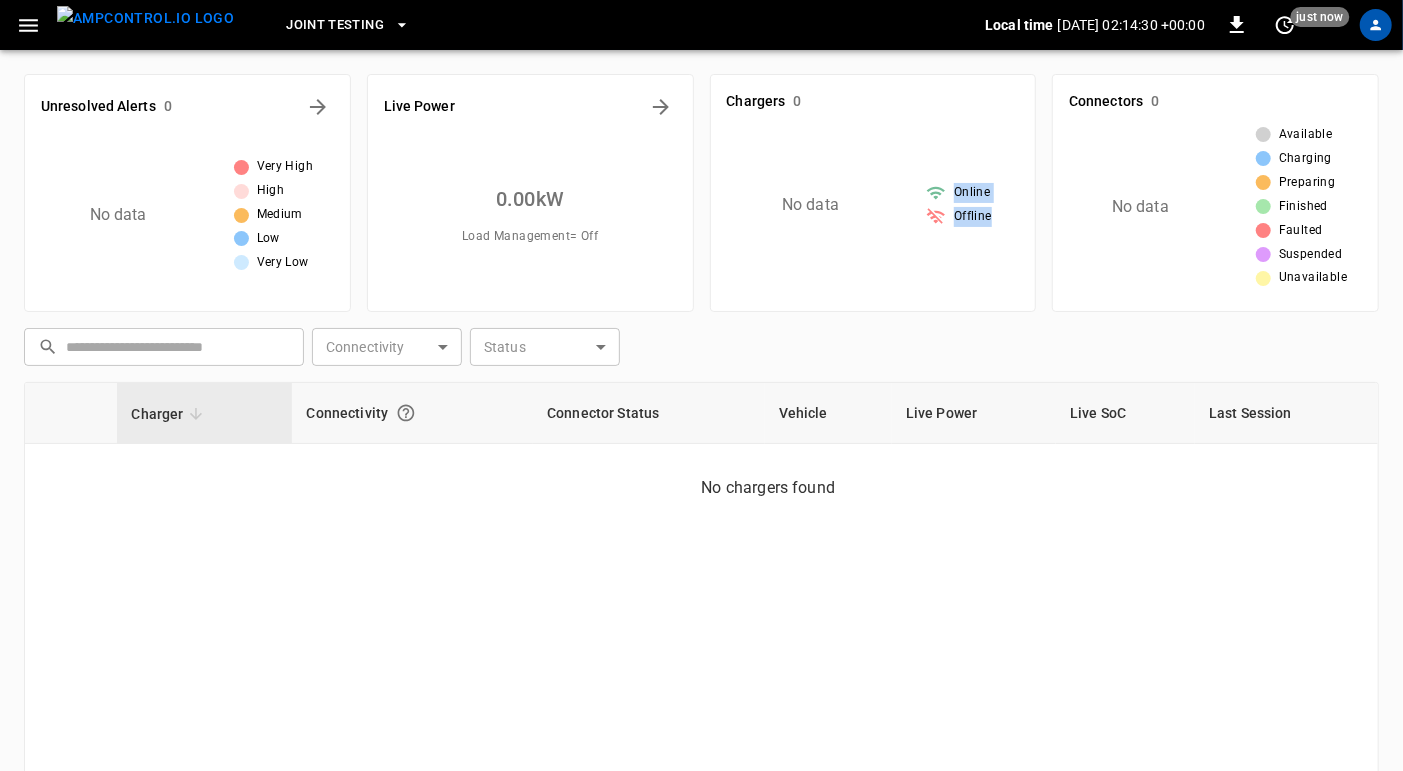 drag, startPoint x: 955, startPoint y: 188, endPoint x: 1017, endPoint y: 258, distance: 93.50936 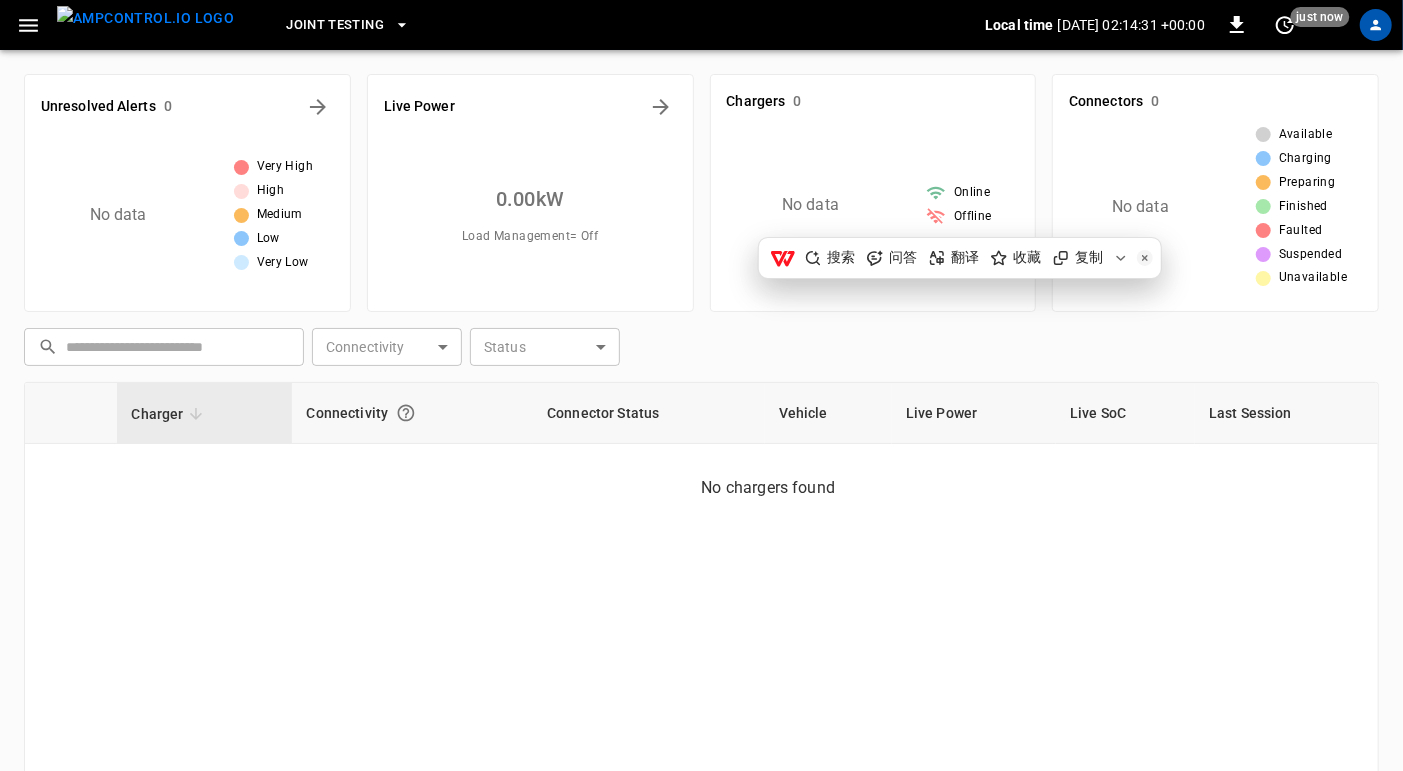 drag, startPoint x: 1017, startPoint y: 258, endPoint x: 861, endPoint y: 330, distance: 171.81386 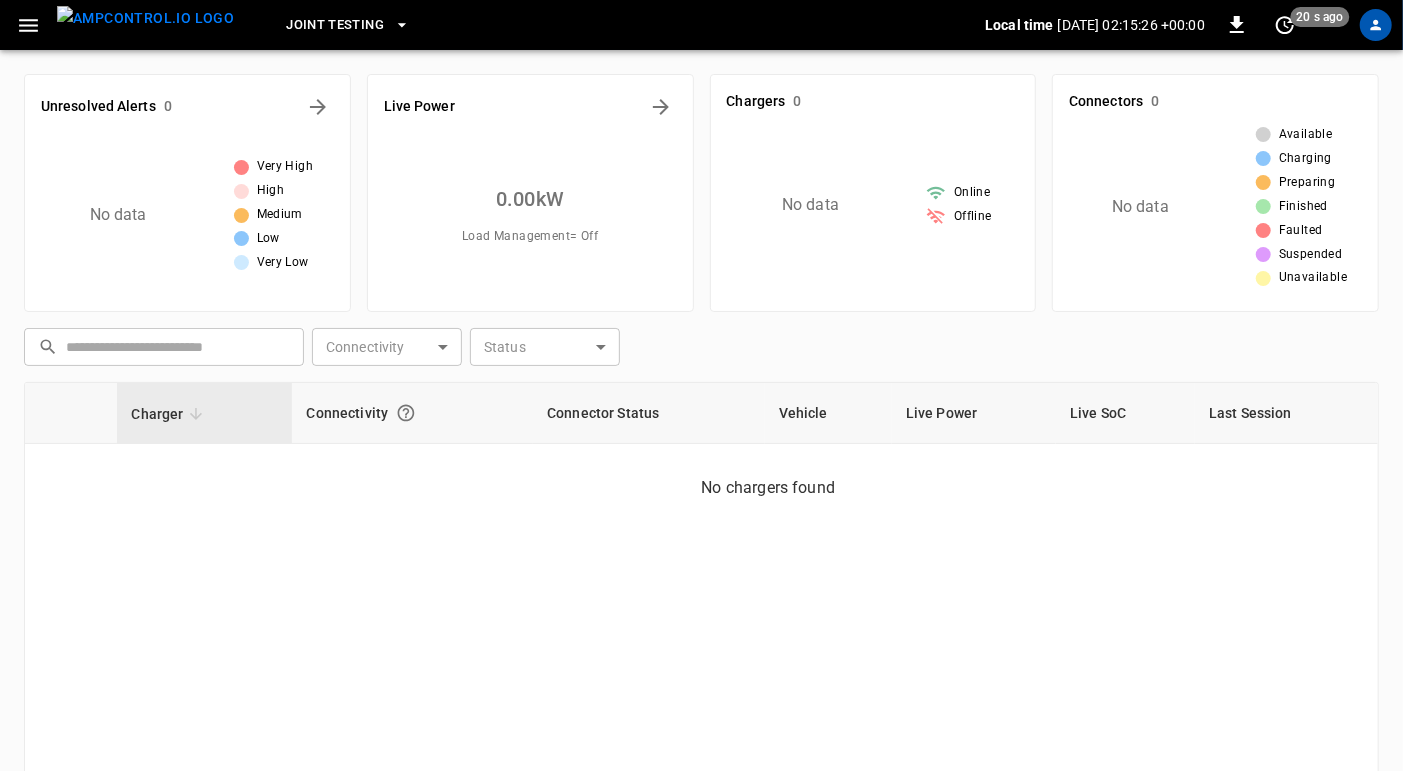 click on "Charger Connectivity Connector Status Vehicle Live Power Live SoC Last Session No chargers found" at bounding box center [701, 652] 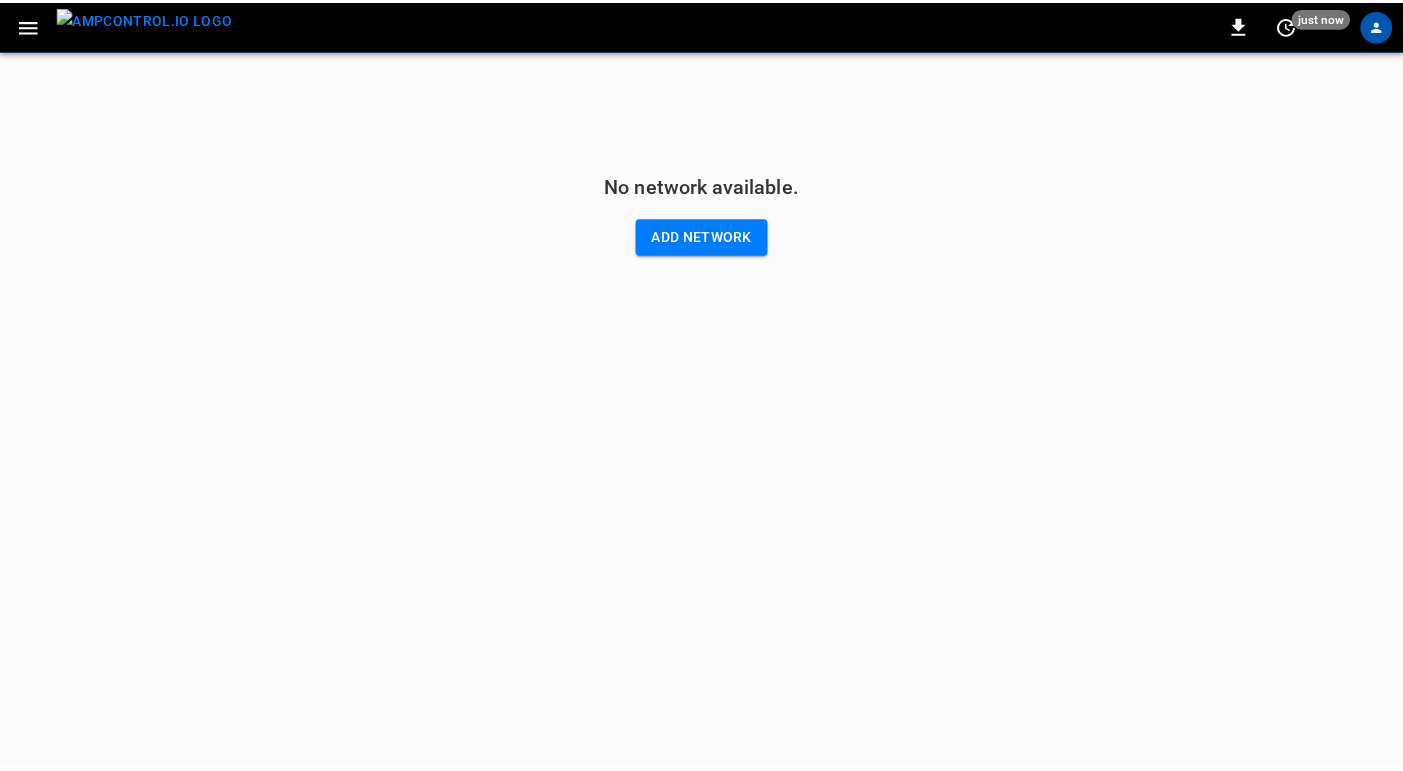scroll, scrollTop: 0, scrollLeft: 0, axis: both 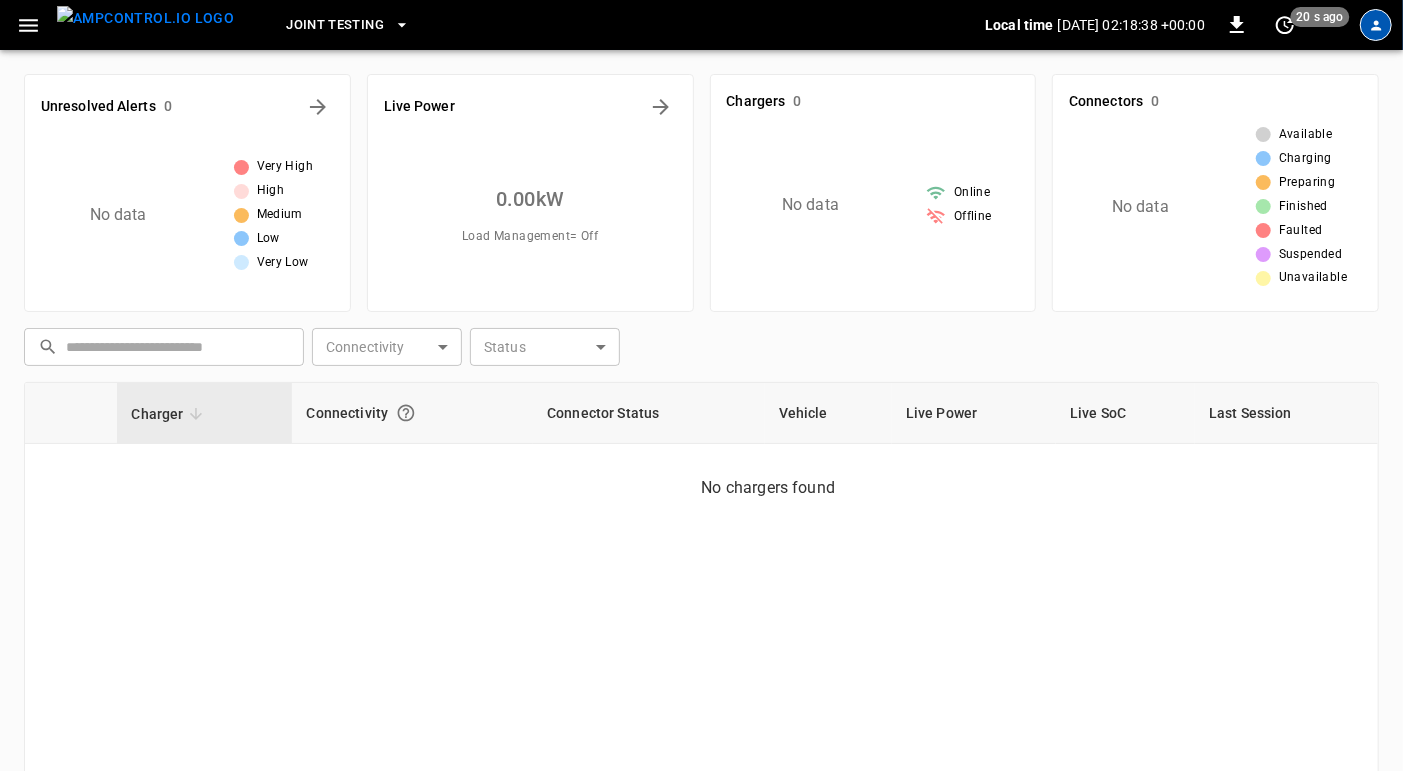 click at bounding box center [1376, 25] 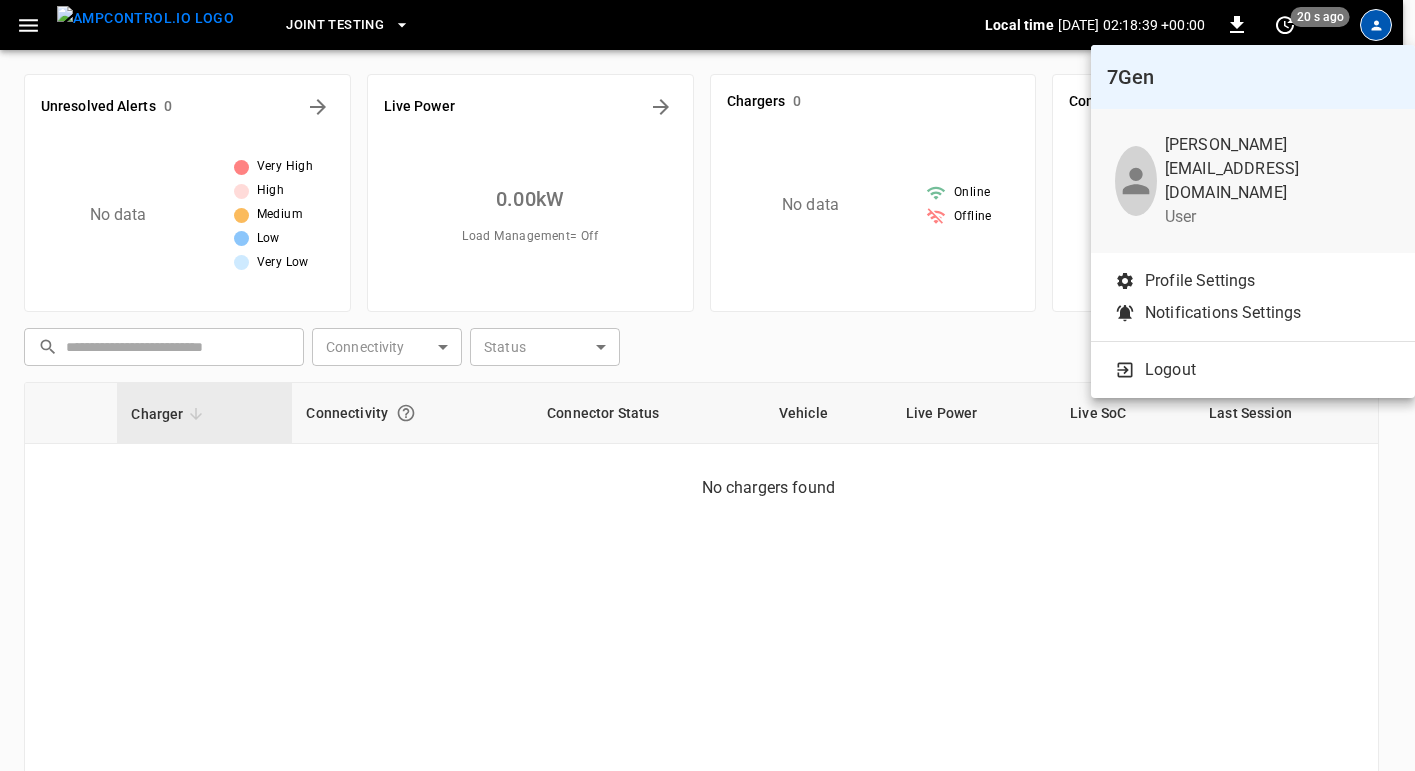click at bounding box center (707, 385) 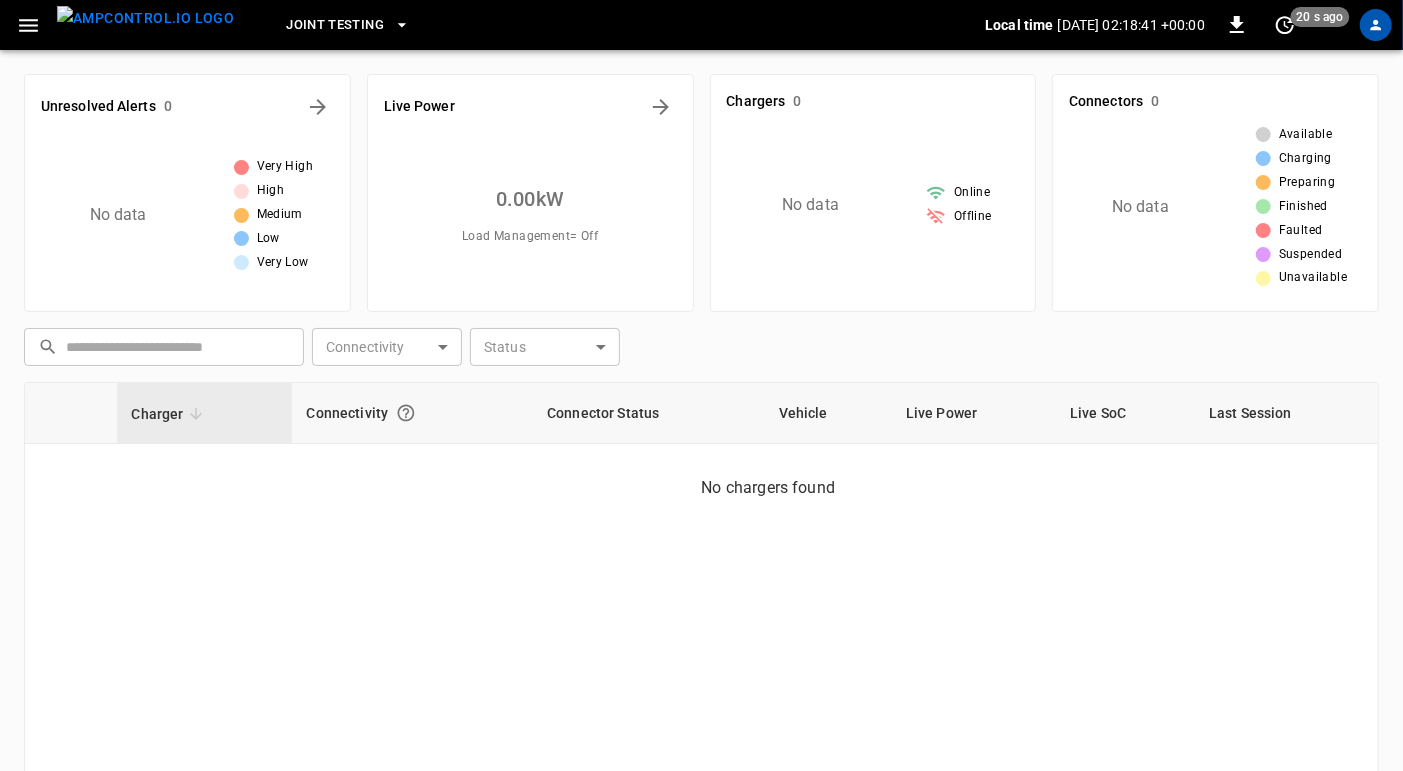 click at bounding box center [145, 18] 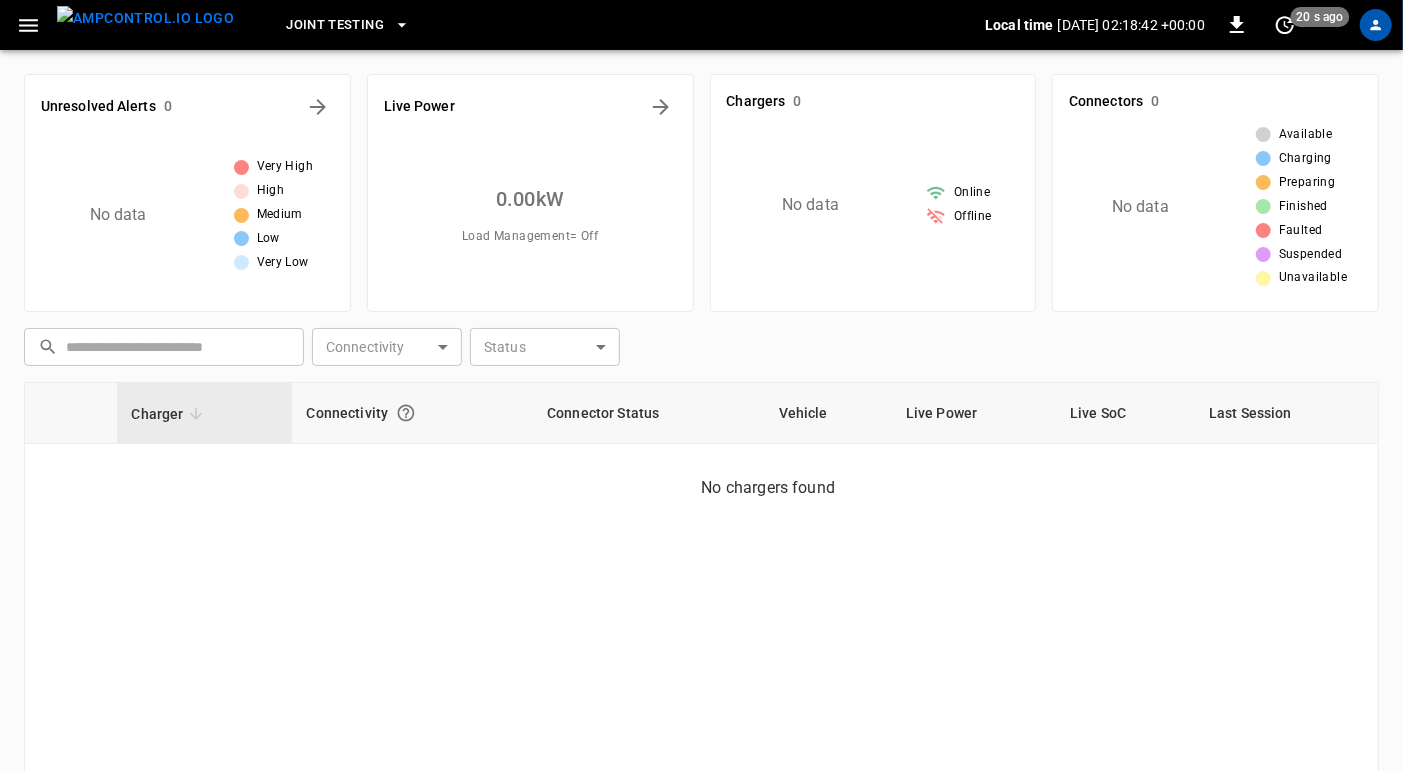 click 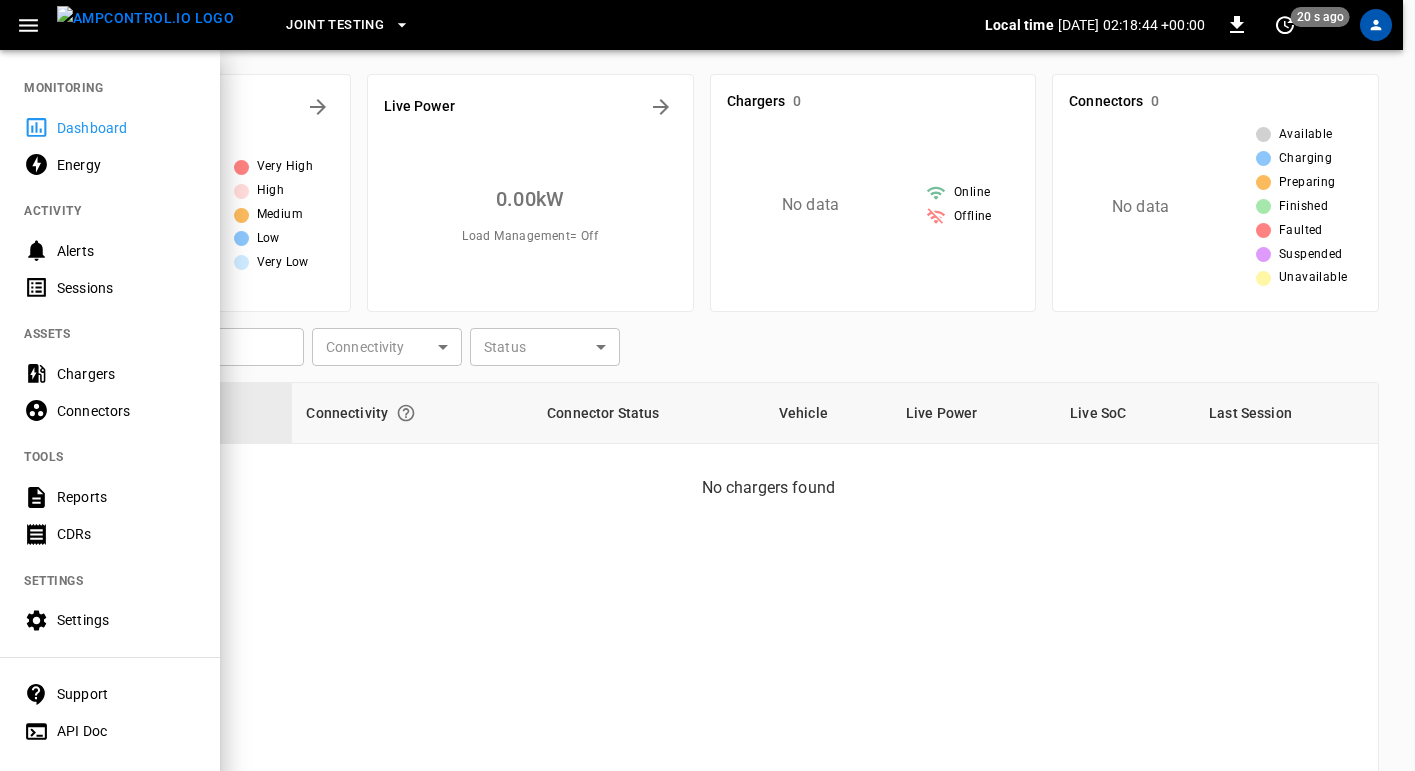 click at bounding box center [707, 385] 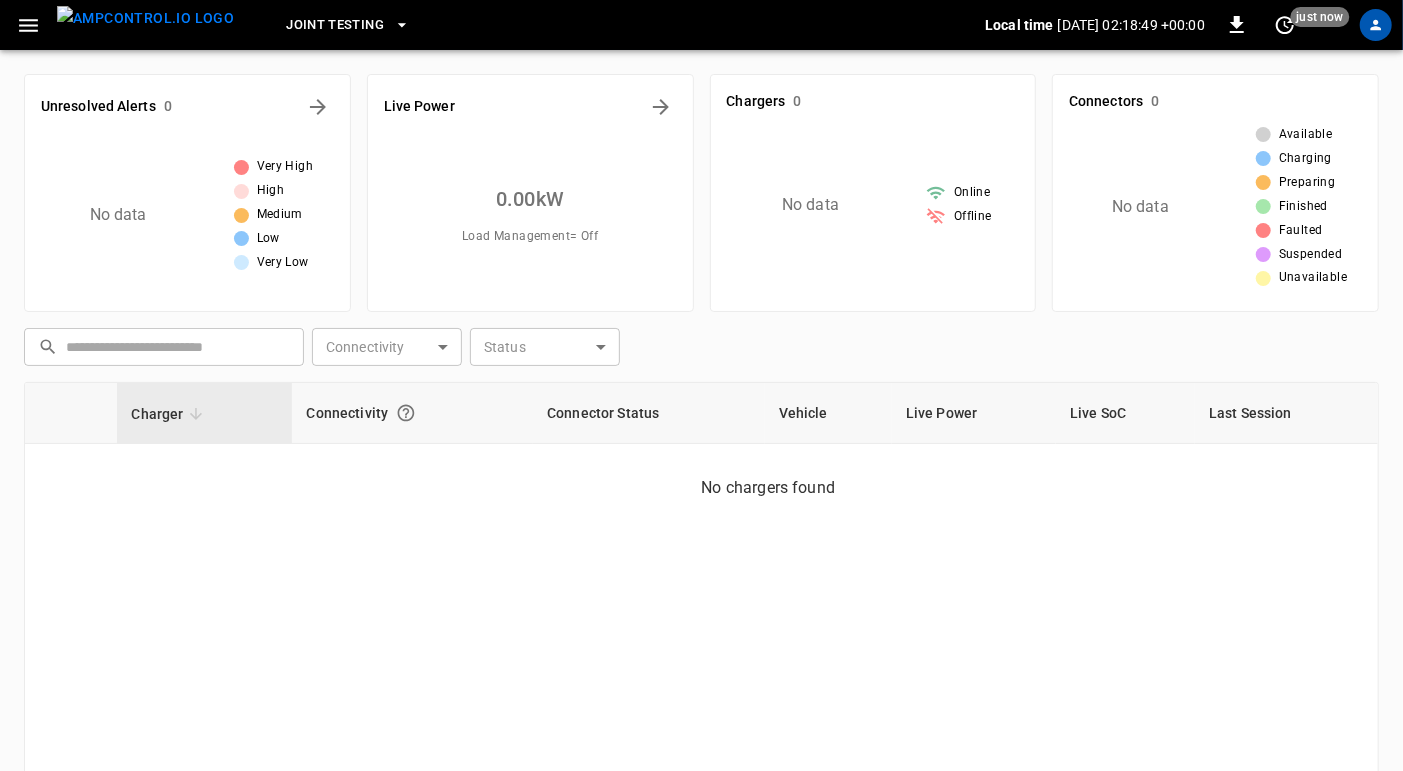 click 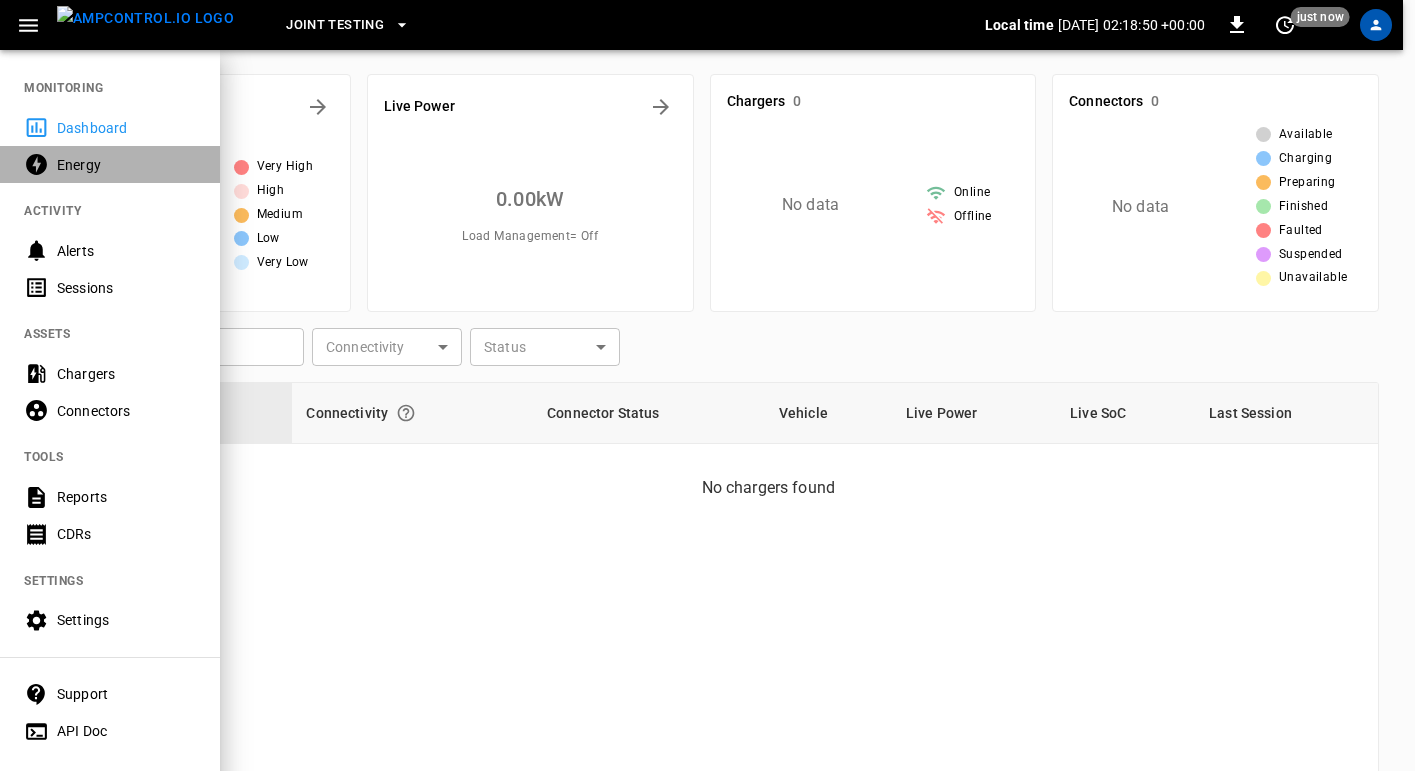 click on "Energy" at bounding box center (126, 165) 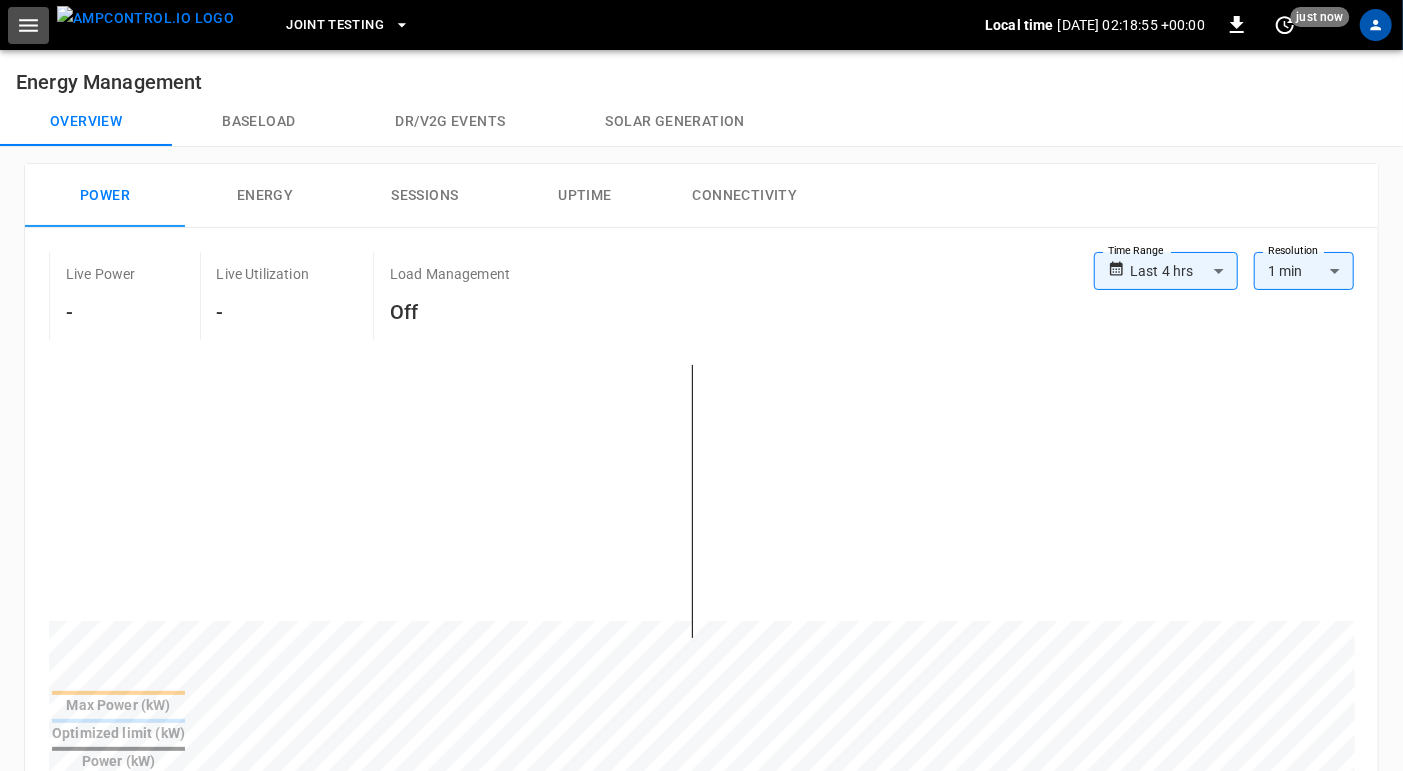 click 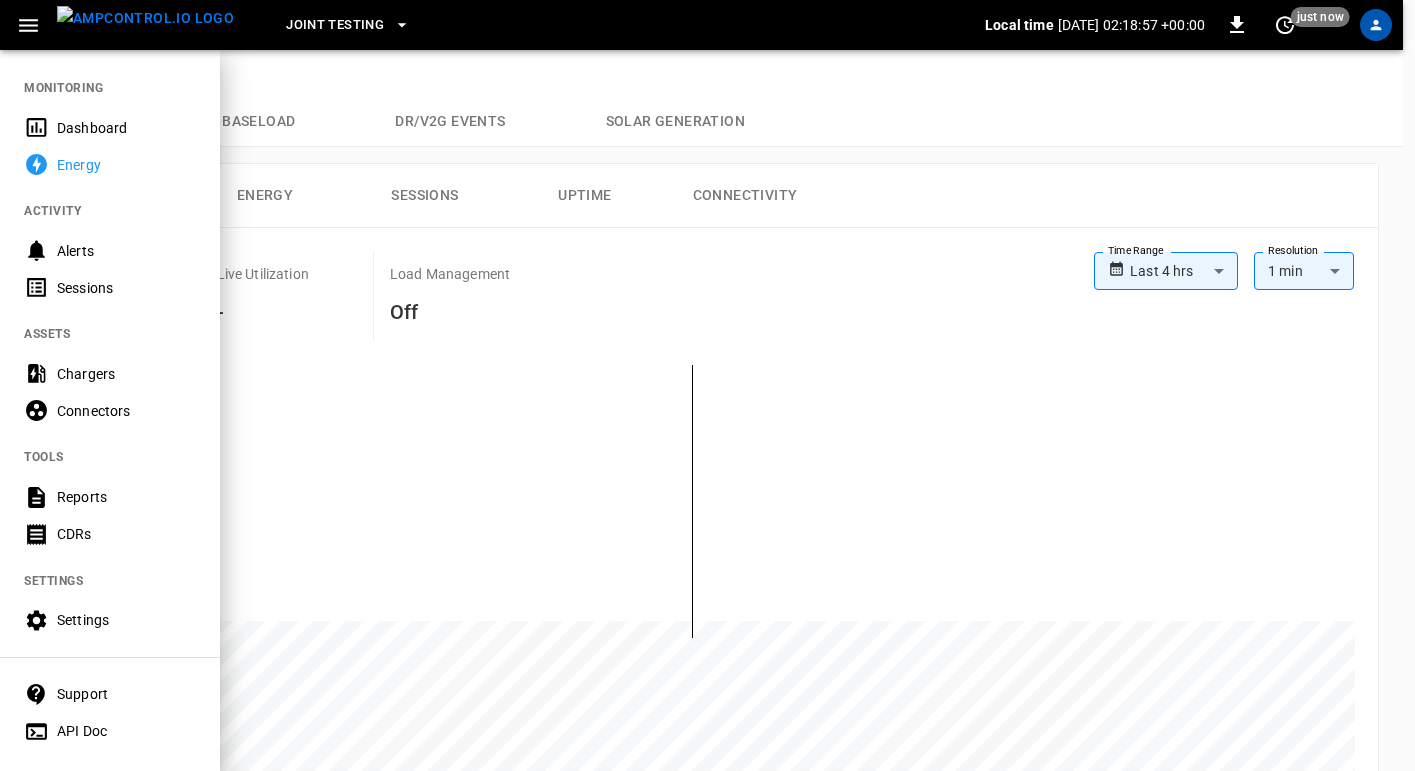 click on "Sessions" at bounding box center [126, 288] 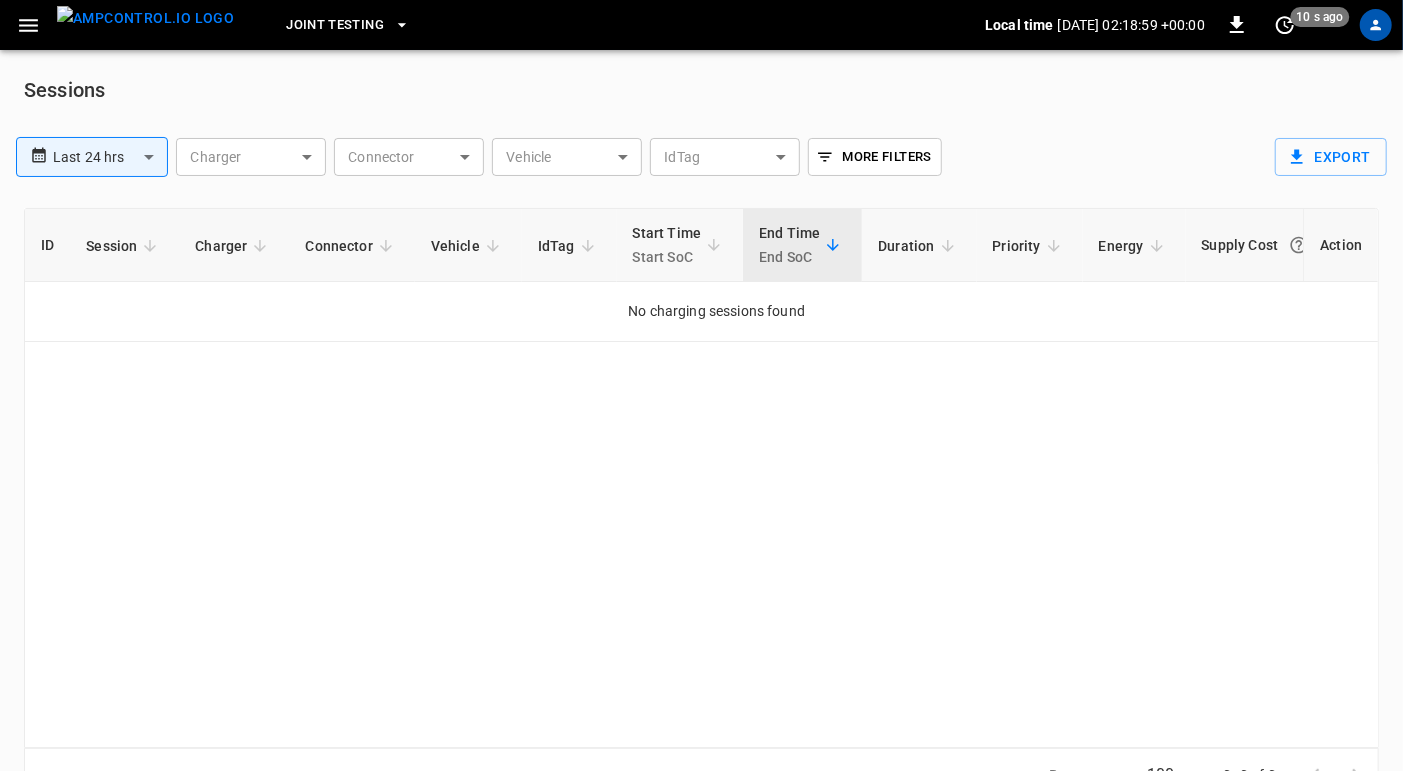 click 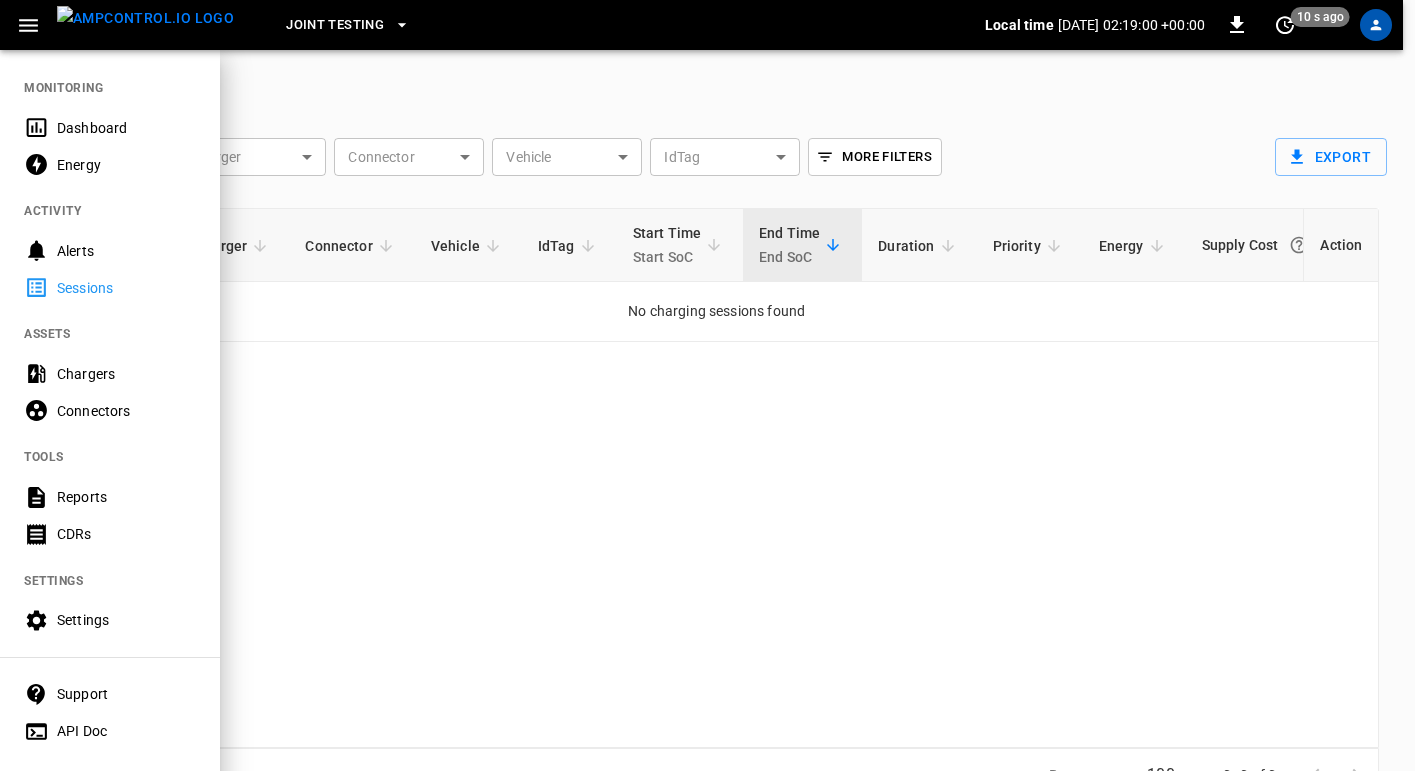 click on "Chargers" at bounding box center [110, 373] 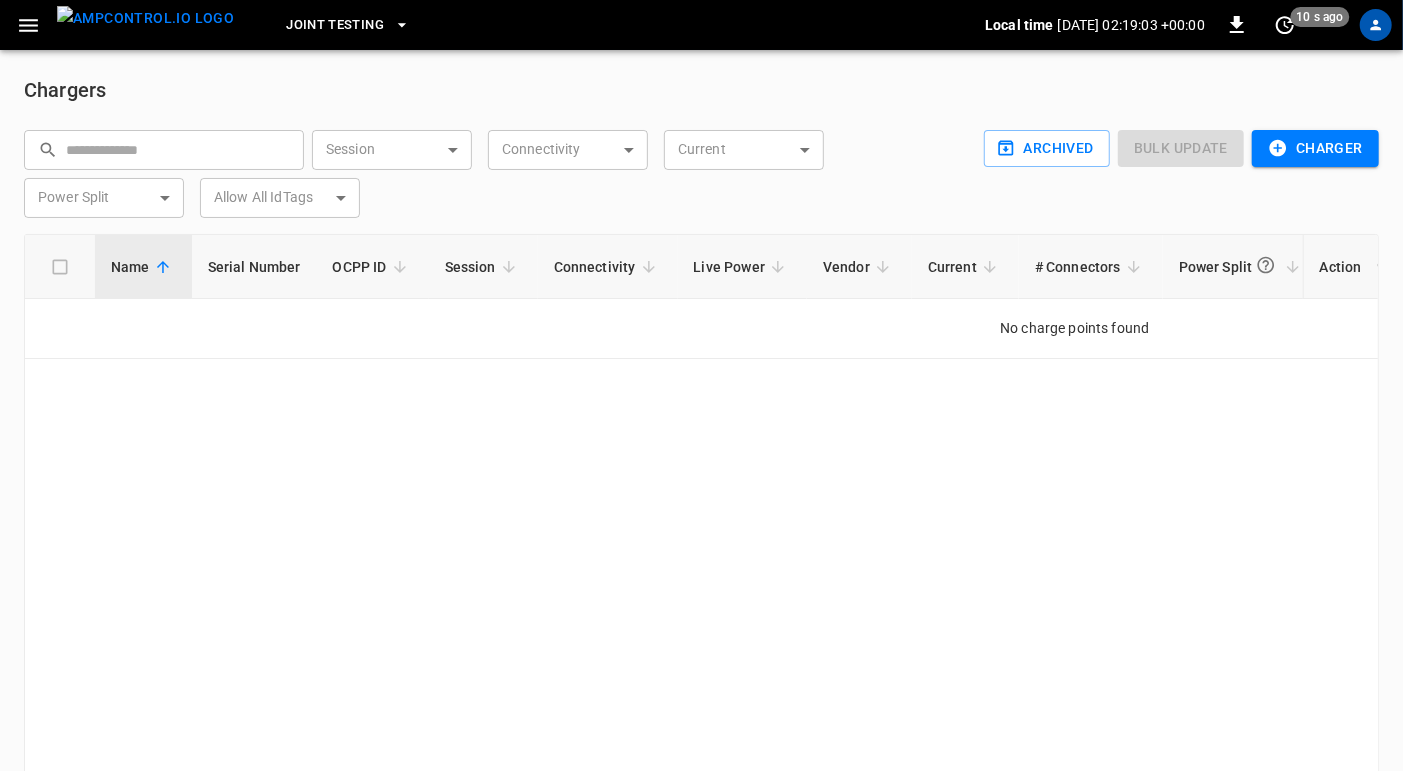 click 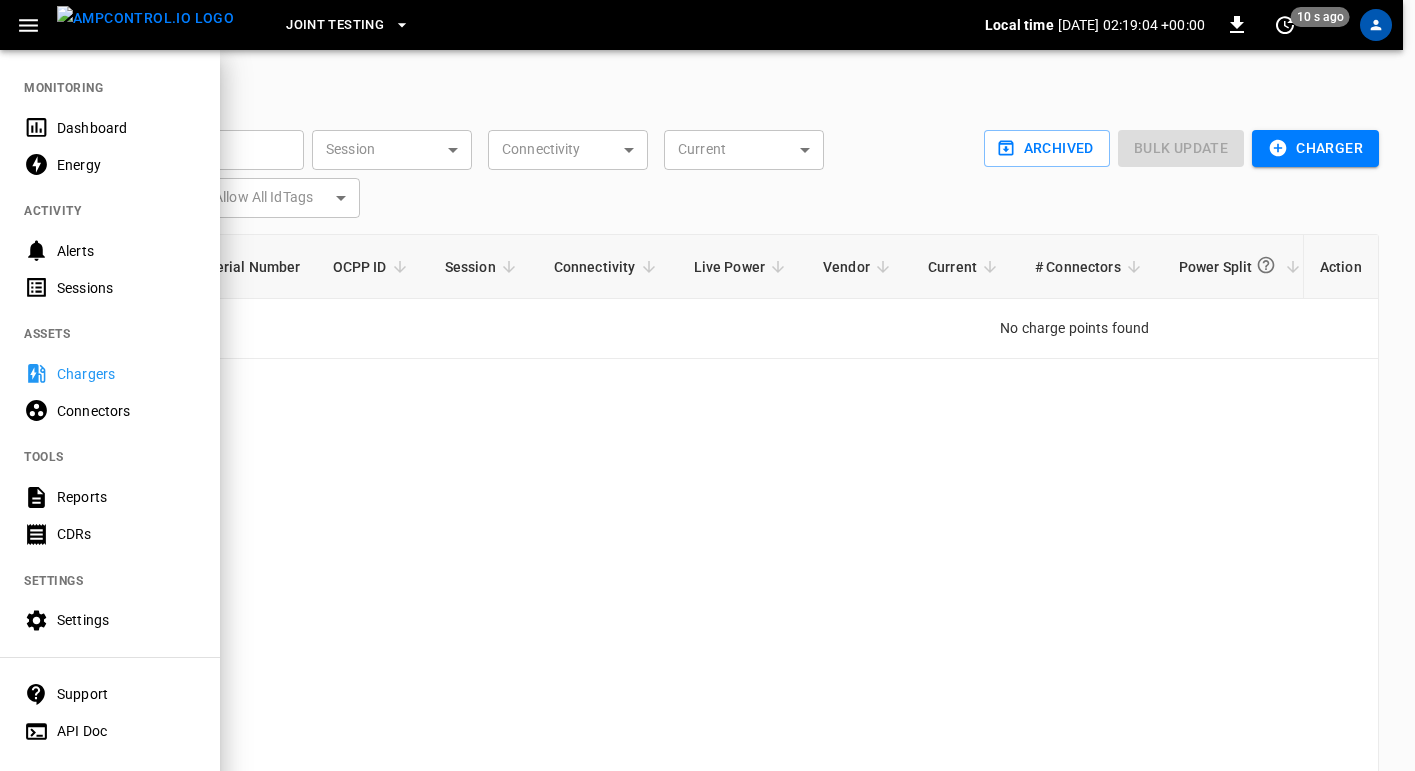 click on "Connectors" at bounding box center [110, 410] 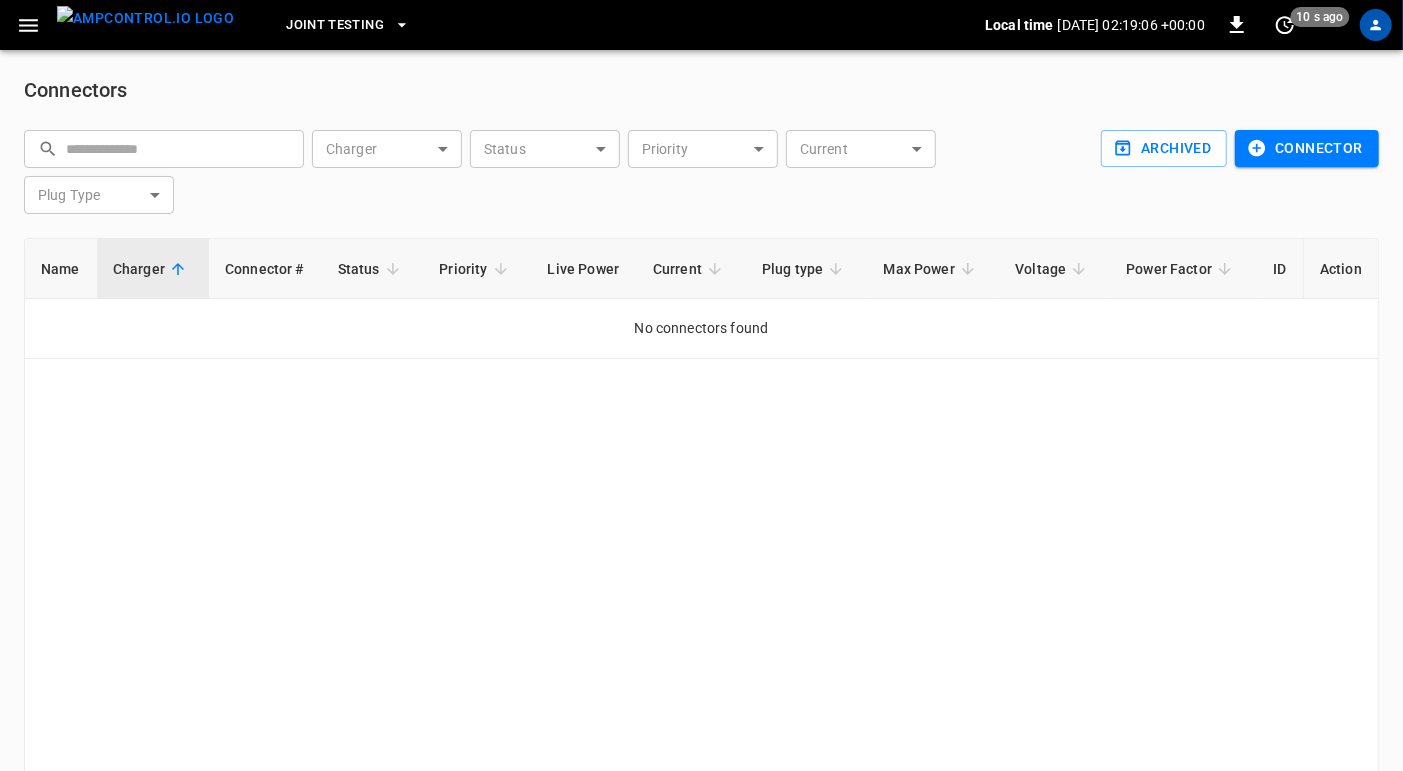 click 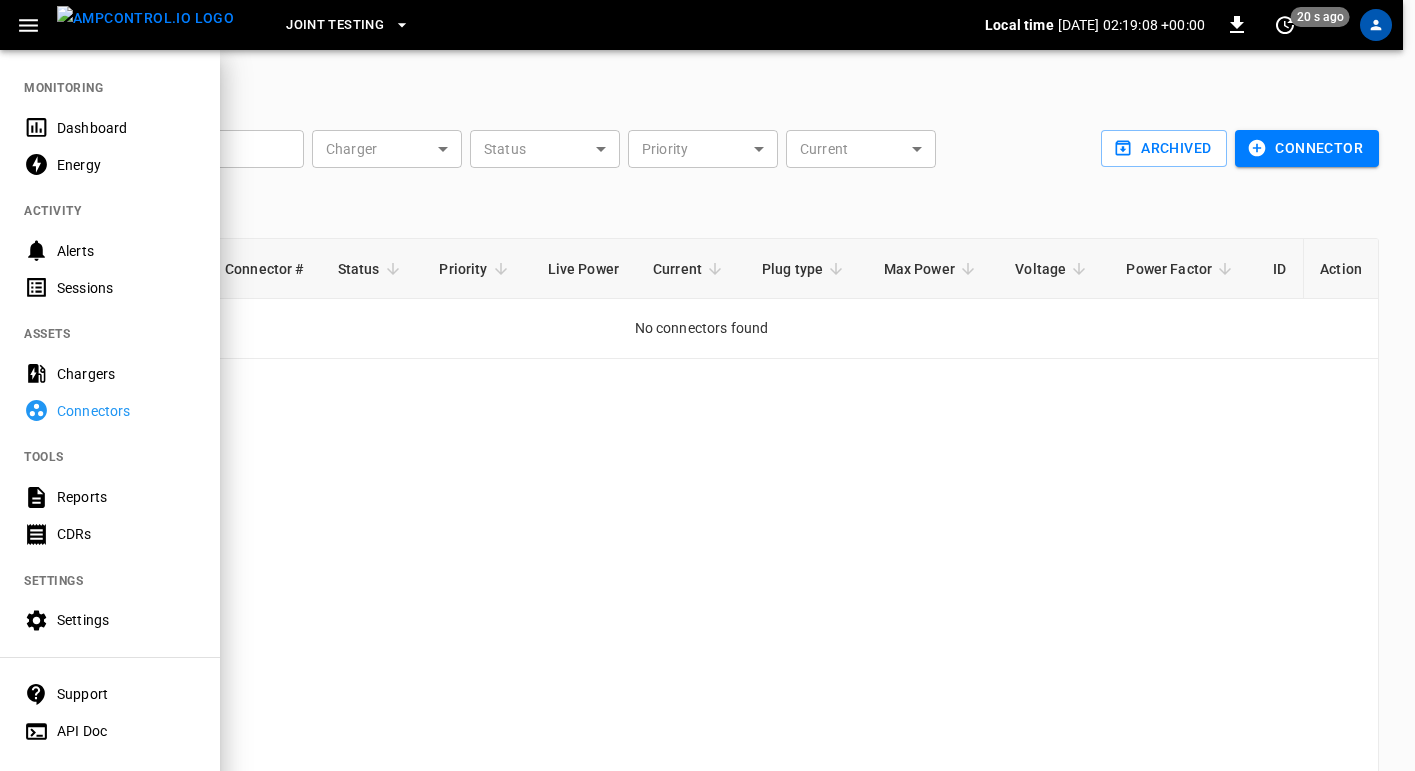 click on "Reports" at bounding box center [126, 497] 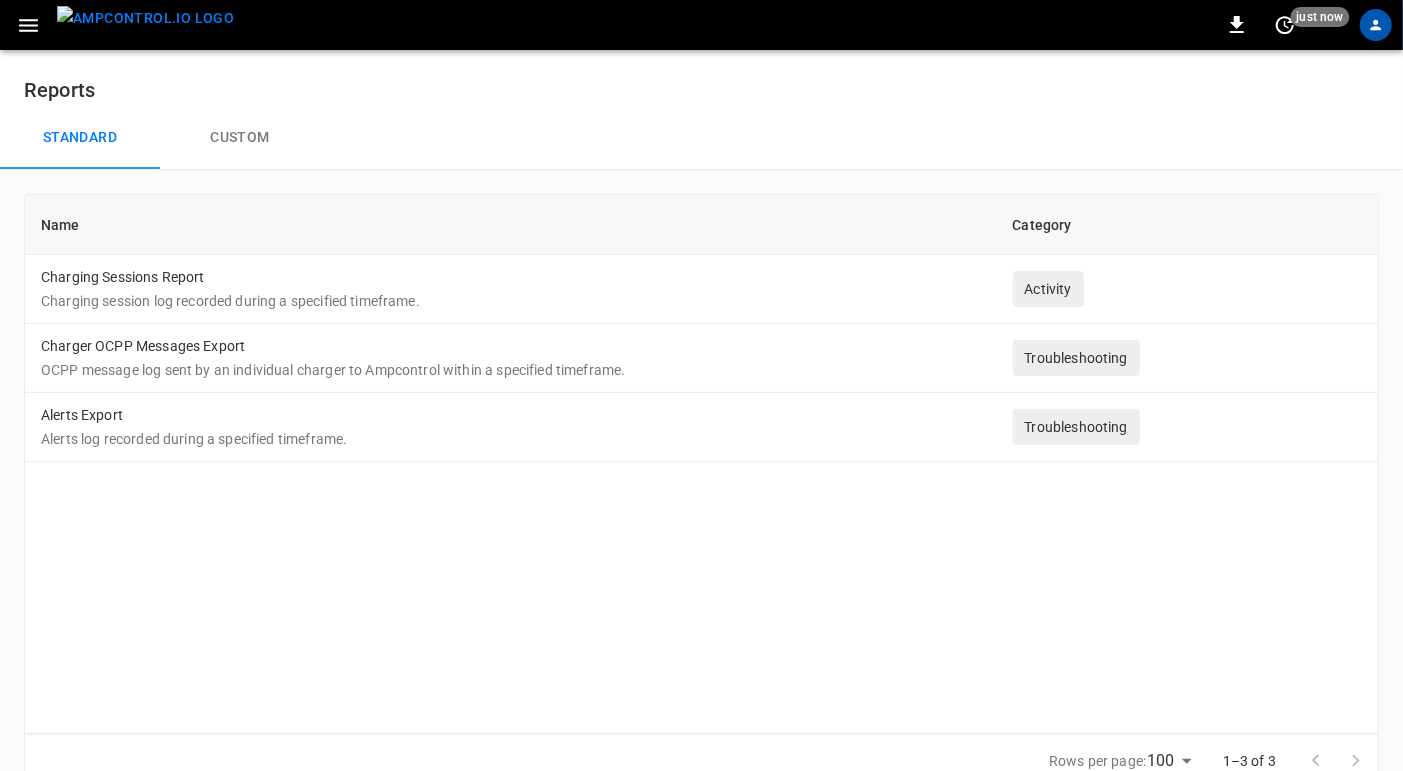 click 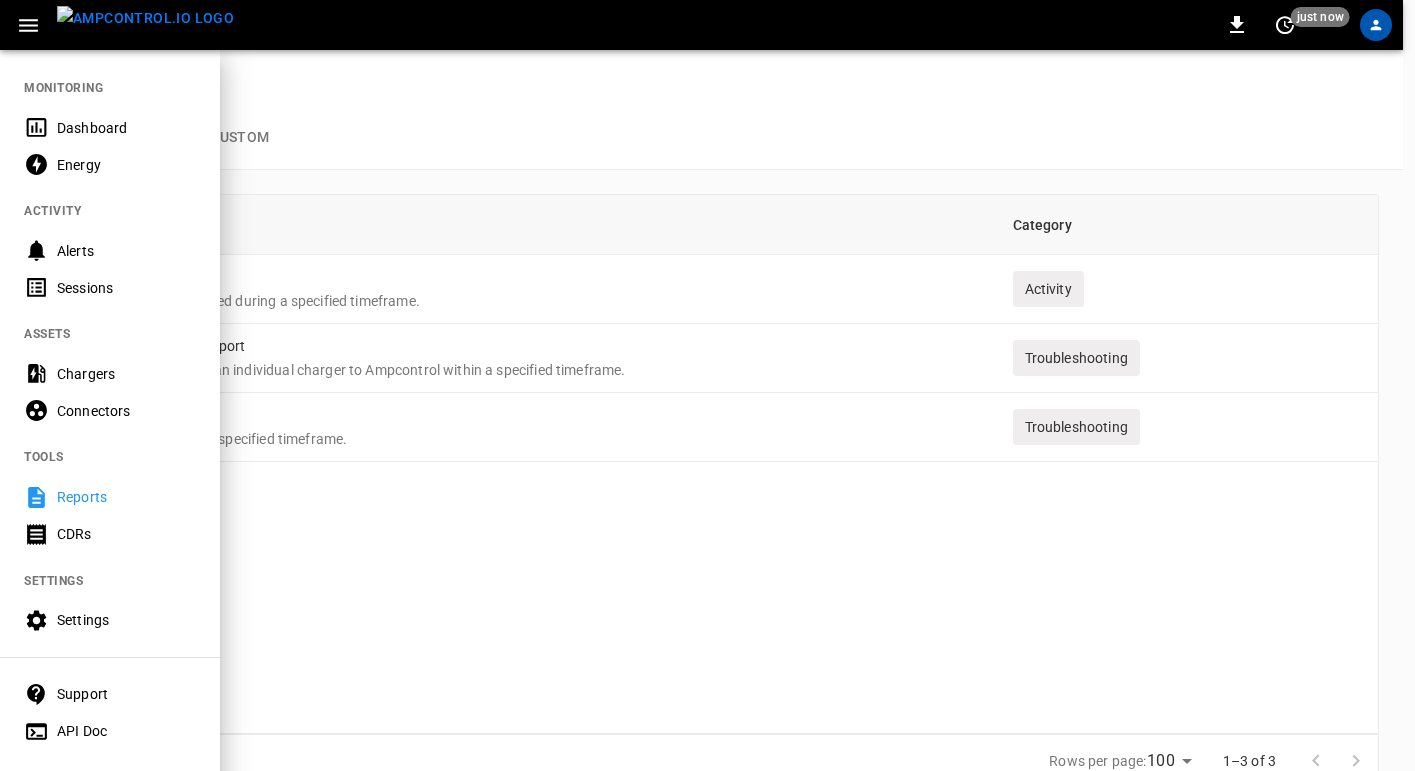 click on "Settings" at bounding box center [126, 620] 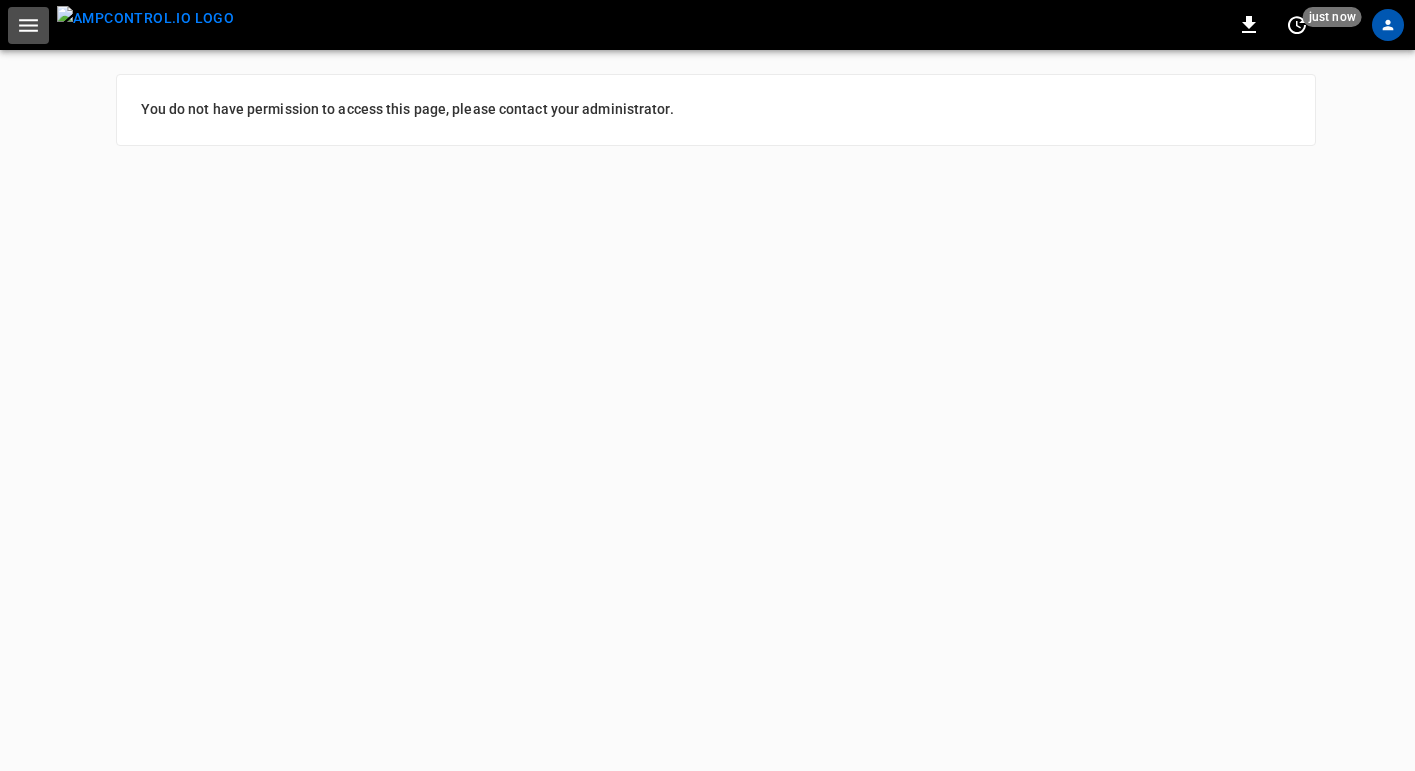 click 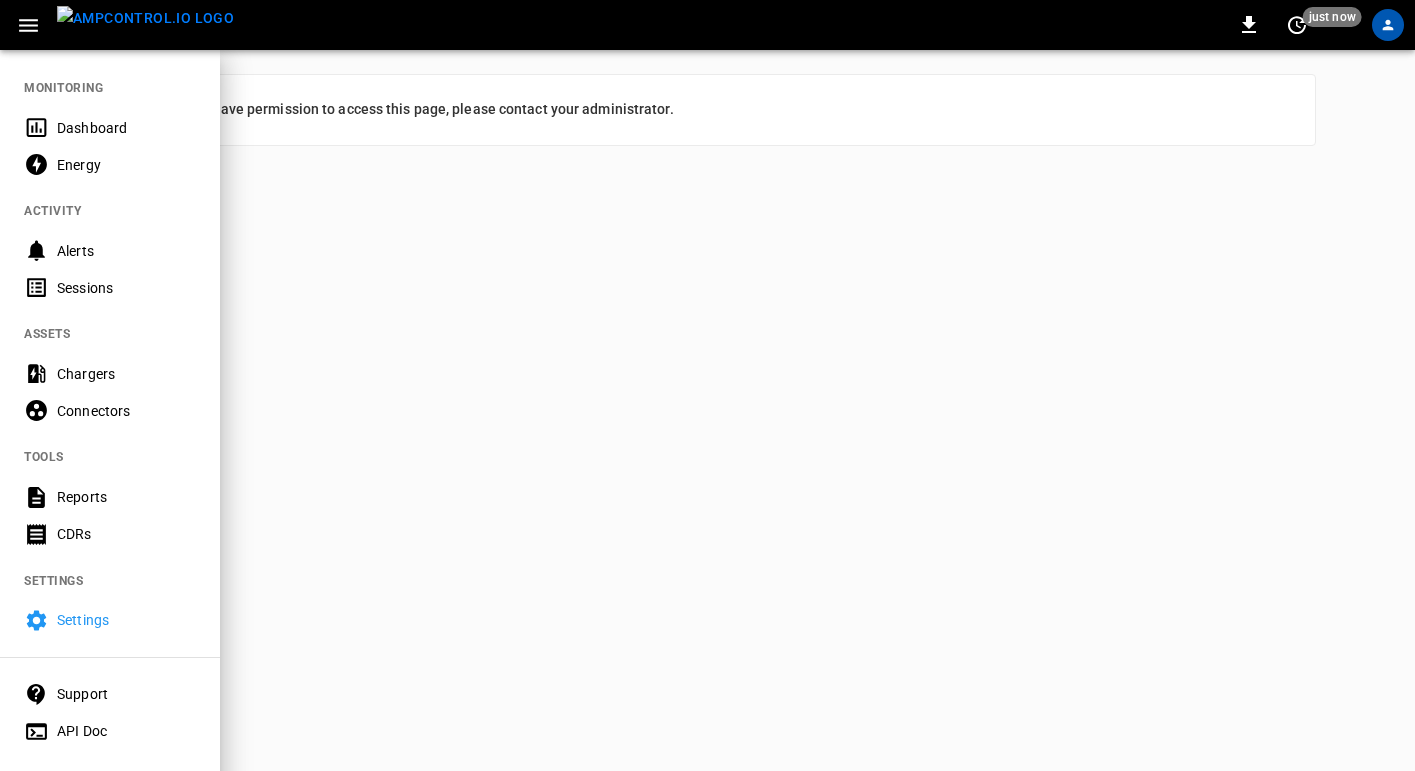 click on "Energy" at bounding box center [110, 164] 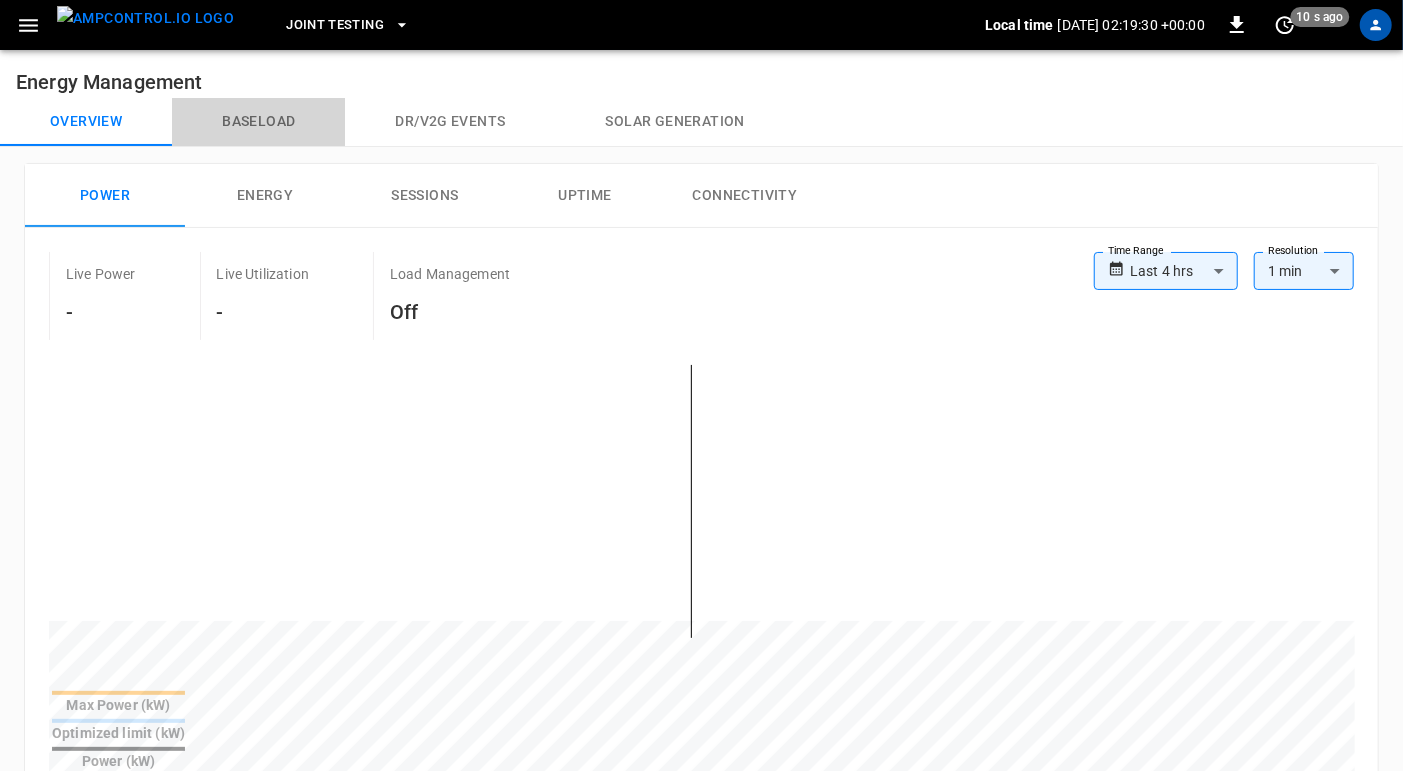 click on "Baseload" at bounding box center (258, 122) 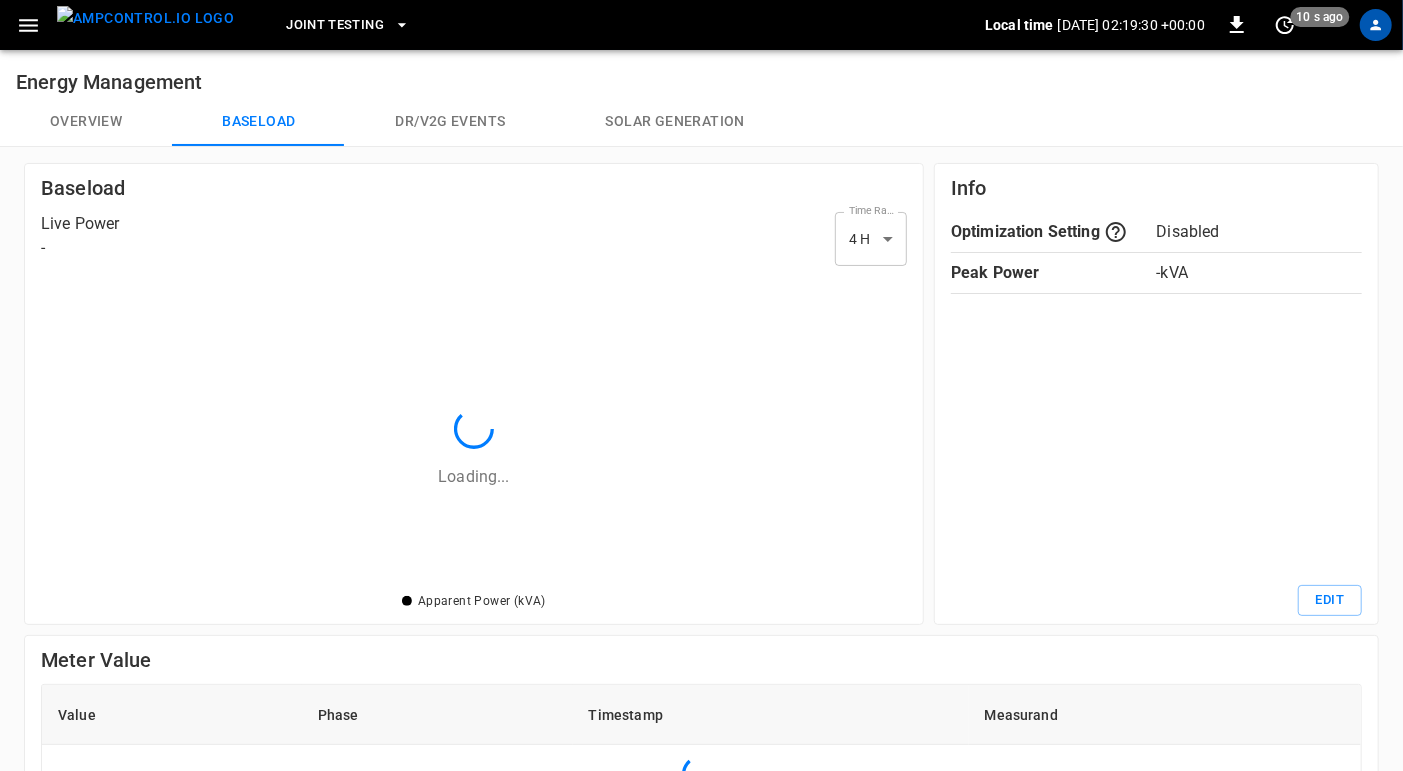 scroll, scrollTop: 2, scrollLeft: 2, axis: both 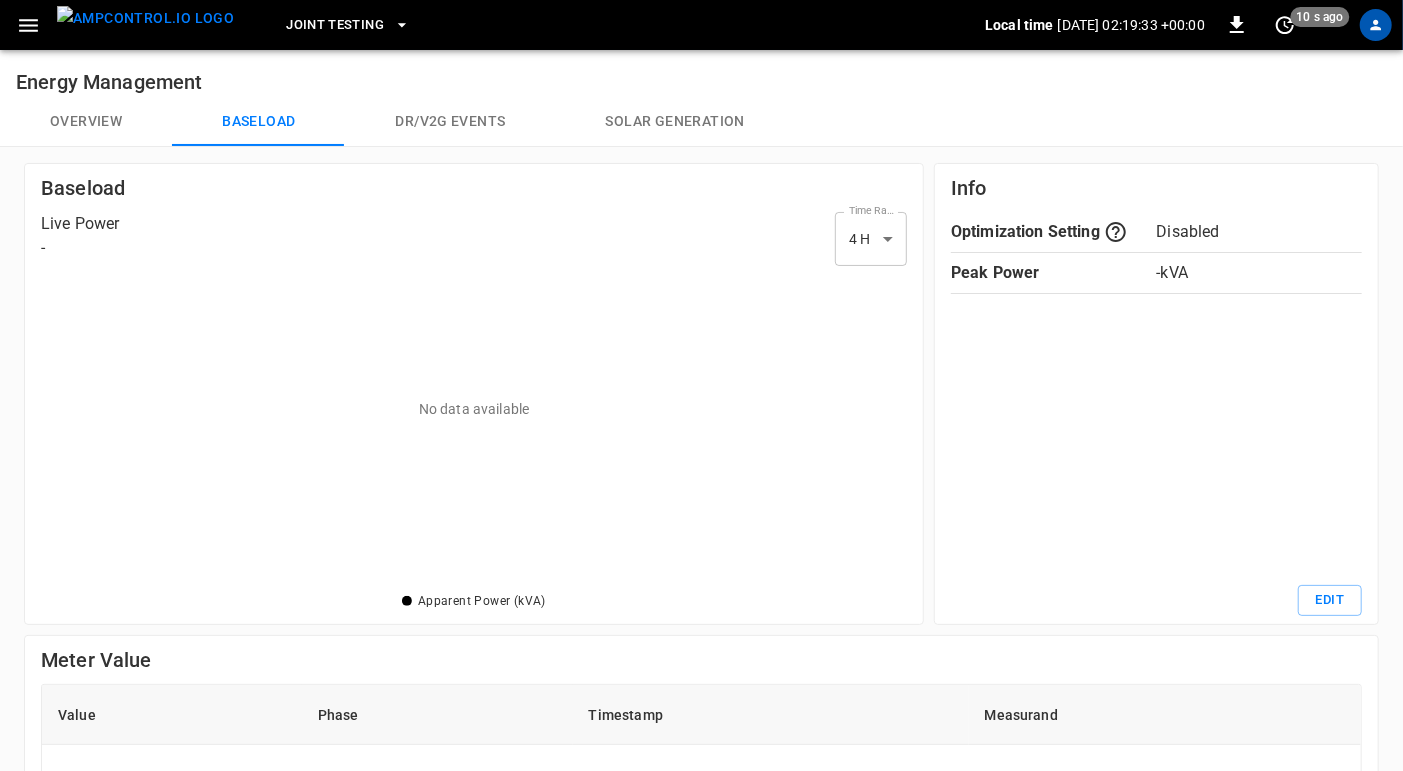 click on "Dr/V2G events" at bounding box center (450, 122) 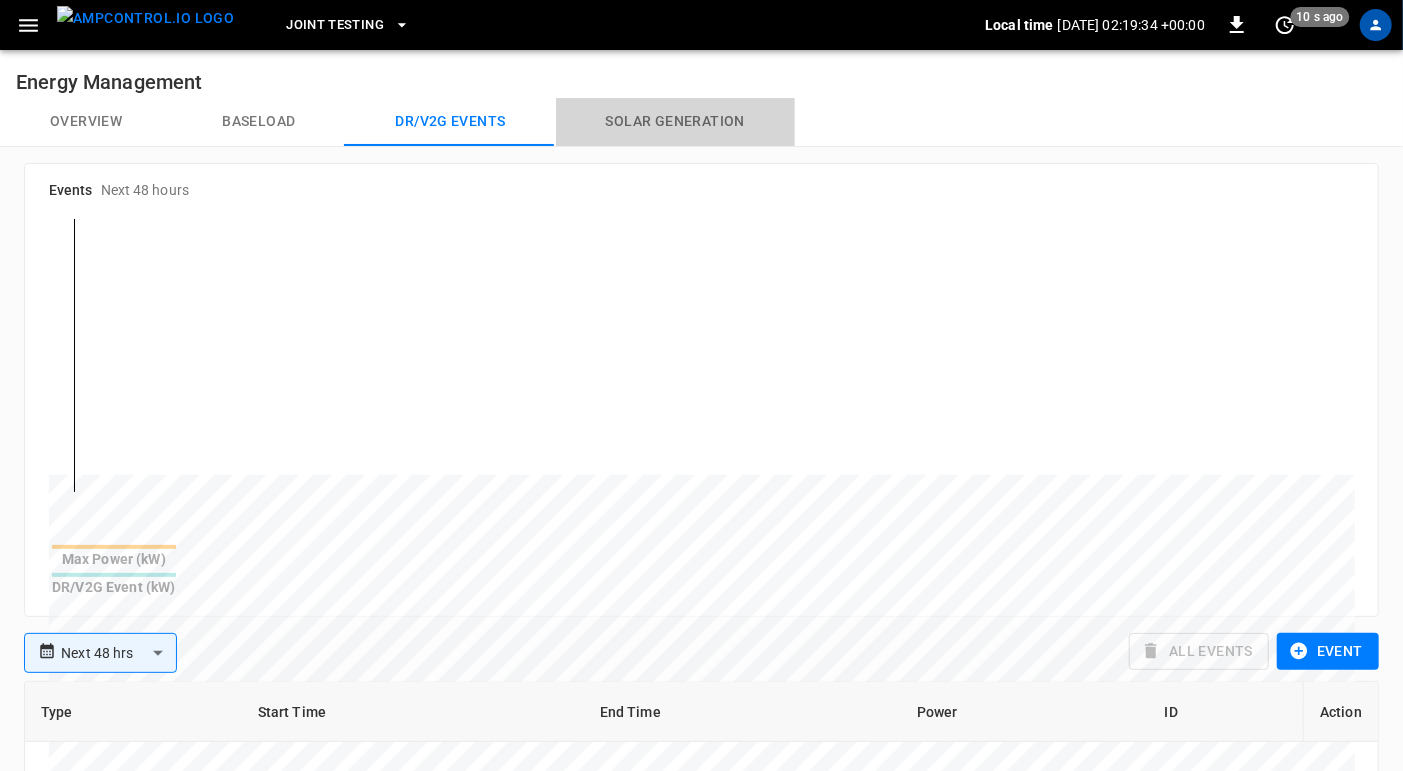 click on "Solar generation" at bounding box center (675, 122) 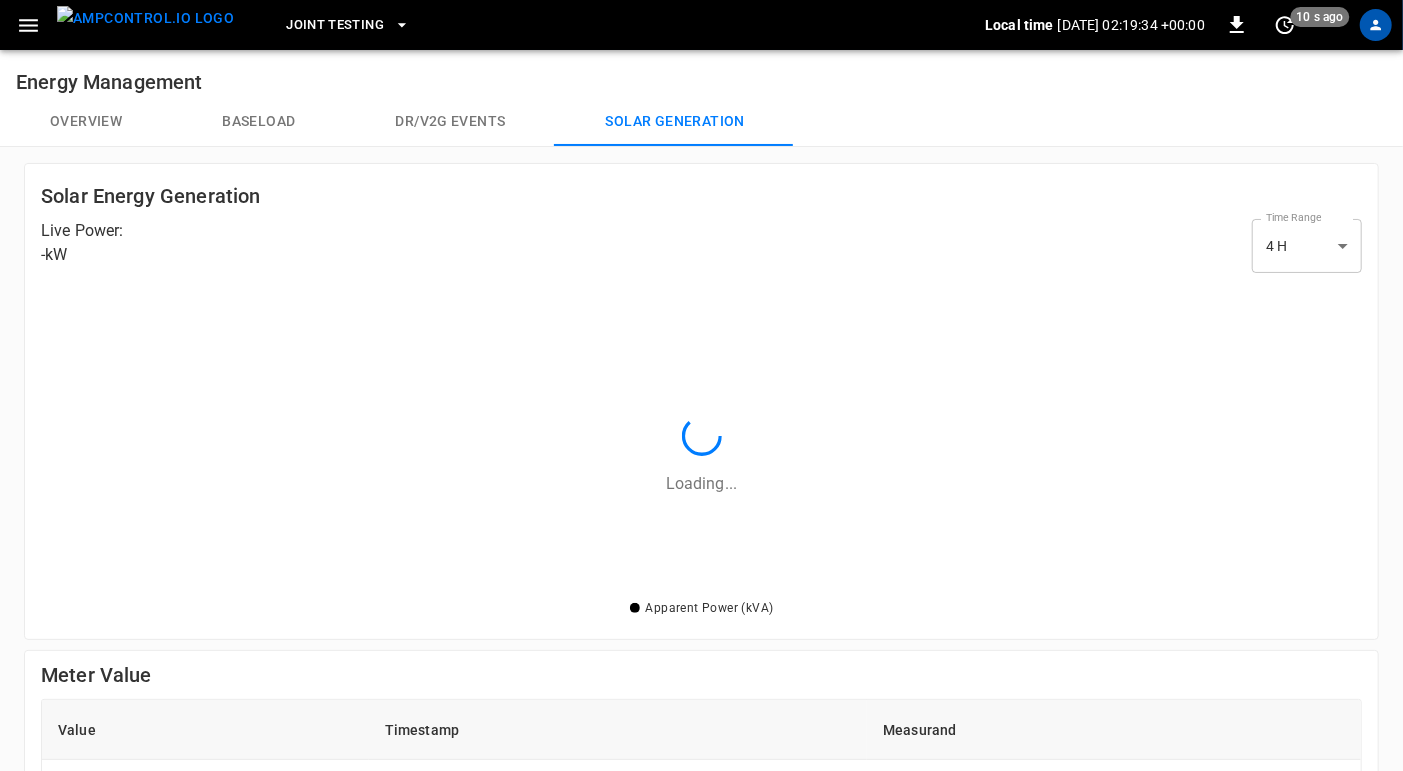 scroll, scrollTop: 2, scrollLeft: 2, axis: both 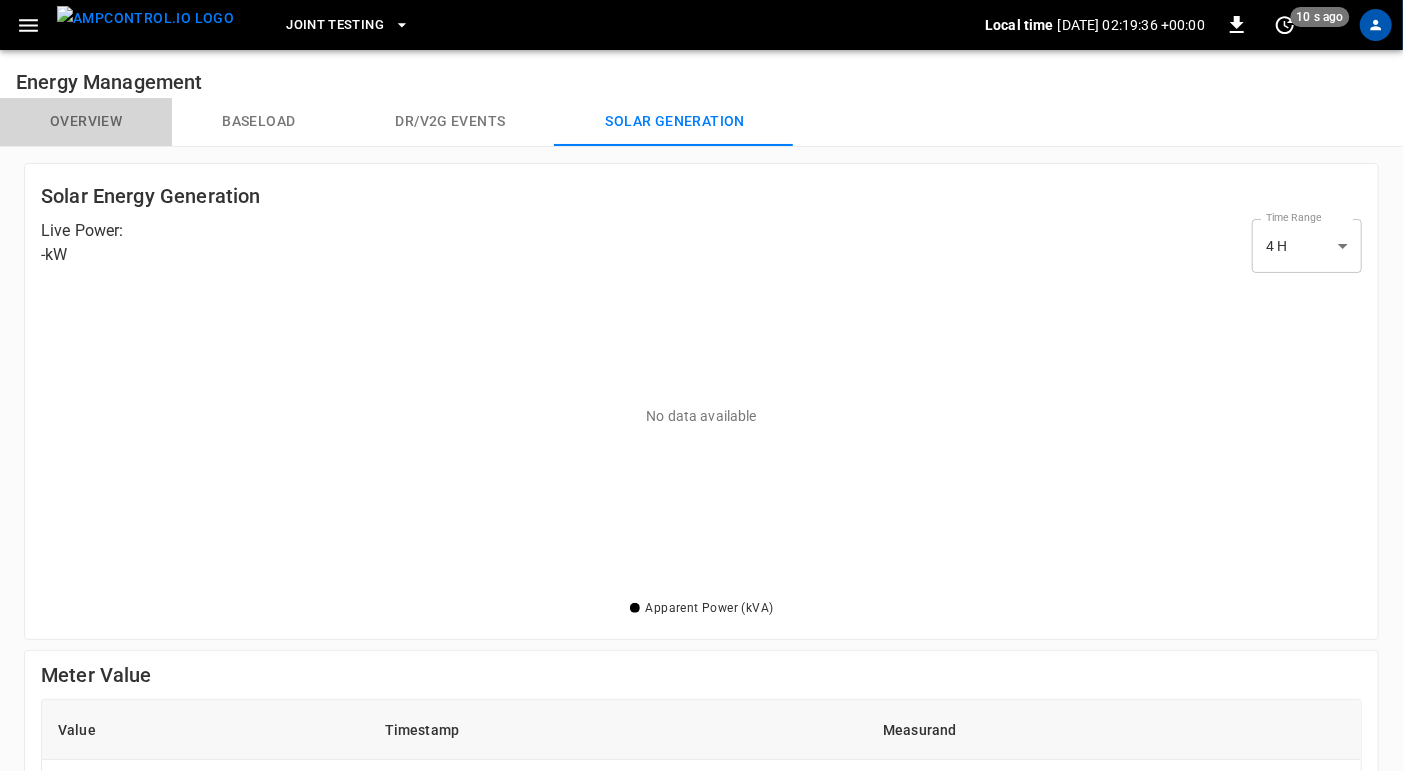 click on "Overview" at bounding box center [86, 122] 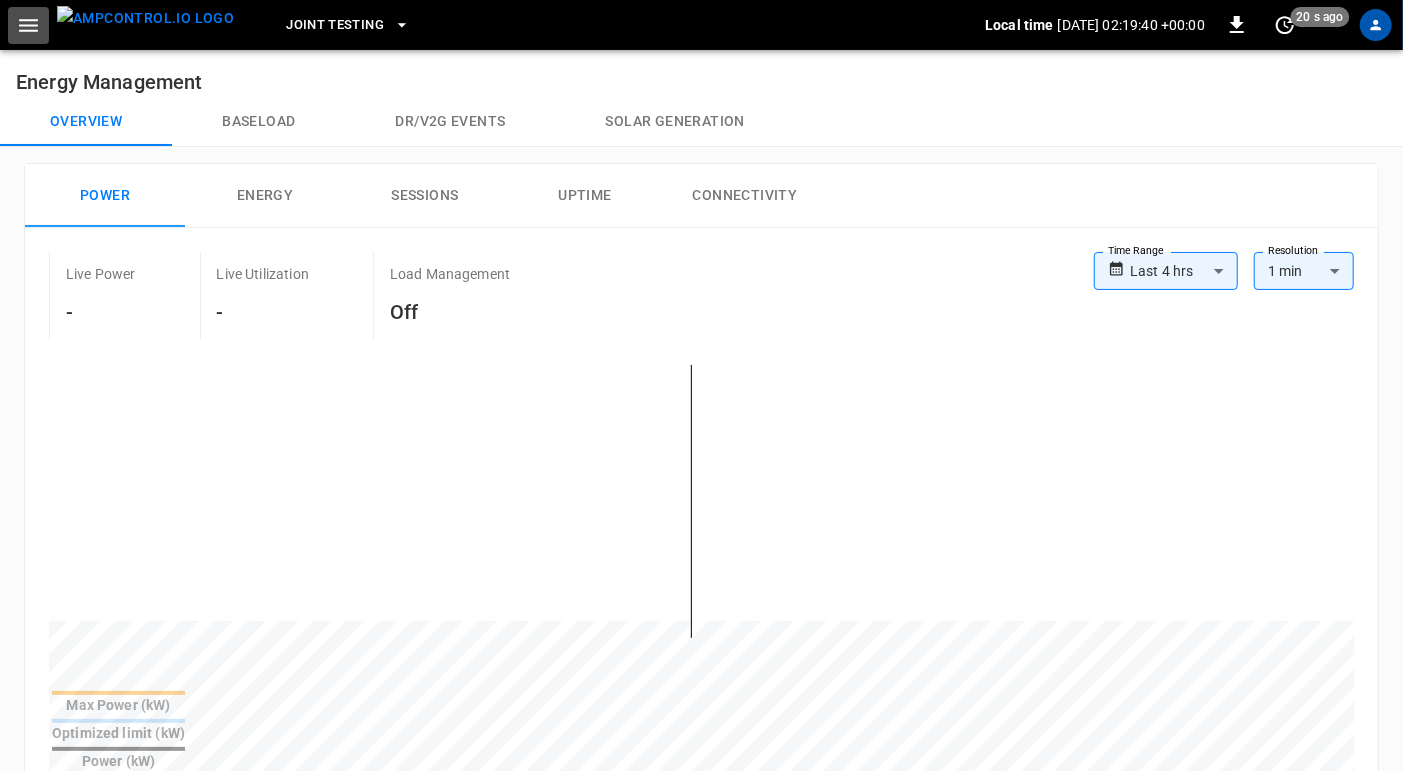 click 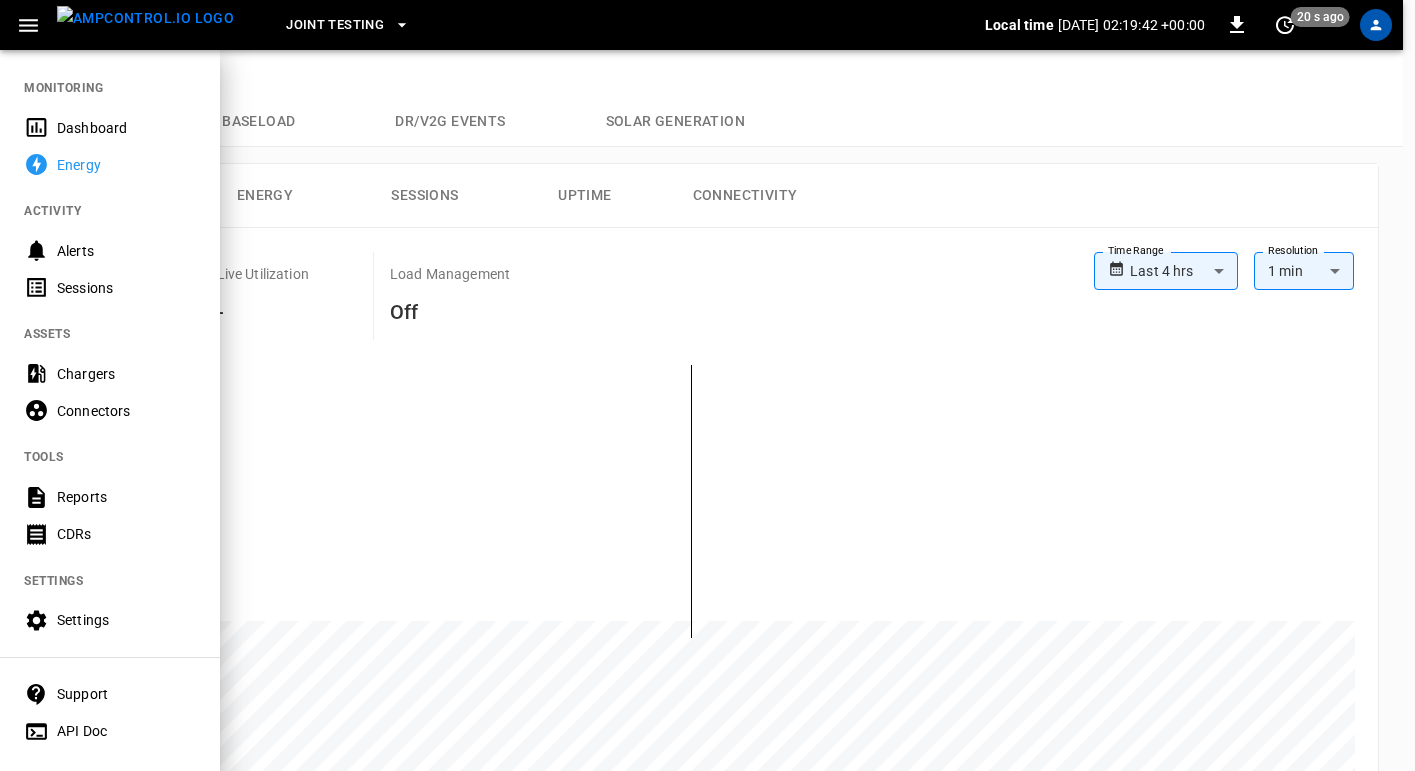 click on "Alerts" at bounding box center (126, 251) 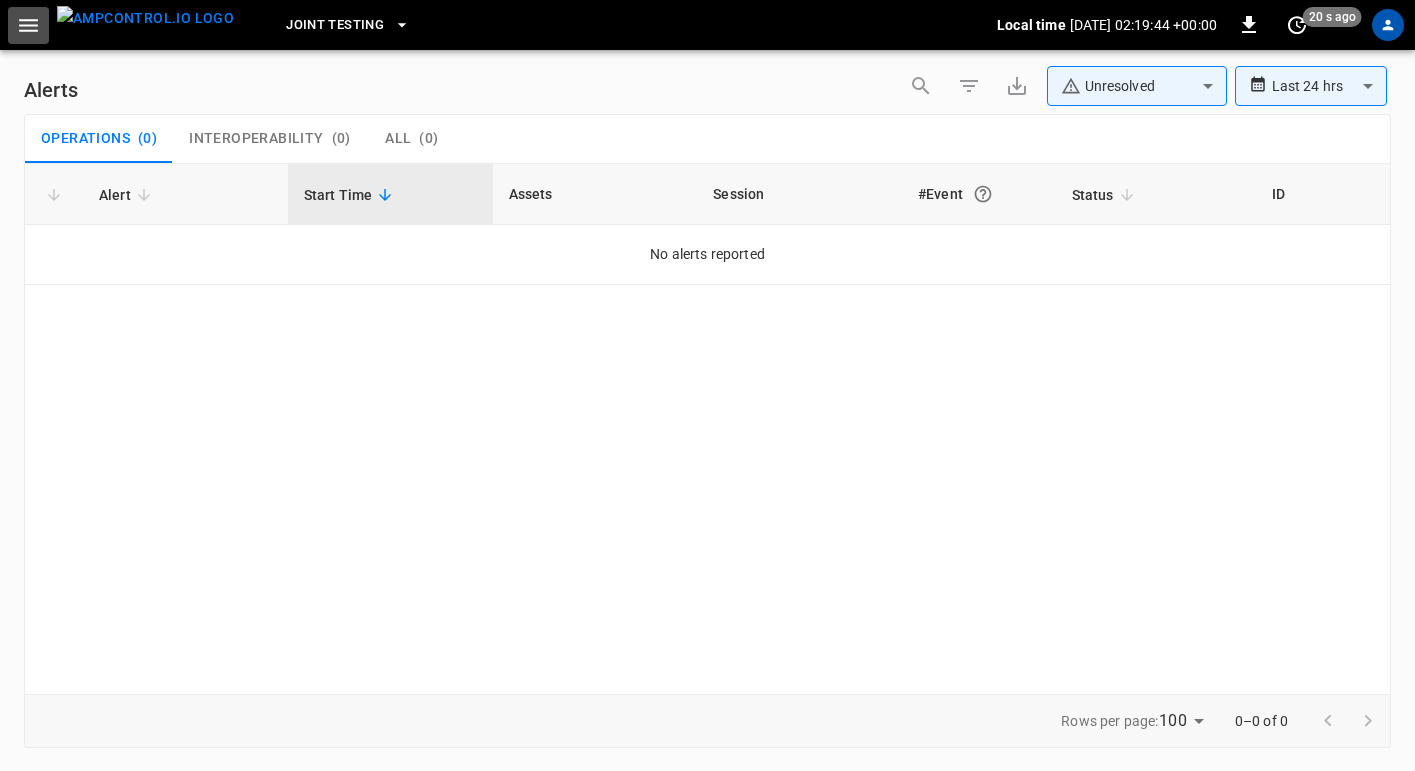 click 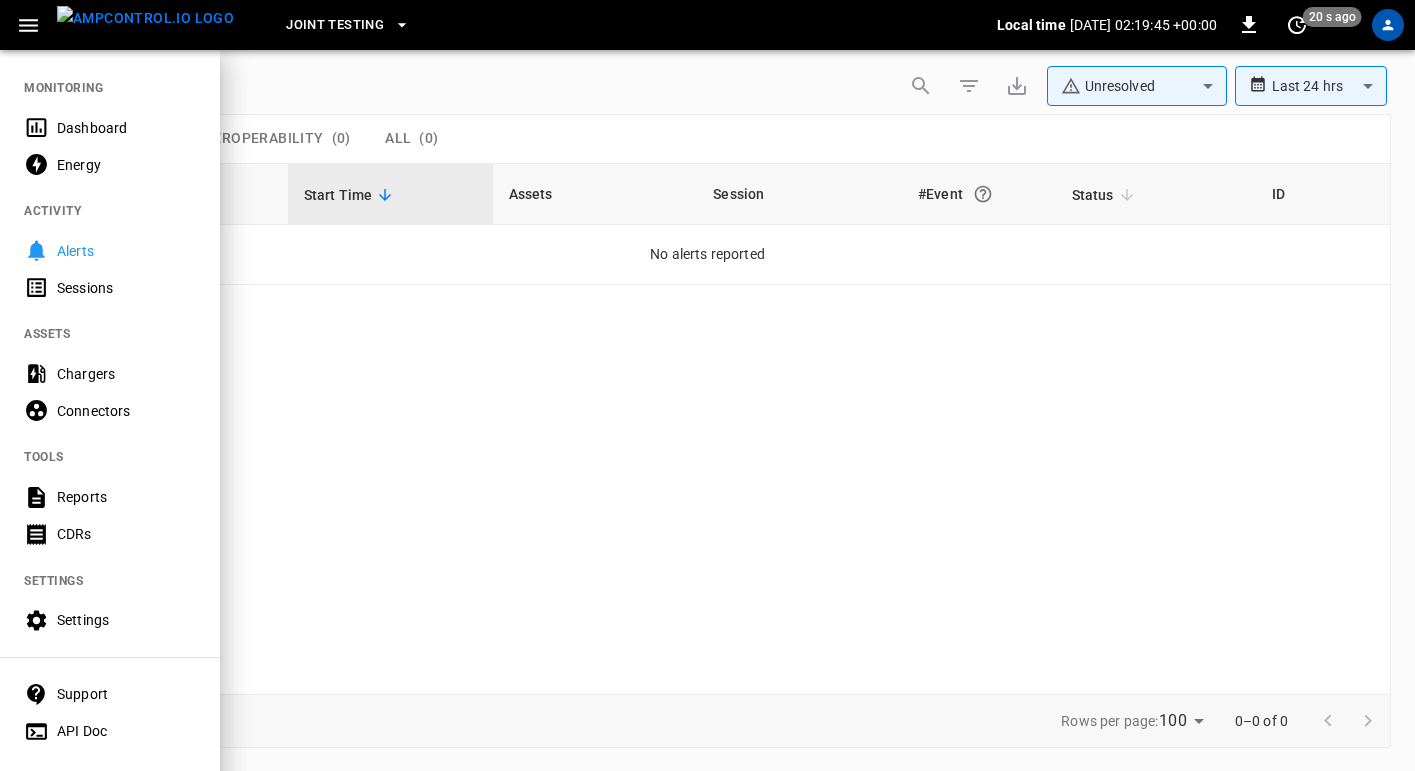 click on "Sessions" at bounding box center [126, 288] 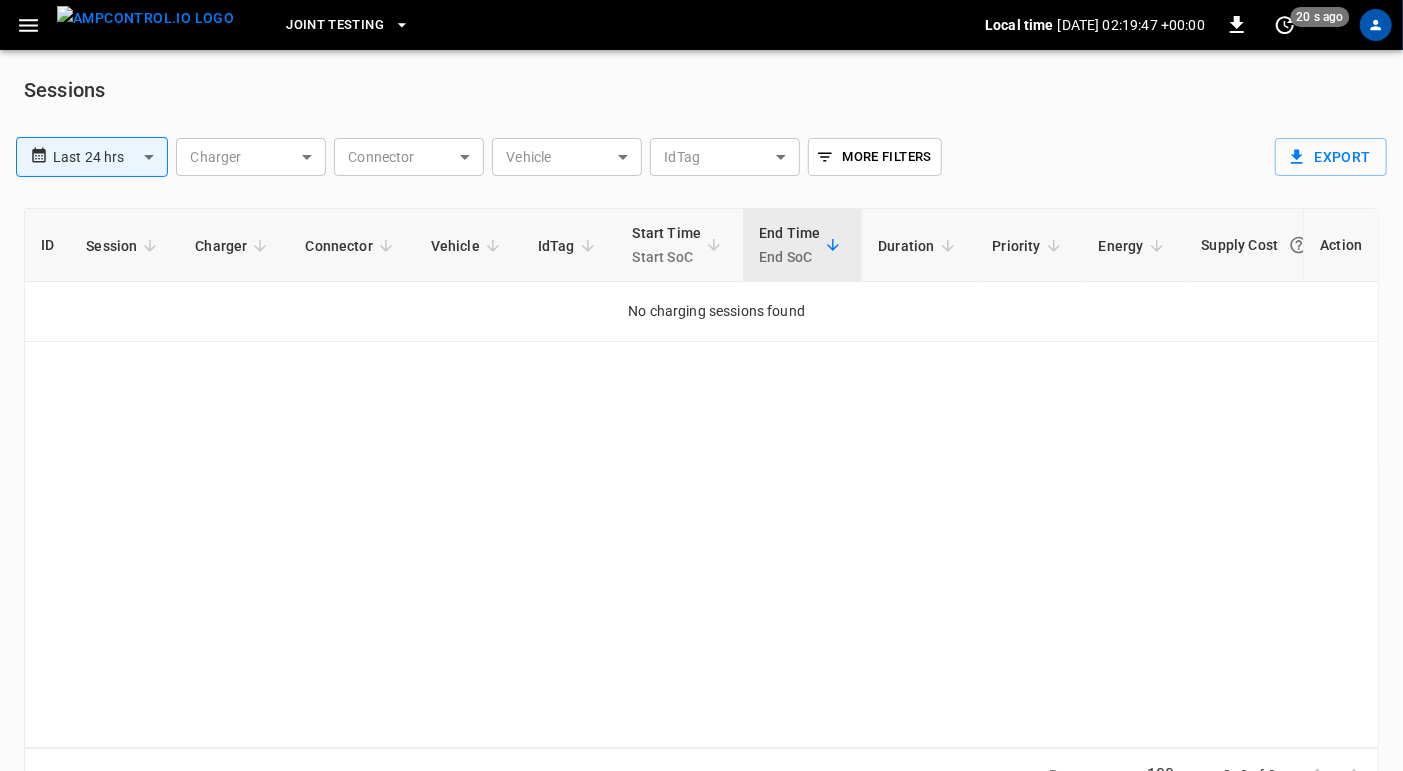 click at bounding box center (28, 25) 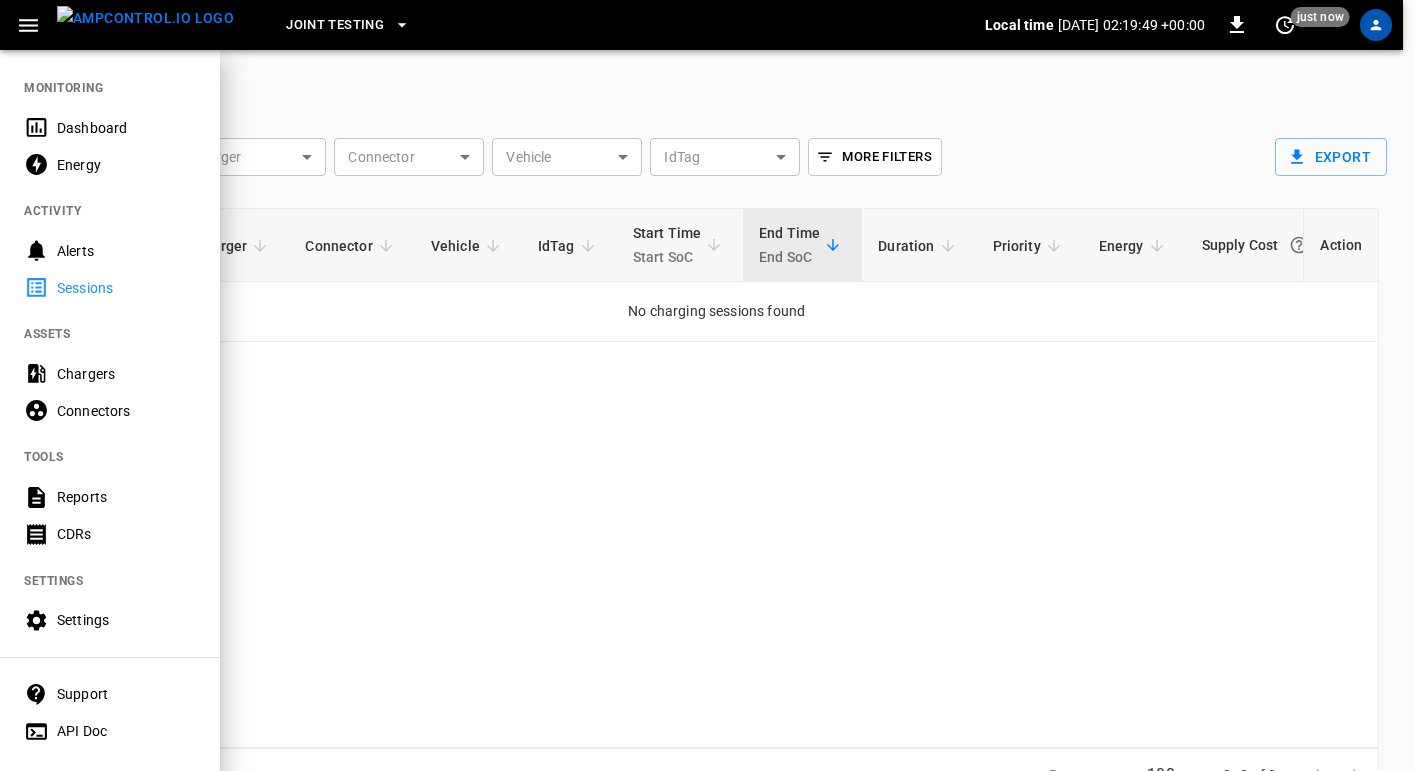 click on "Chargers" at bounding box center (126, 374) 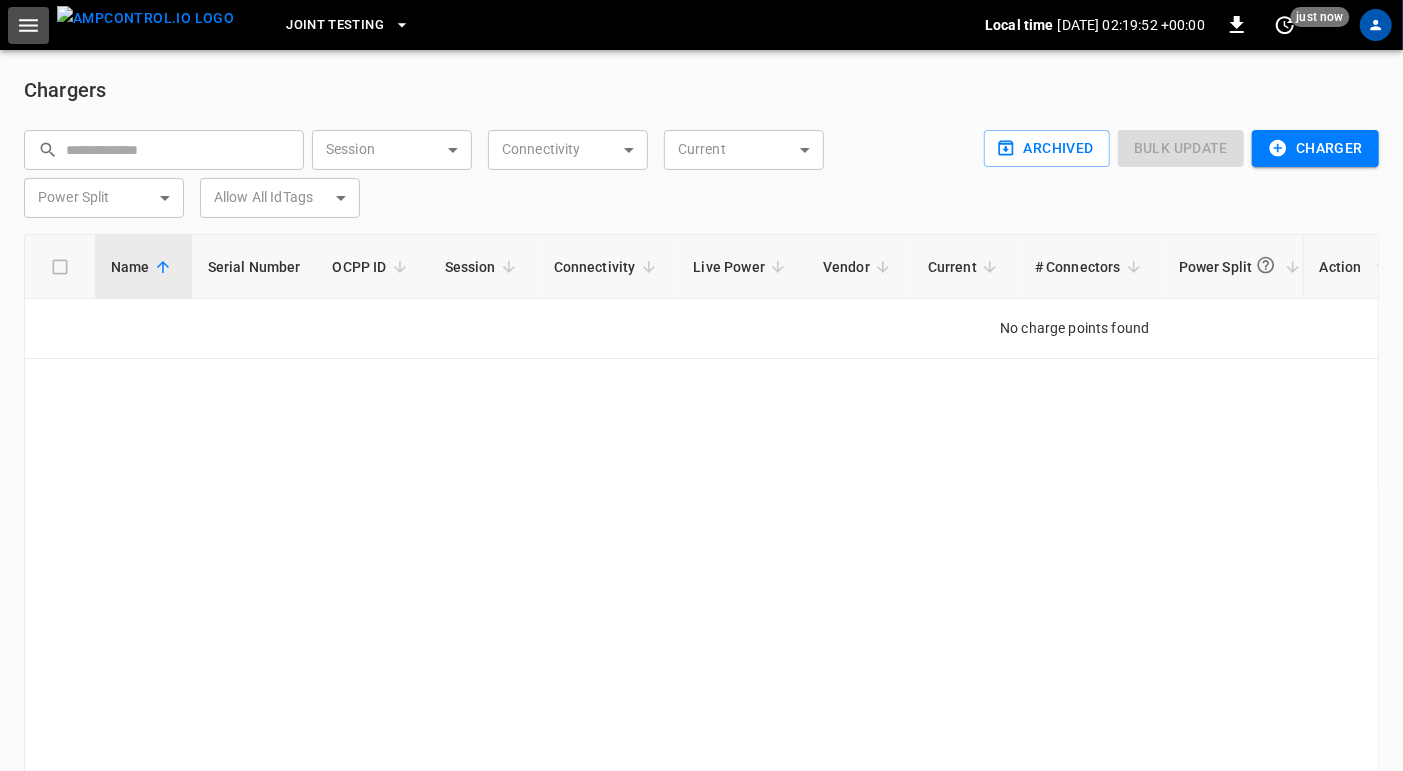 click 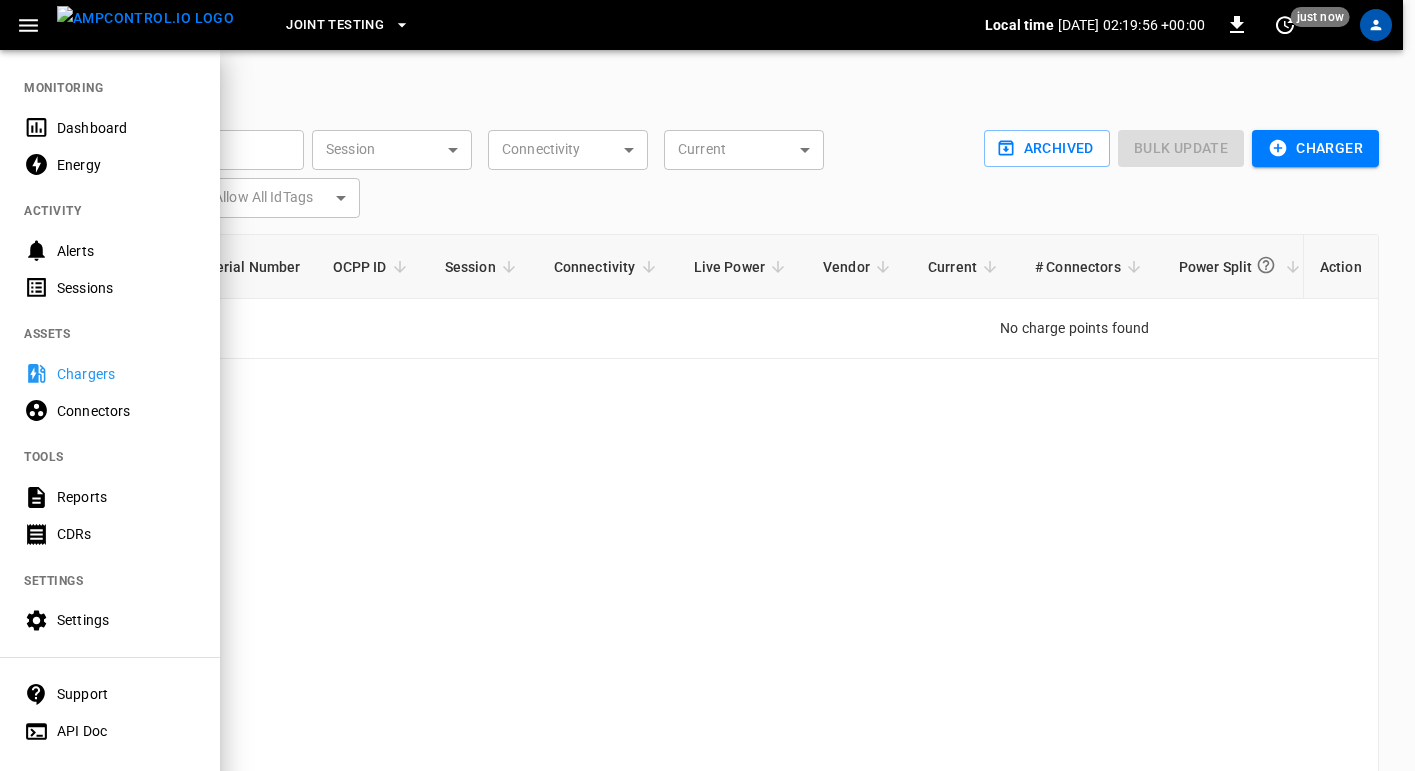 click on "Connectors" at bounding box center (110, 410) 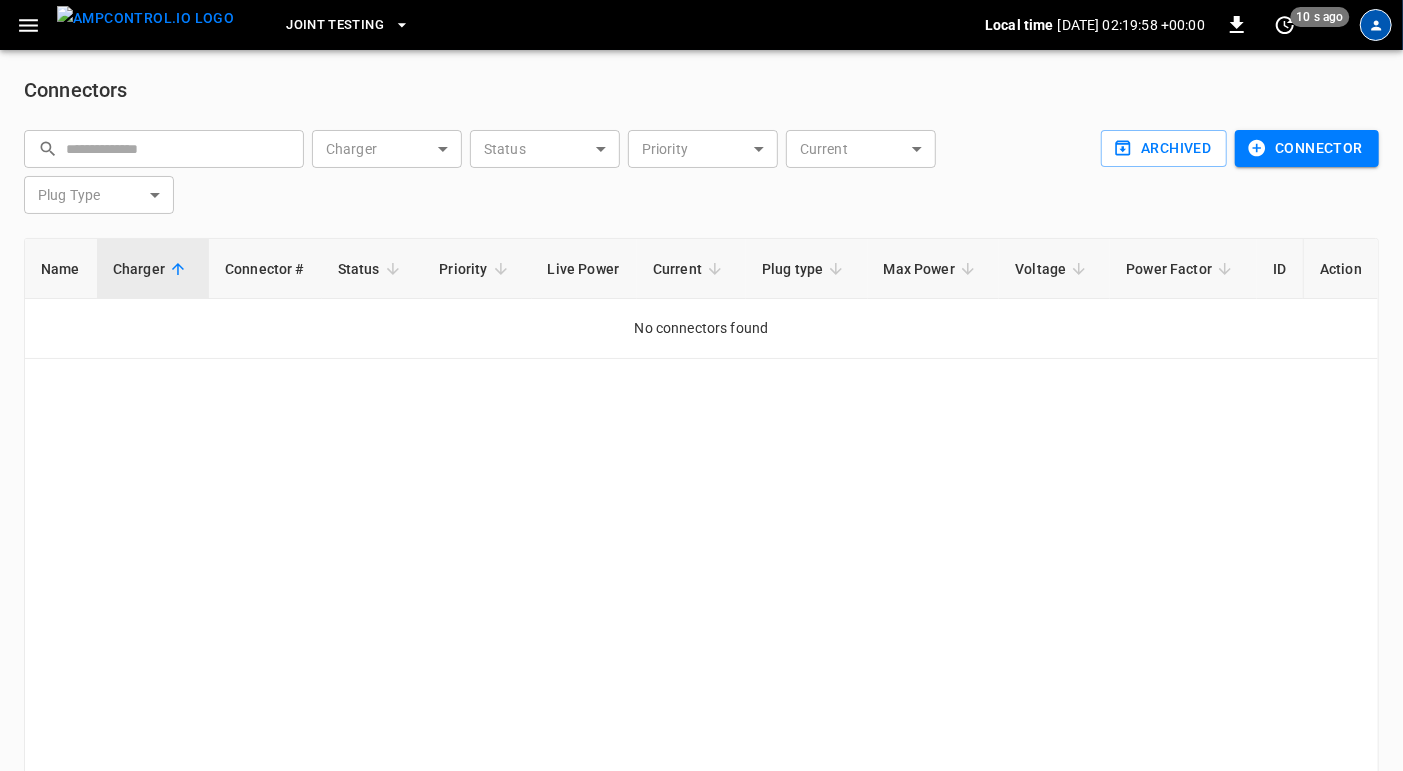 click 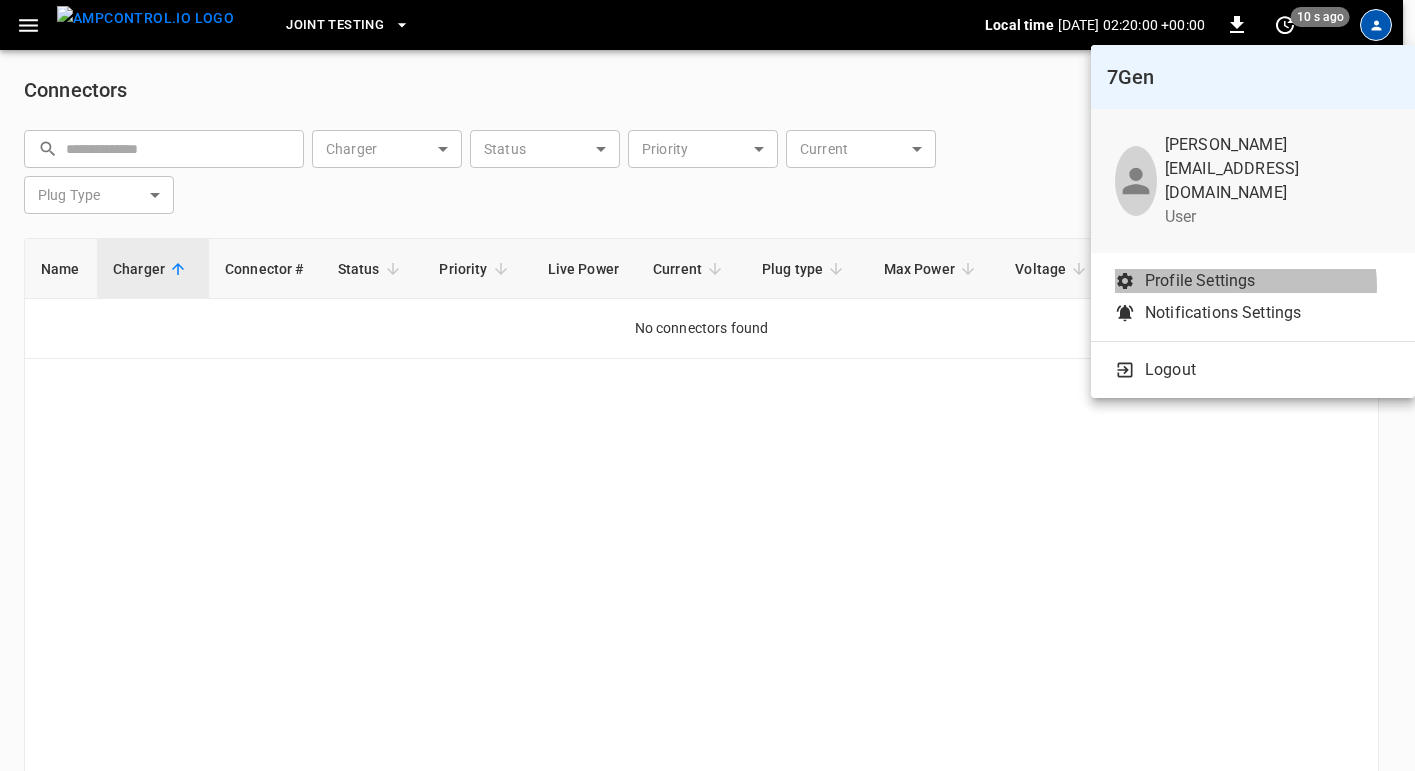 click on "Profile Settings" at bounding box center (1200, 281) 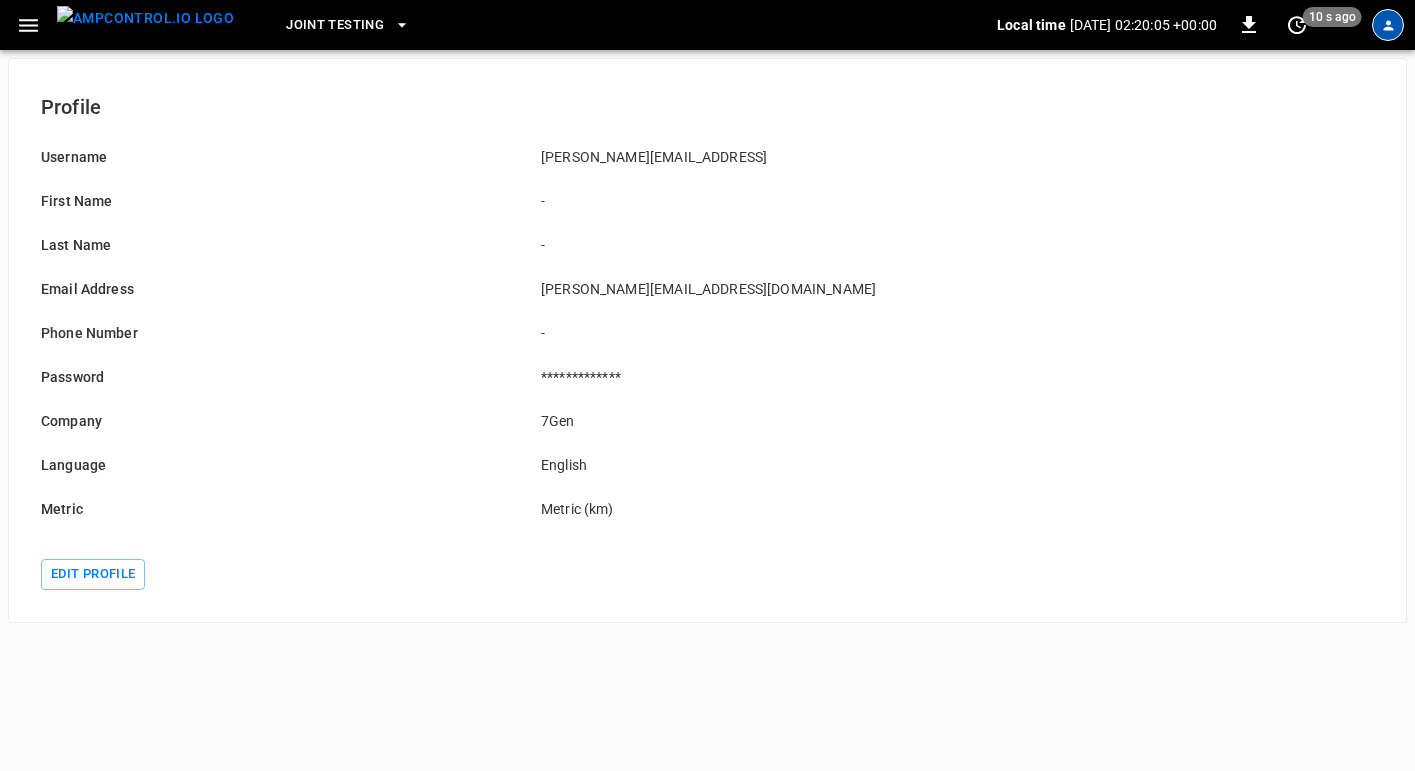 click 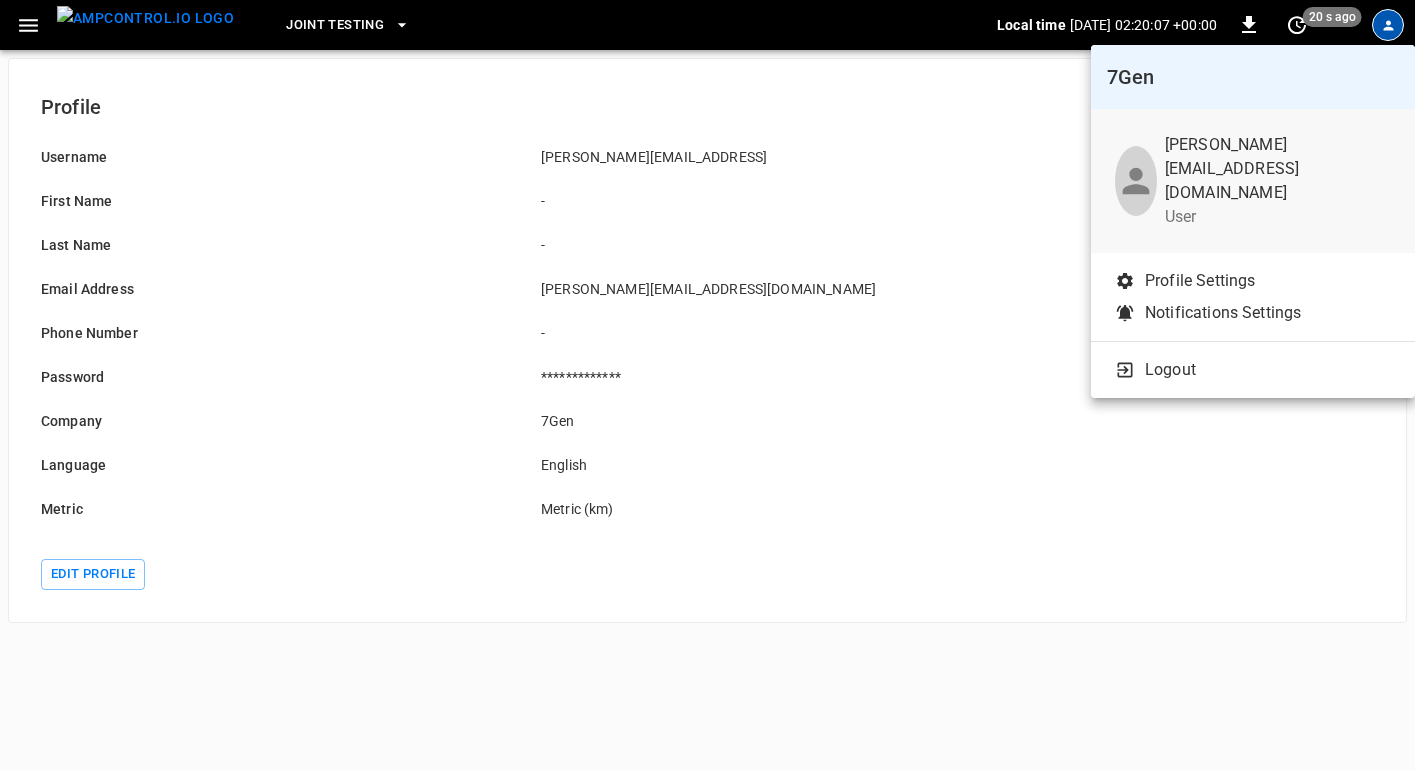 click at bounding box center (707, 385) 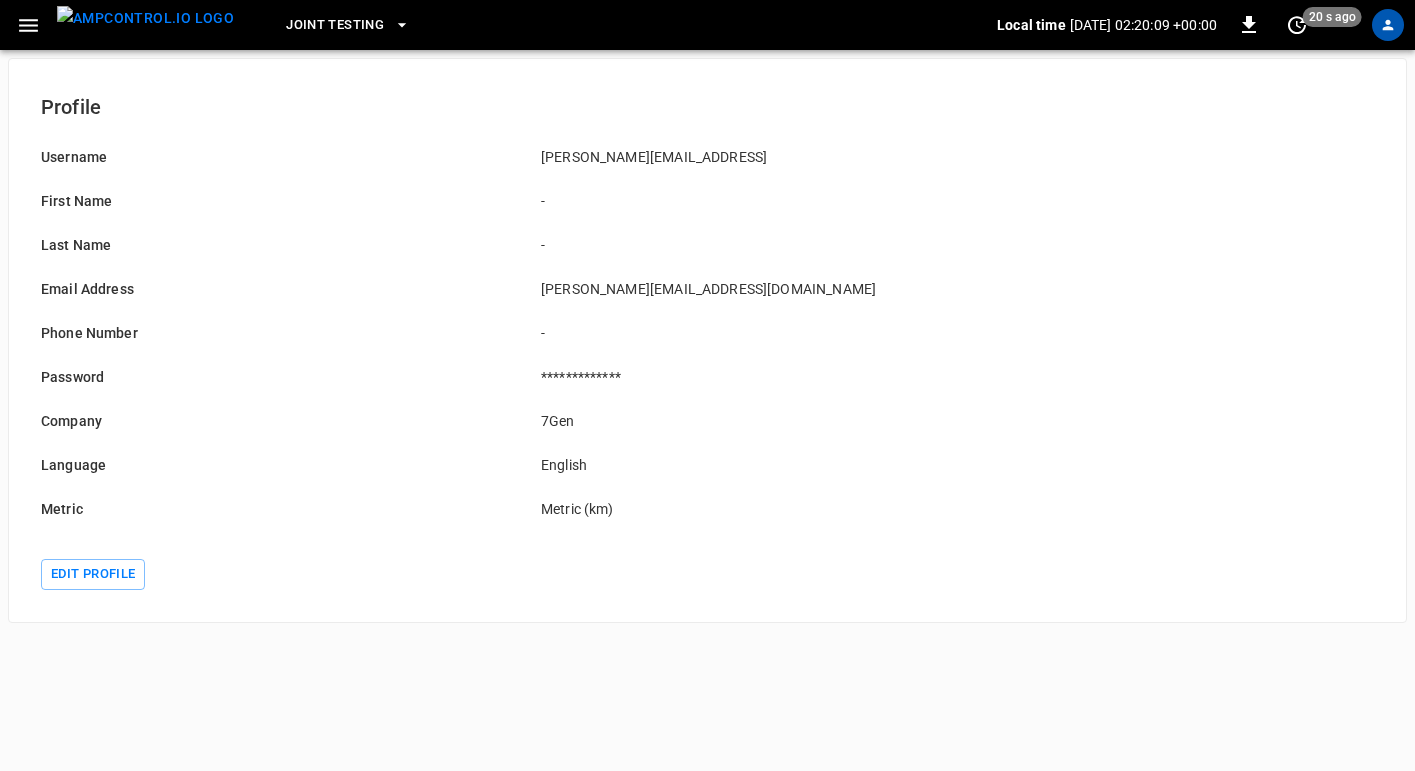 click on "Joint Testing" at bounding box center (335, 25) 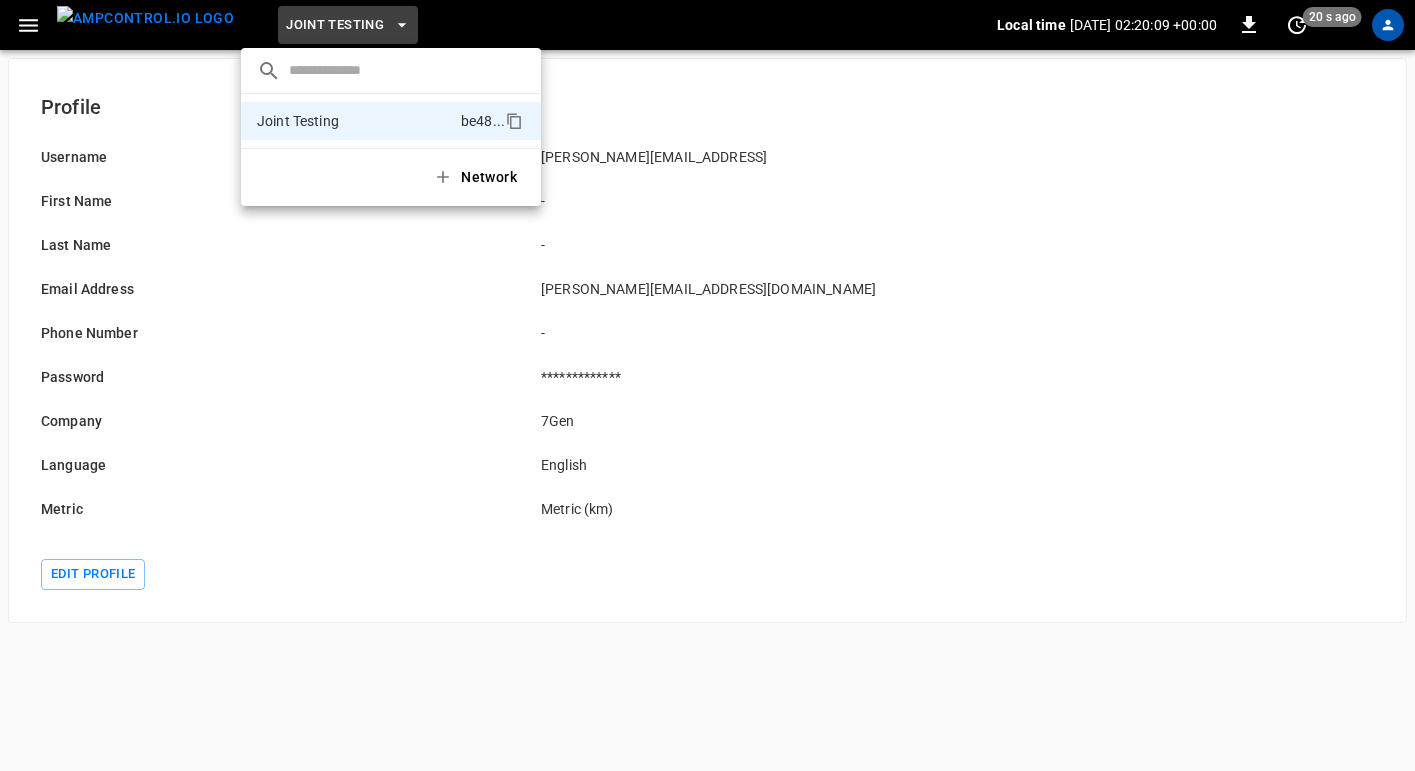 click at bounding box center [707, 385] 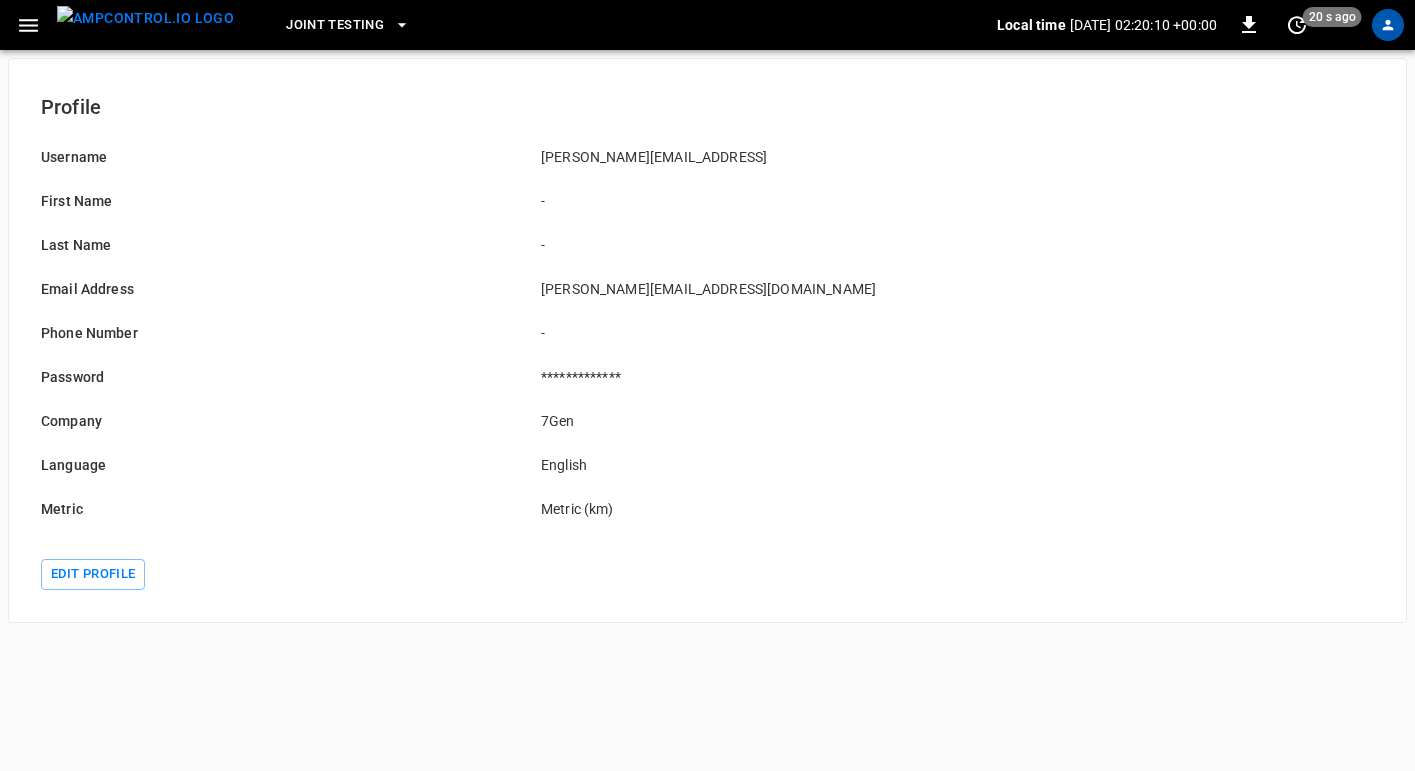 click at bounding box center [145, 18] 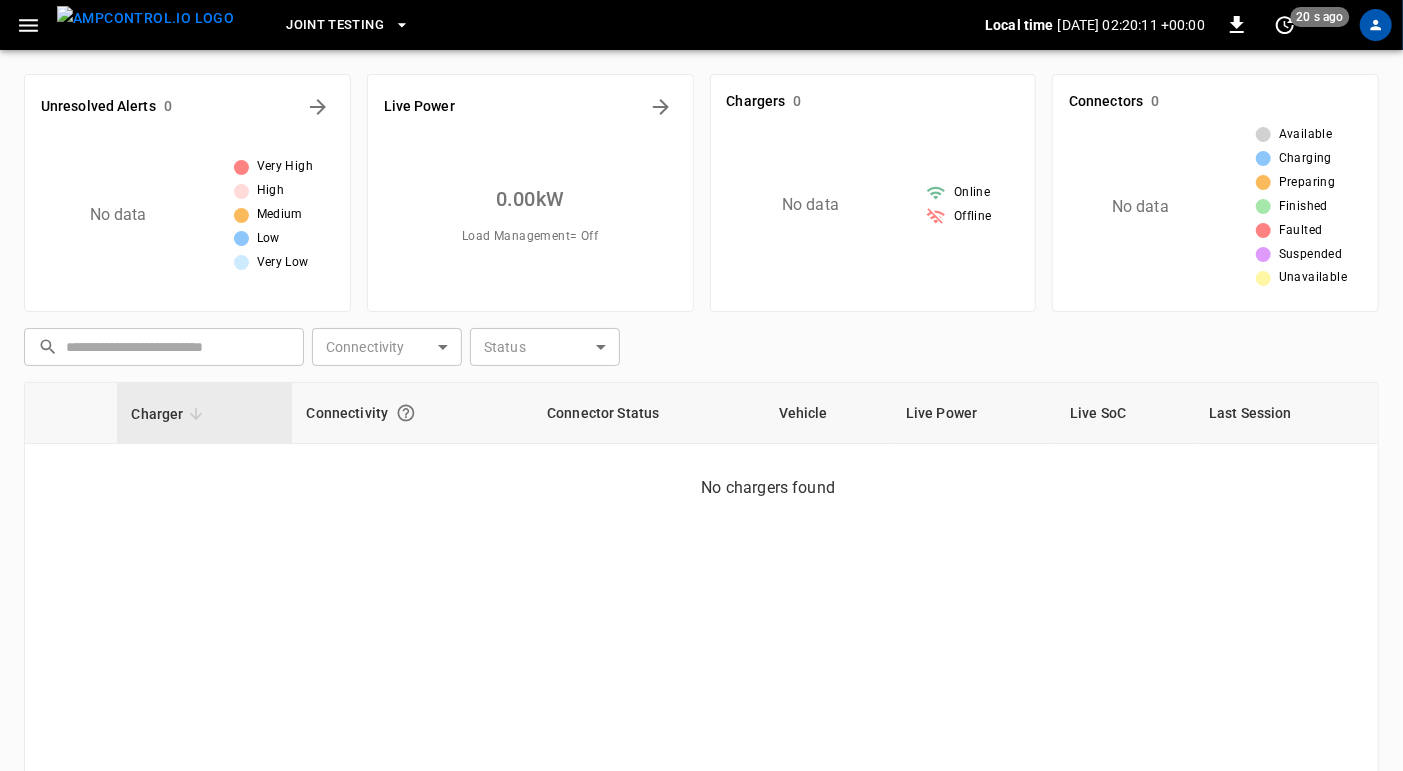 click on "Charger Connectivity Connector Status Vehicle Live Power Live SoC Last Session No chargers found" at bounding box center (701, 652) 